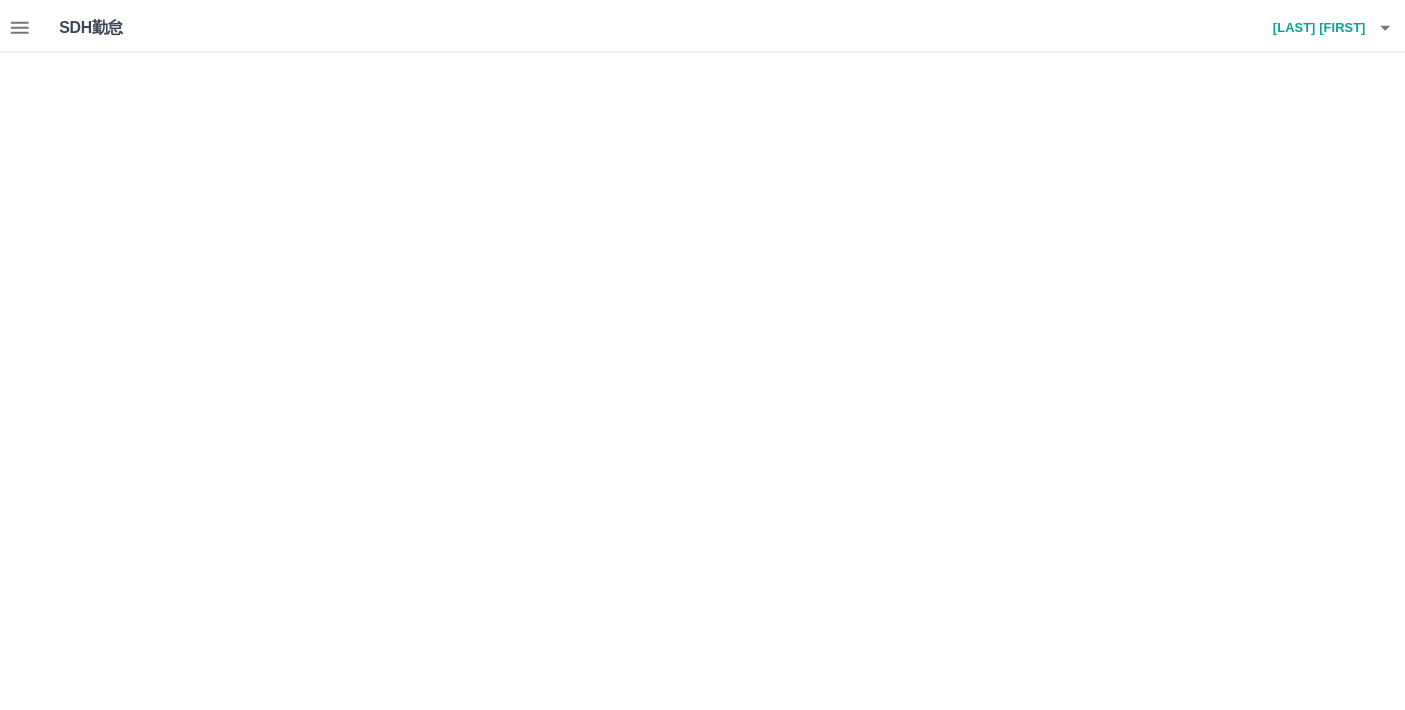 scroll, scrollTop: 0, scrollLeft: 0, axis: both 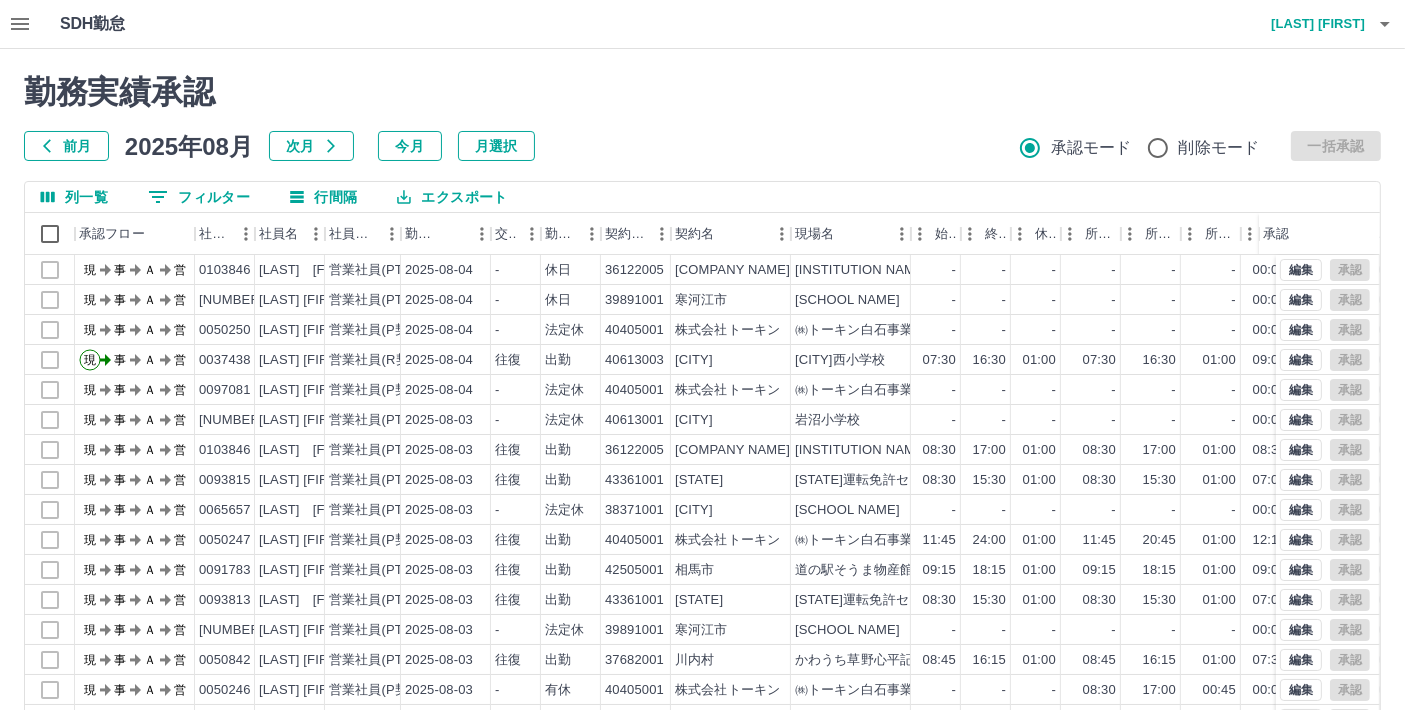 click on "前月" at bounding box center (66, 146) 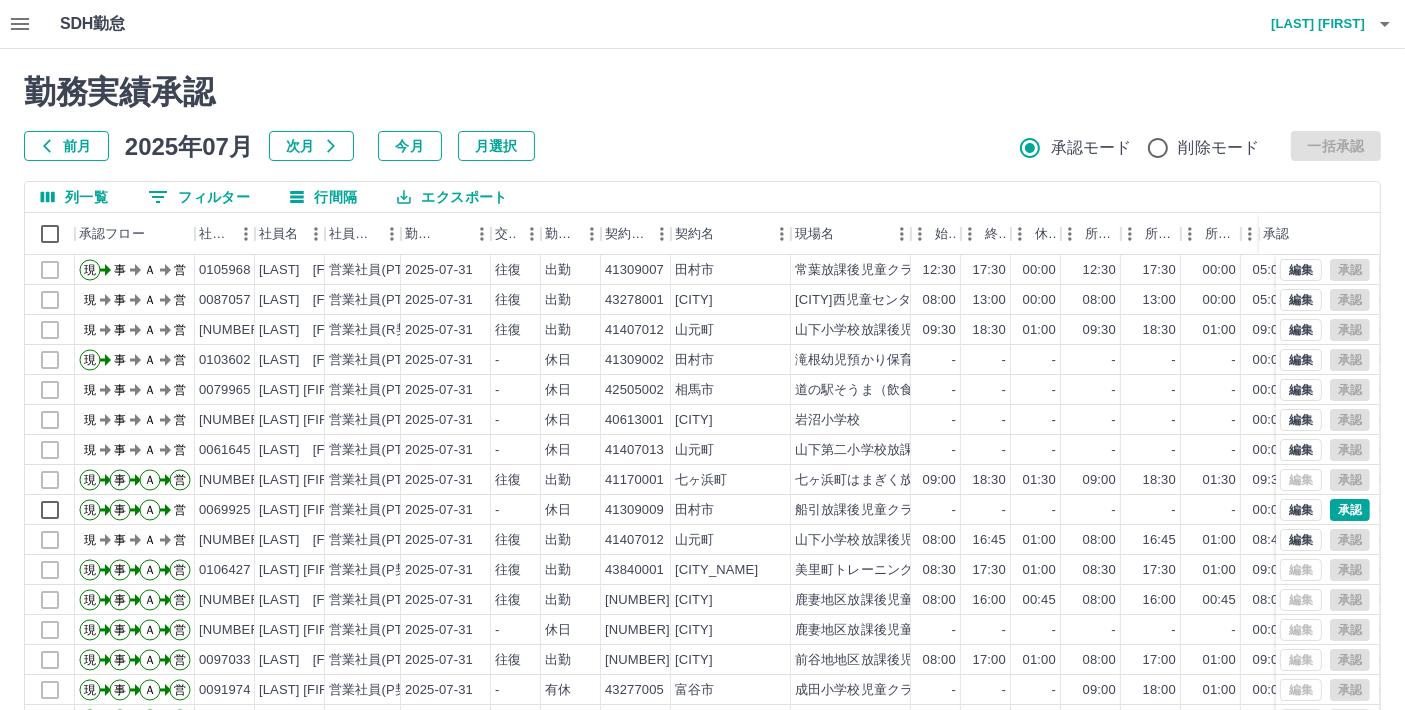 click on "0 フィルター" at bounding box center (199, 197) 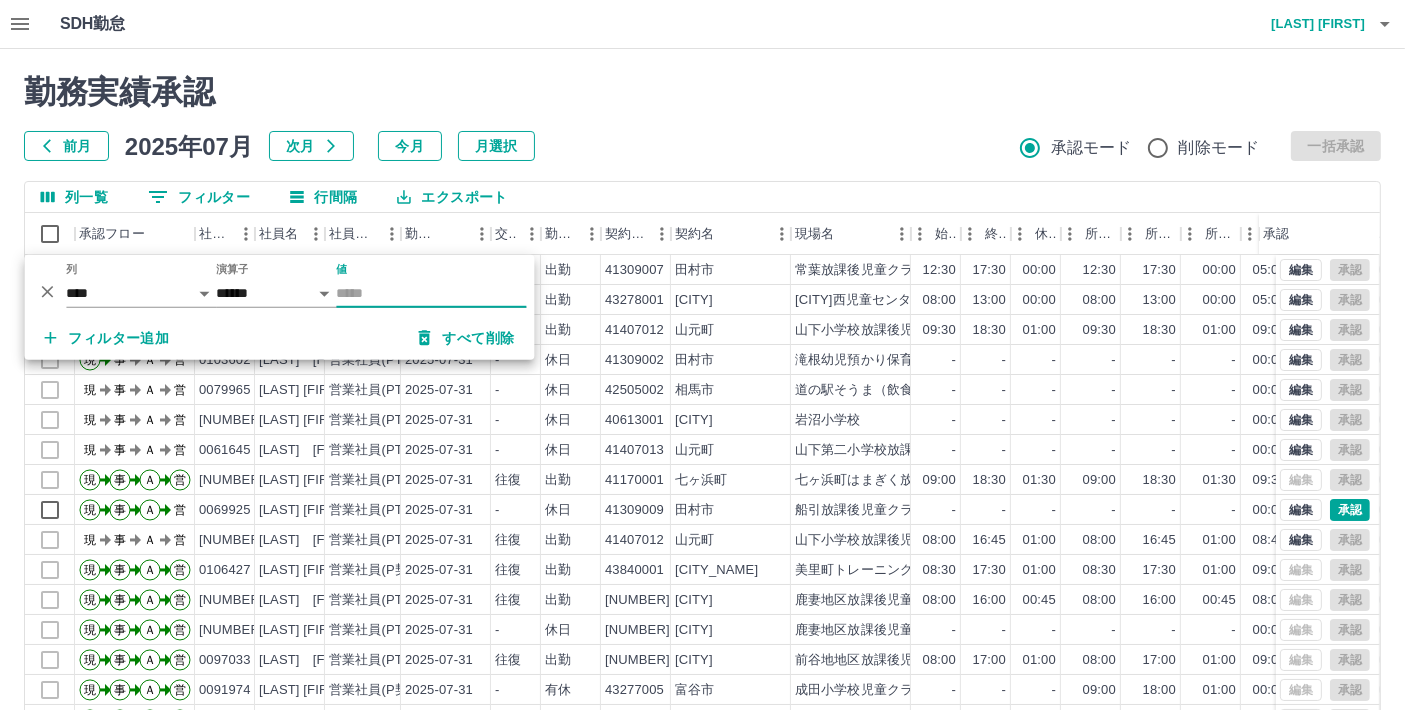 click on "勤務実績承認 前月 2025年07月 次月 今月 月選択 承認モード 削除モード 一括承認 列一覧 0 フィルター 行間隔 エクスポート 承認フロー 社員番号 社員名 社員区分 勤務日 交通費 勤務区分 契約コード 契約名 現場名 始業 終業 休憩 所定開始 所定終業 所定休憩 拘束 勤務 遅刻等 コメント ステータス 承認 現 事 Ａ 営 0105968 [LAST]　[FIRST] 営業社員(PT契約) 2025-07-31 往復 出勤 41309007 [CITY] [CITY]放課後児童クラブ 12:30 17:30 00:00 12:30 17:30 00:00 05:00 05:00 00:00 事務担当者承認待 現 事 Ａ 営 0087057 [LAST]　[FIRST] 営業社員(PT契約) 2025-07-31 往復 出勤 43278001 [CITY] [CITY]西児童センター分室 08:00 13:00 00:00 08:00 13:00 00:00 05:00 05:00 00:00 現場責任者承認待 現 事 Ａ 営 0040365 [LAST]　[FIRST] 営業社員(R契約) 2025-07-31 往復 出勤 41407012 [CITY] [CITY]小学校放課後児童クラブ 09:30 18:30 01:00 09:30 18:30 -" at bounding box center (702, 447) 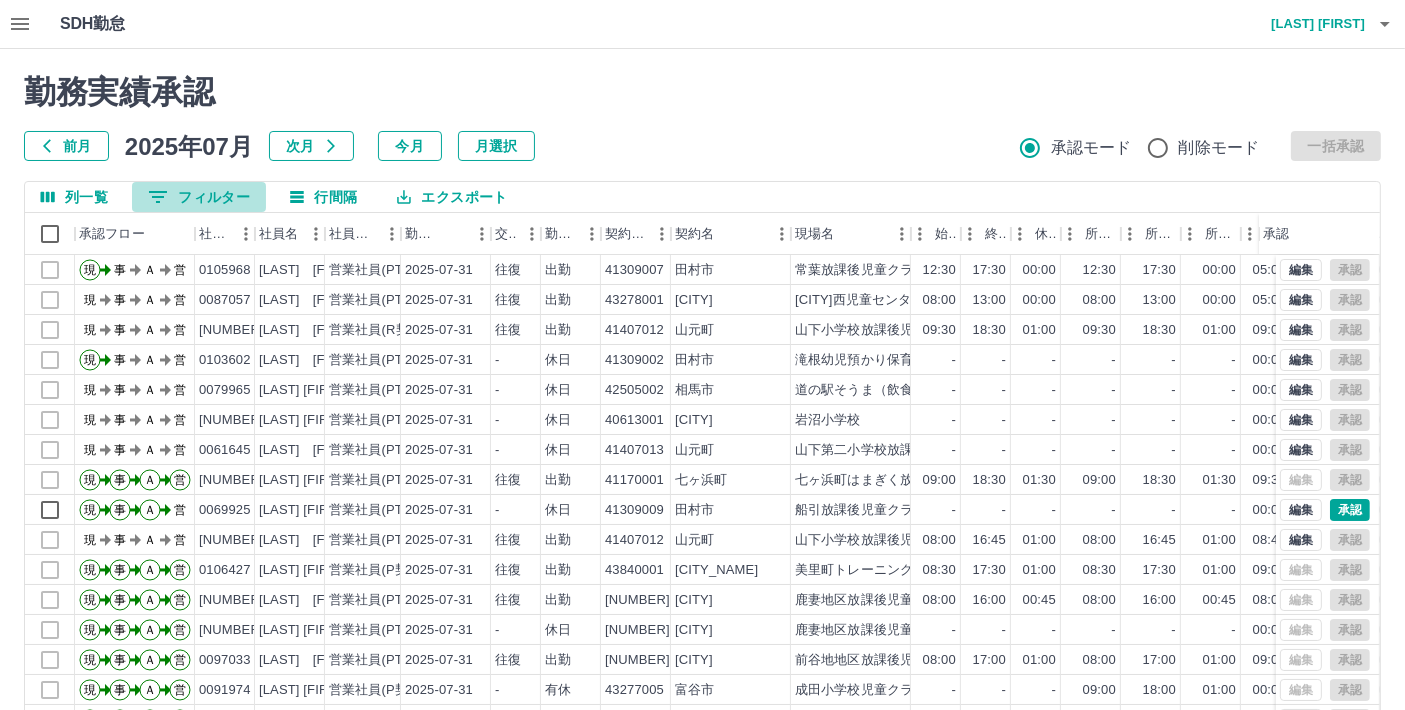 click on "0 フィルター" at bounding box center (199, 197) 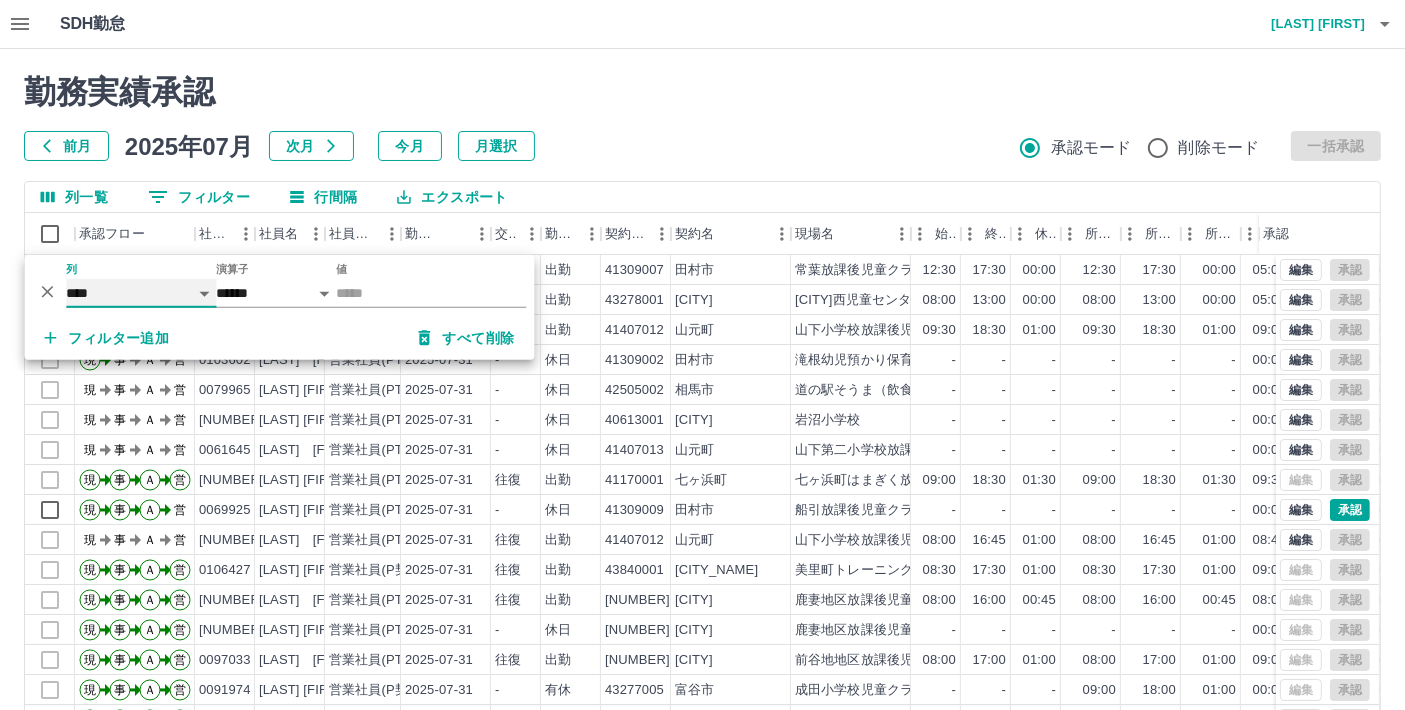 click on "**** *** **** *** *** **** ***** *** *** ** ** ** **** **** **** ** ** *** **** *****" at bounding box center (141, 293) 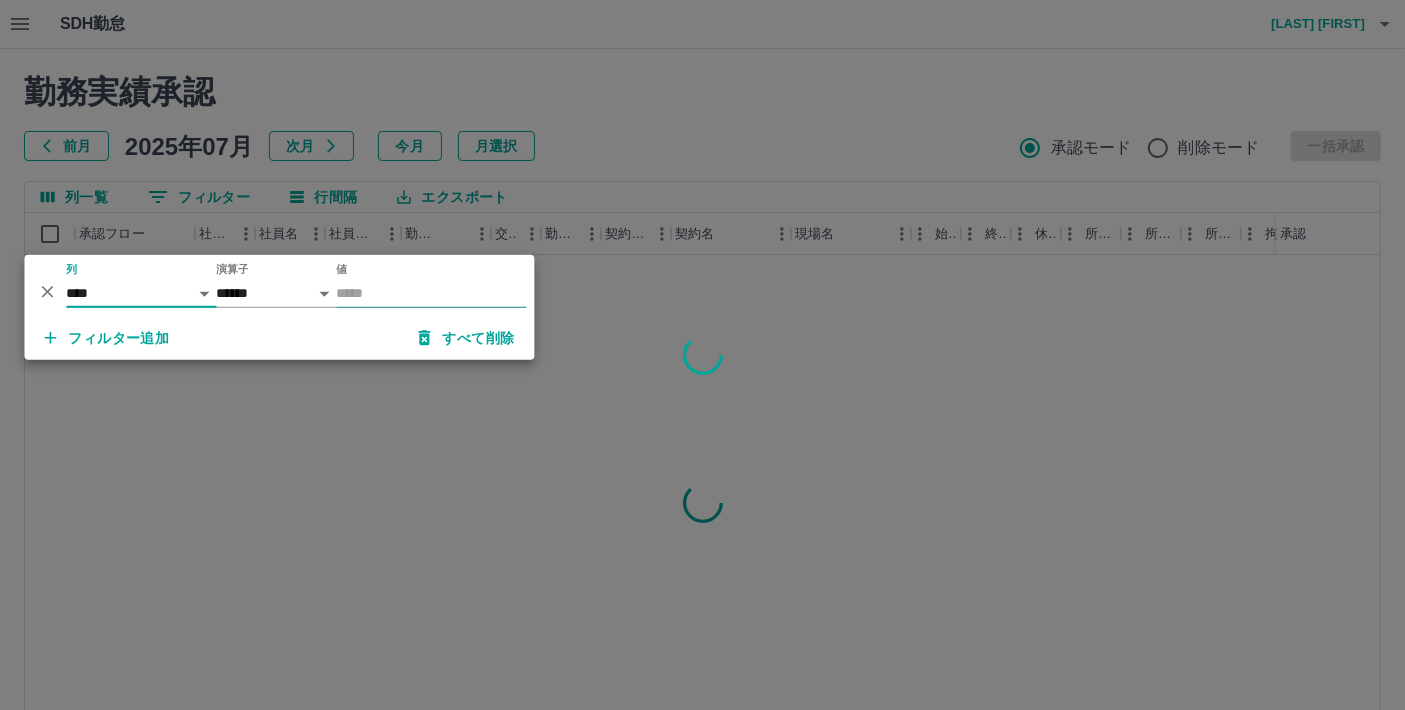 click on "値" at bounding box center (431, 293) 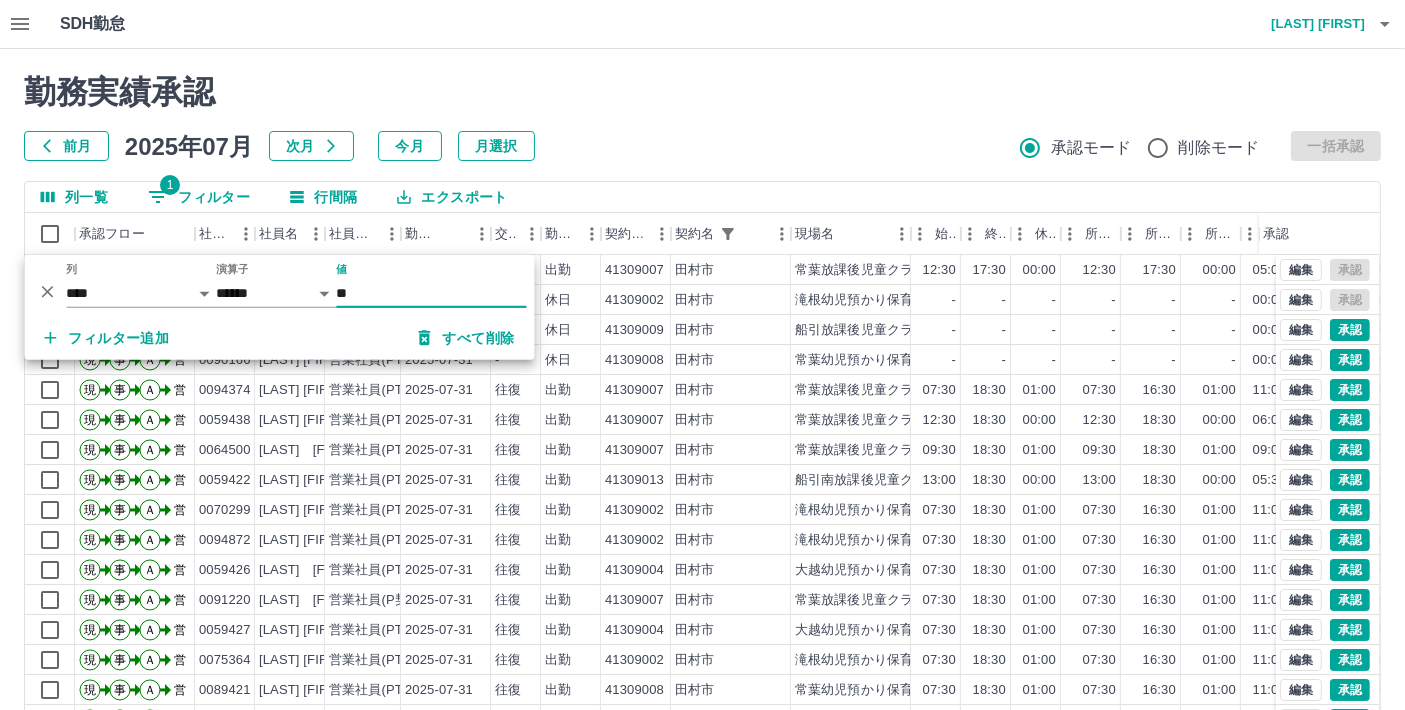 type on "**" 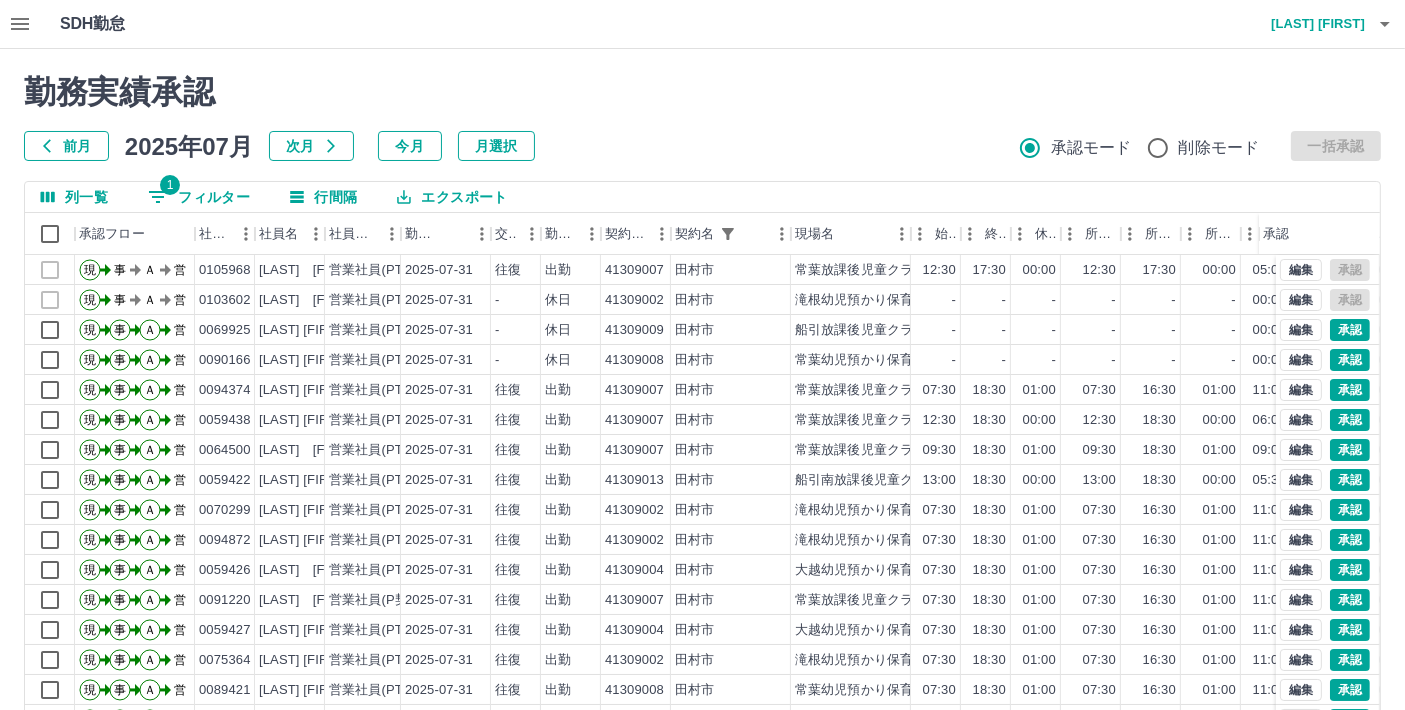 scroll, scrollTop: 102, scrollLeft: 0, axis: vertical 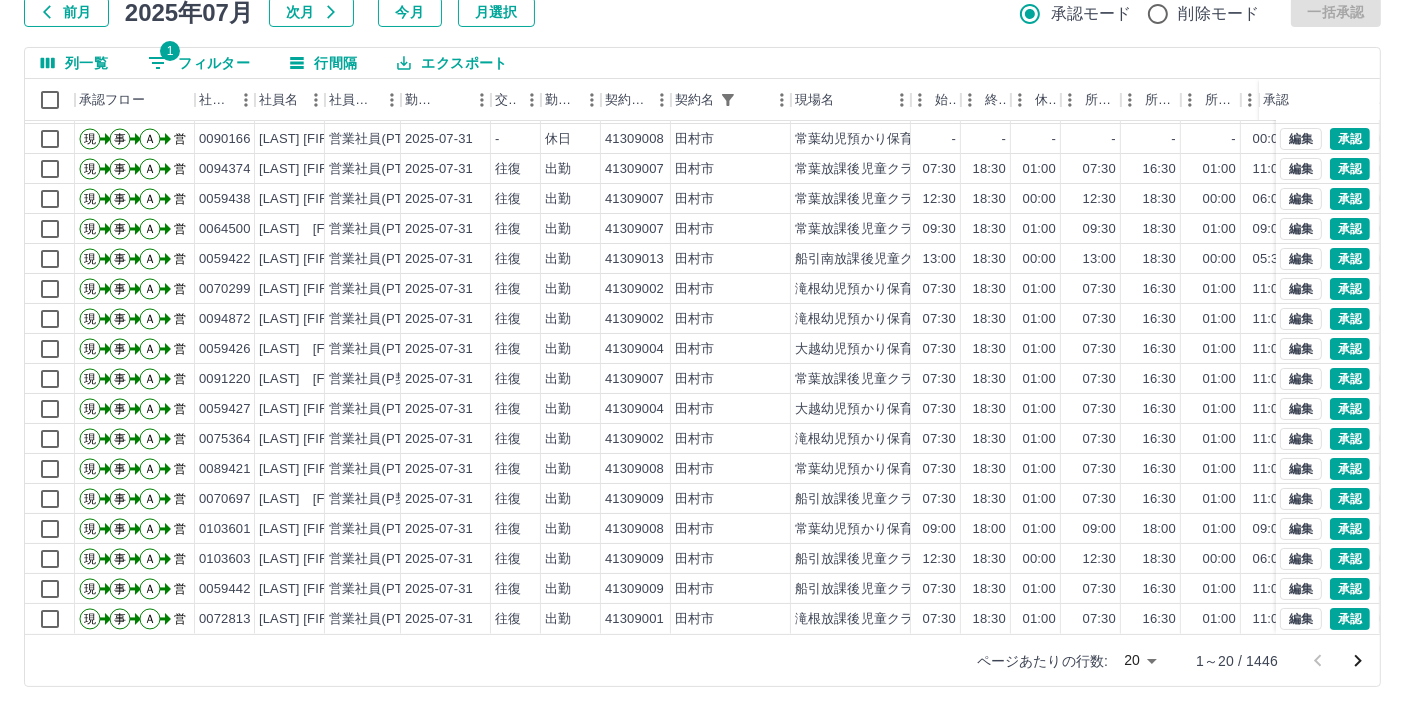 click on "[LAST] [FIRST]" at bounding box center [702, 288] 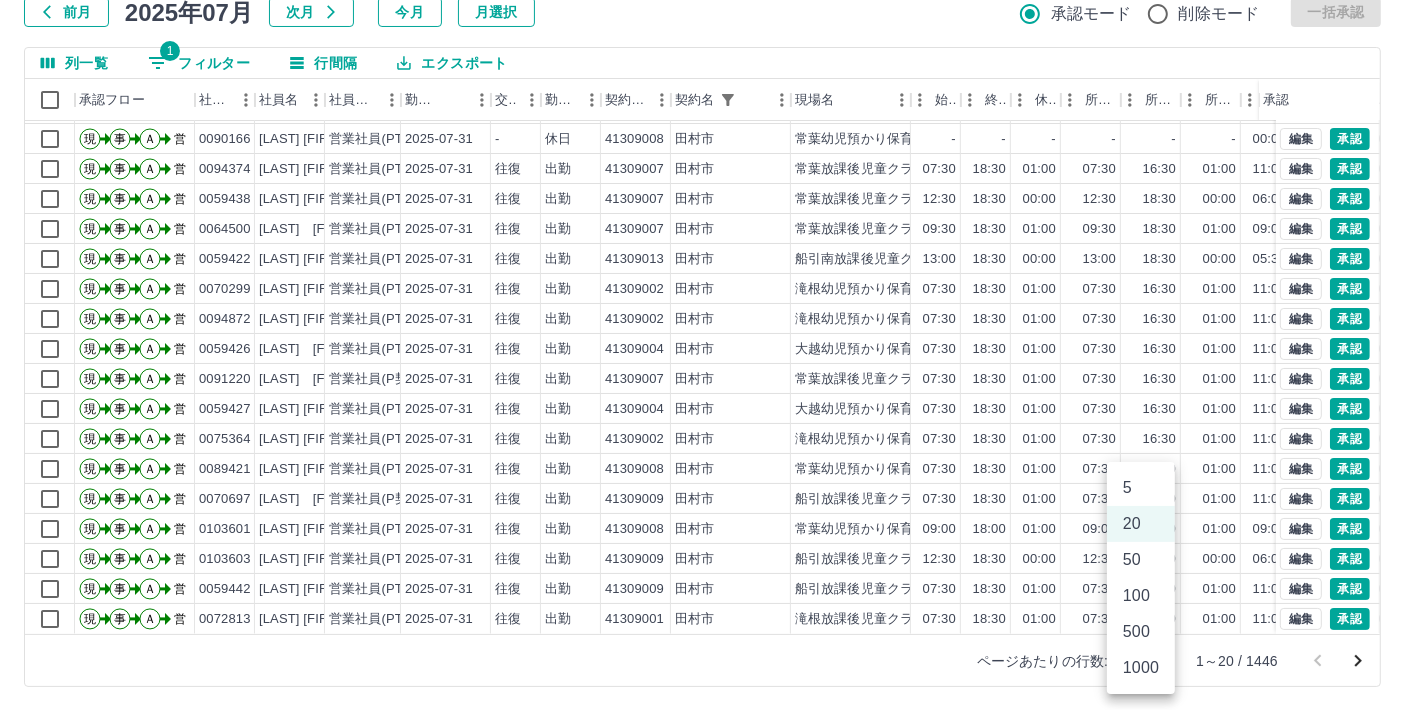 click on "1000" at bounding box center (1141, 668) 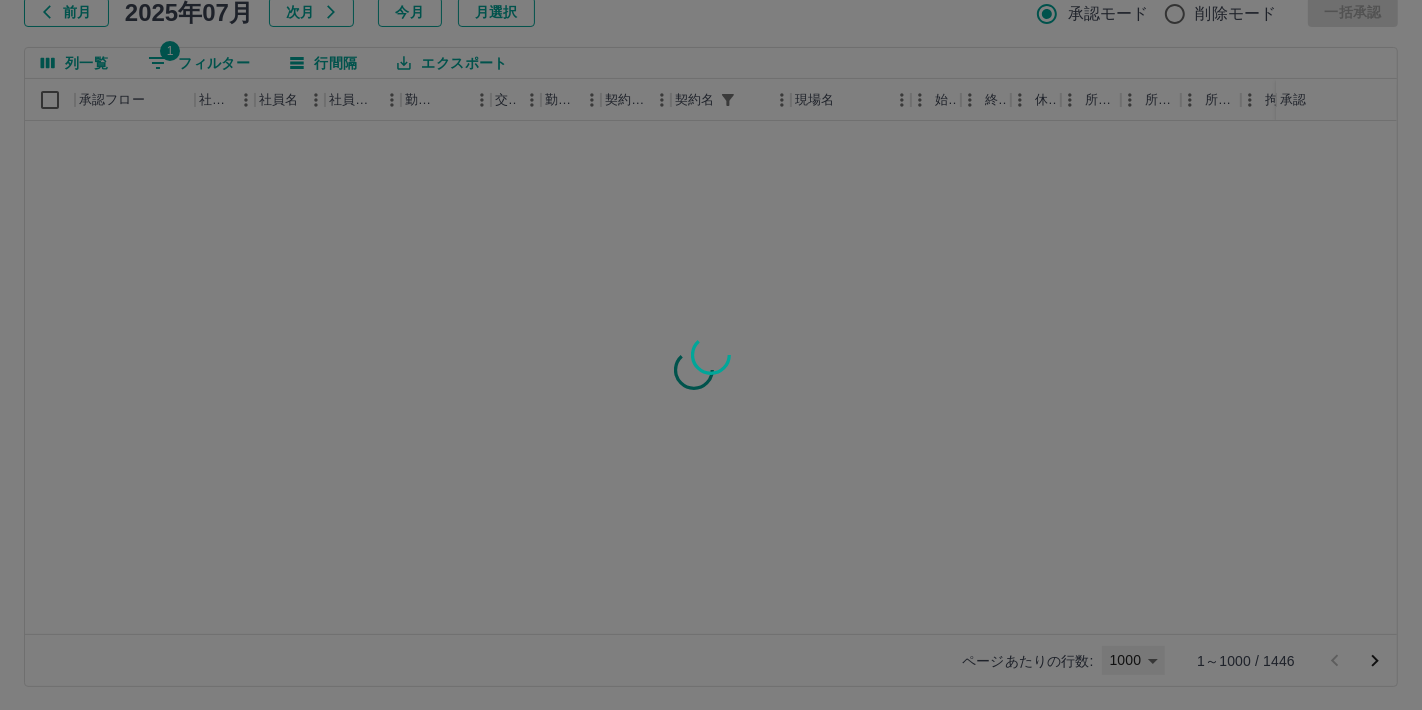 type on "****" 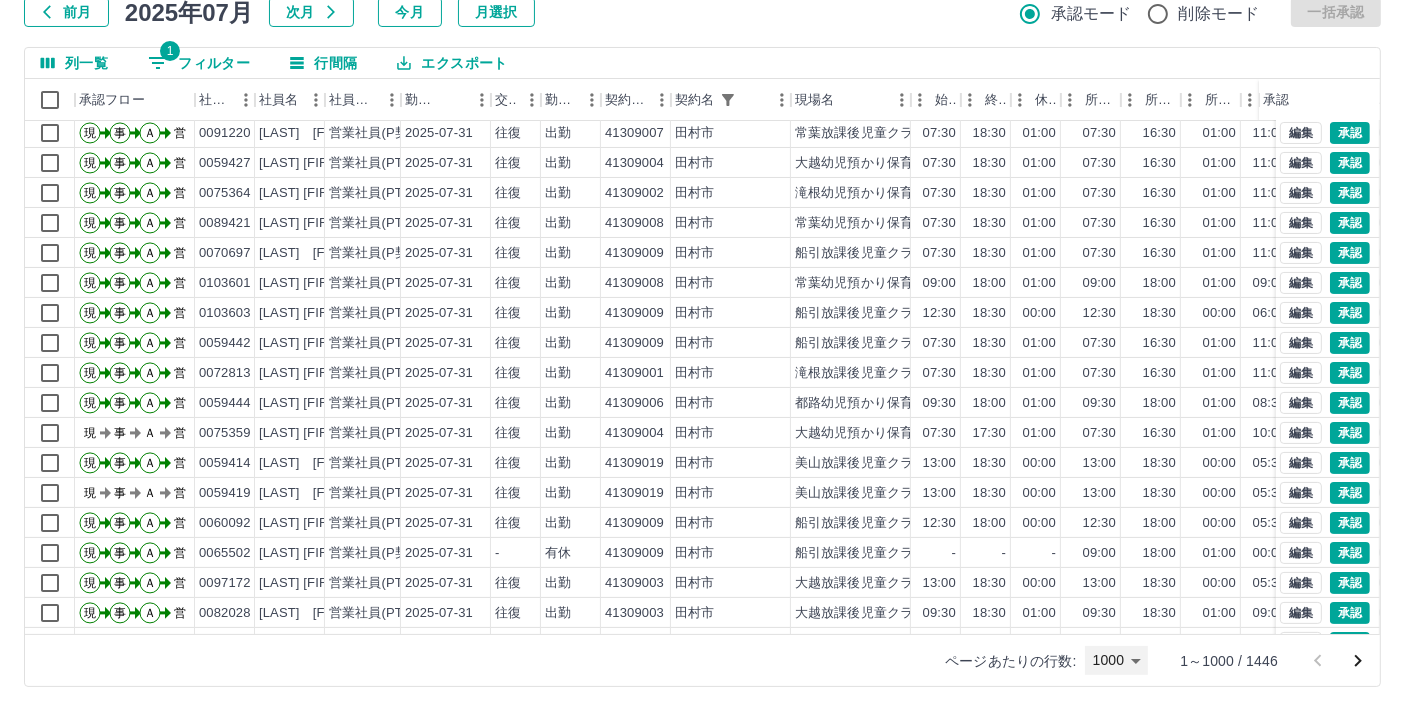 scroll, scrollTop: 444, scrollLeft: 0, axis: vertical 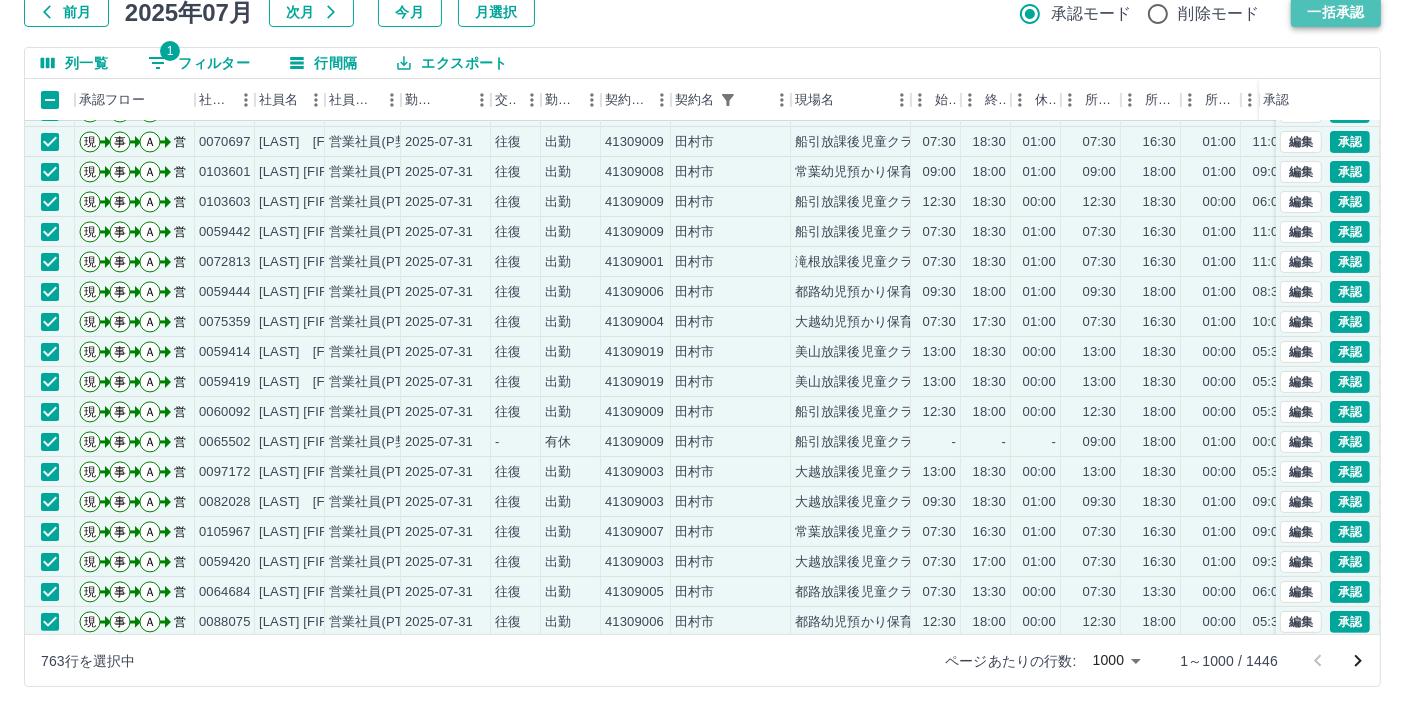 click on "一括承認" at bounding box center [1336, 12] 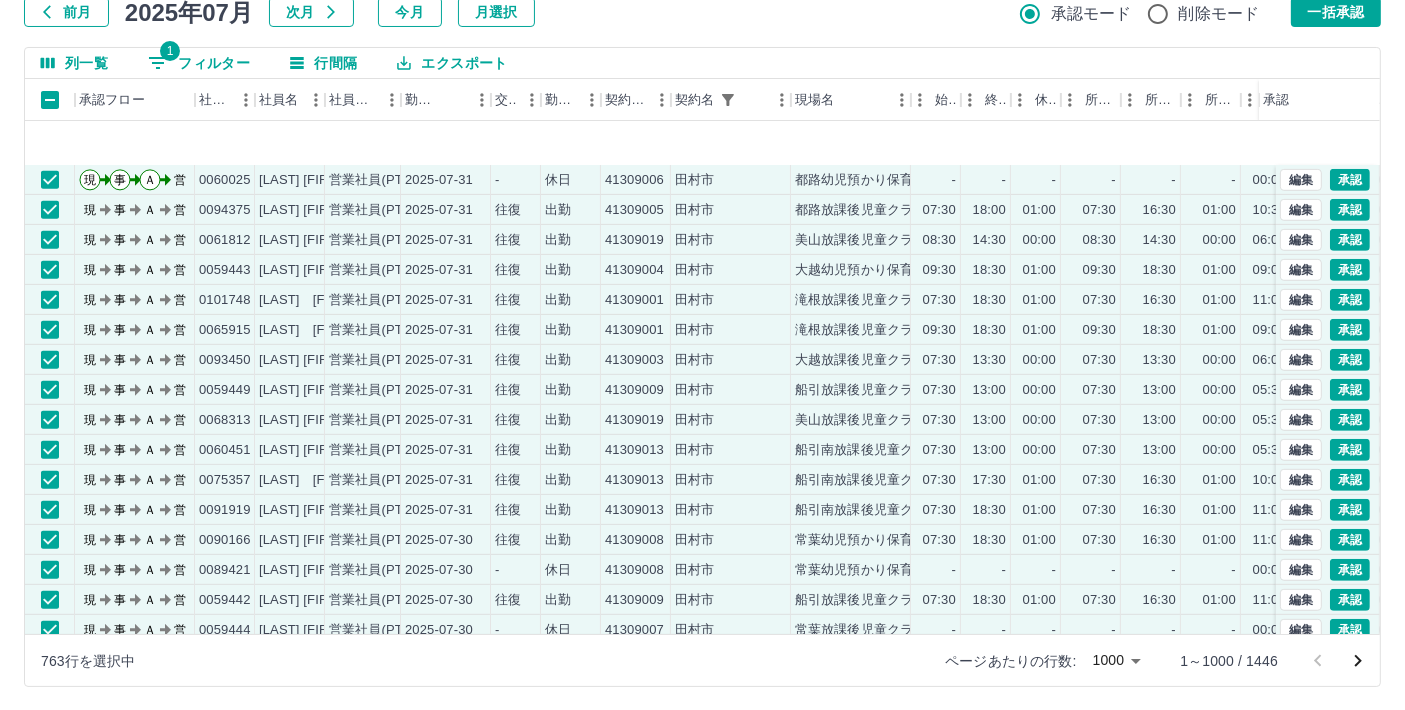 scroll, scrollTop: 1222, scrollLeft: 0, axis: vertical 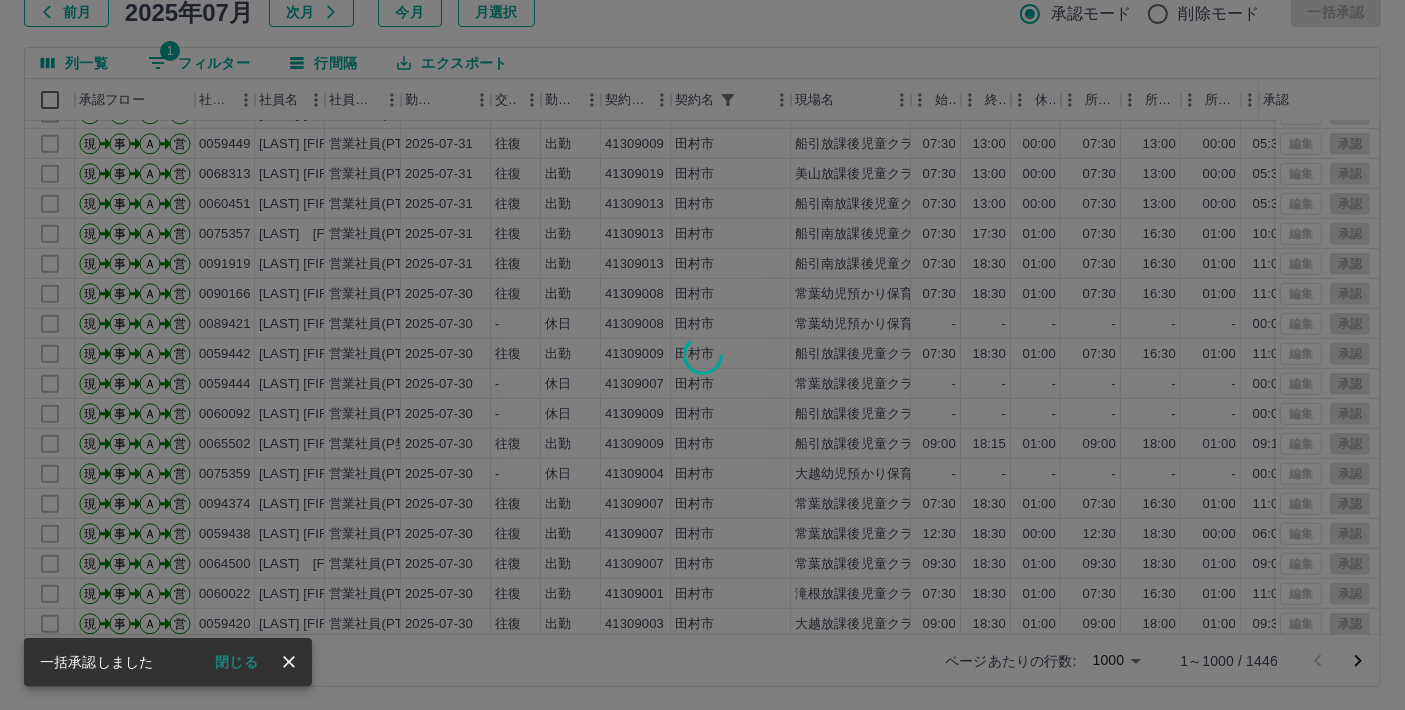 click 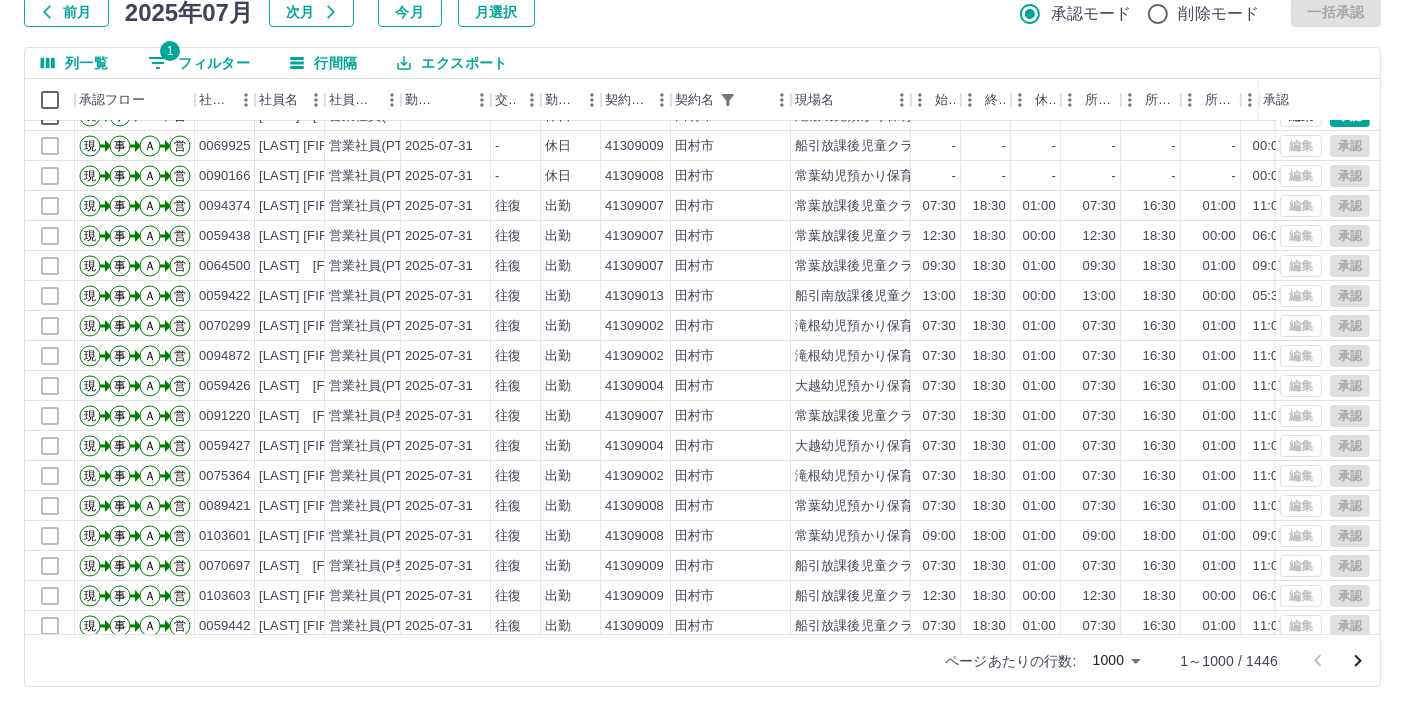 scroll, scrollTop: 0, scrollLeft: 0, axis: both 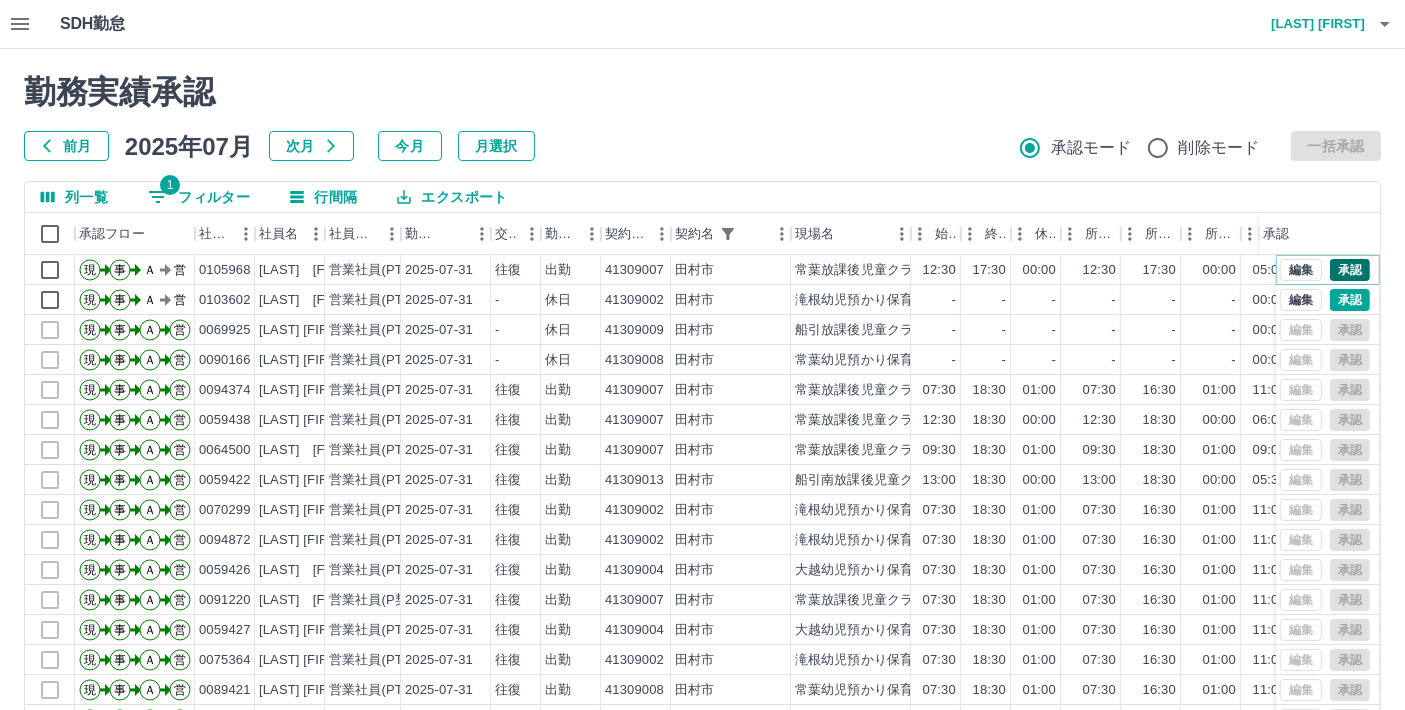 click on "承認" at bounding box center (1350, 270) 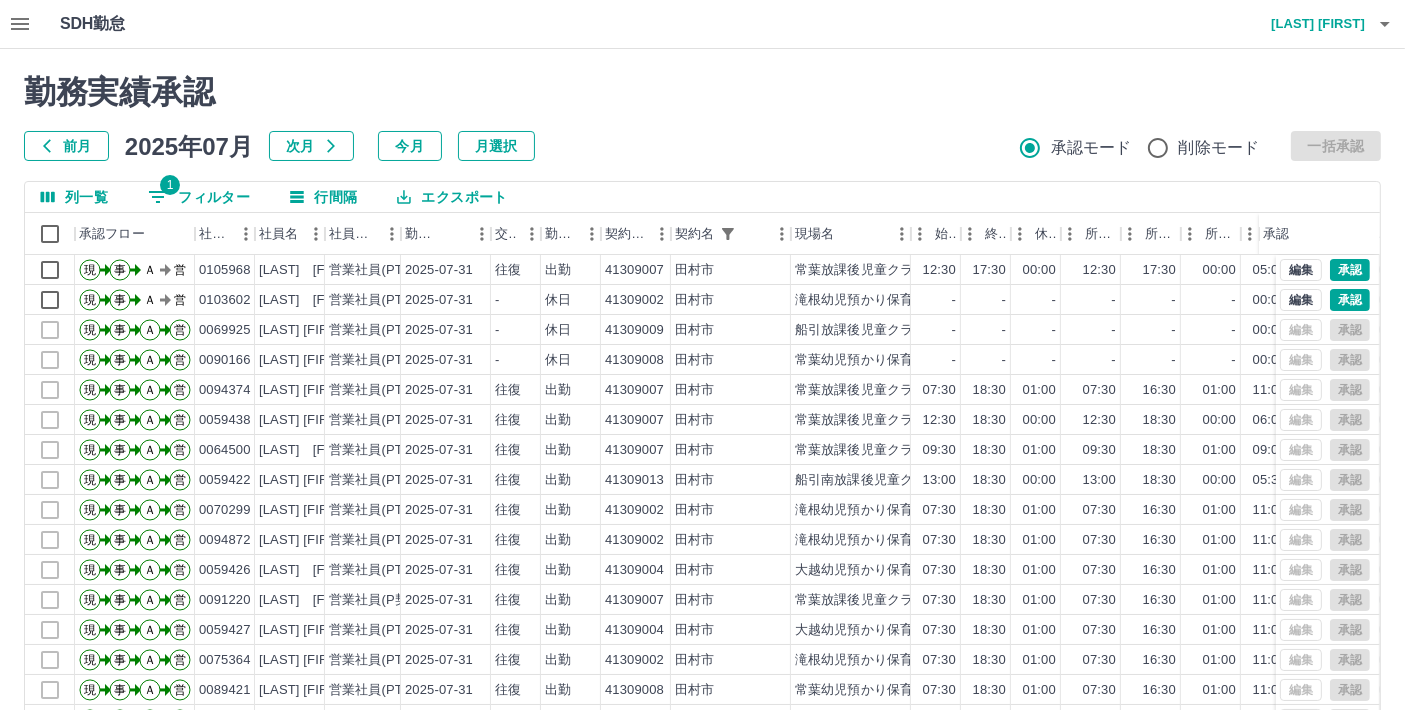 click at bounding box center [702, 355] 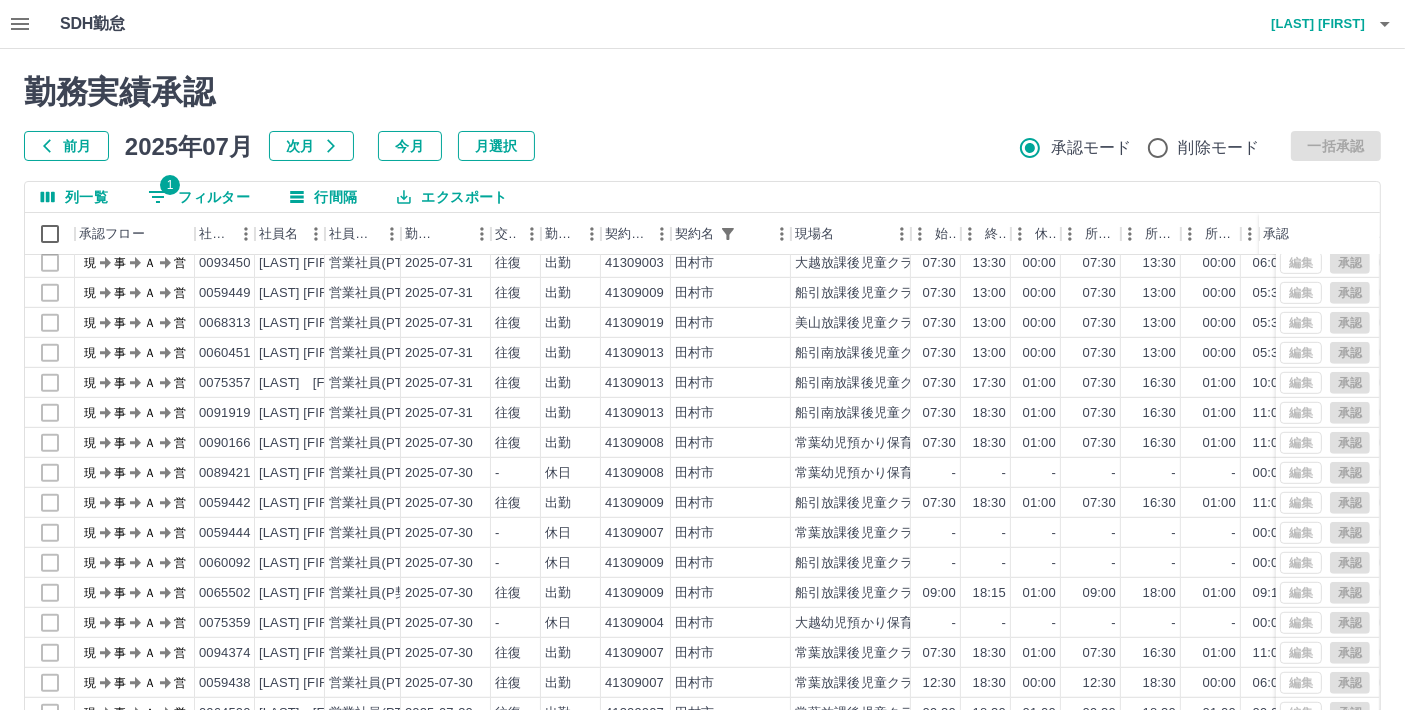 scroll, scrollTop: 1222, scrollLeft: 0, axis: vertical 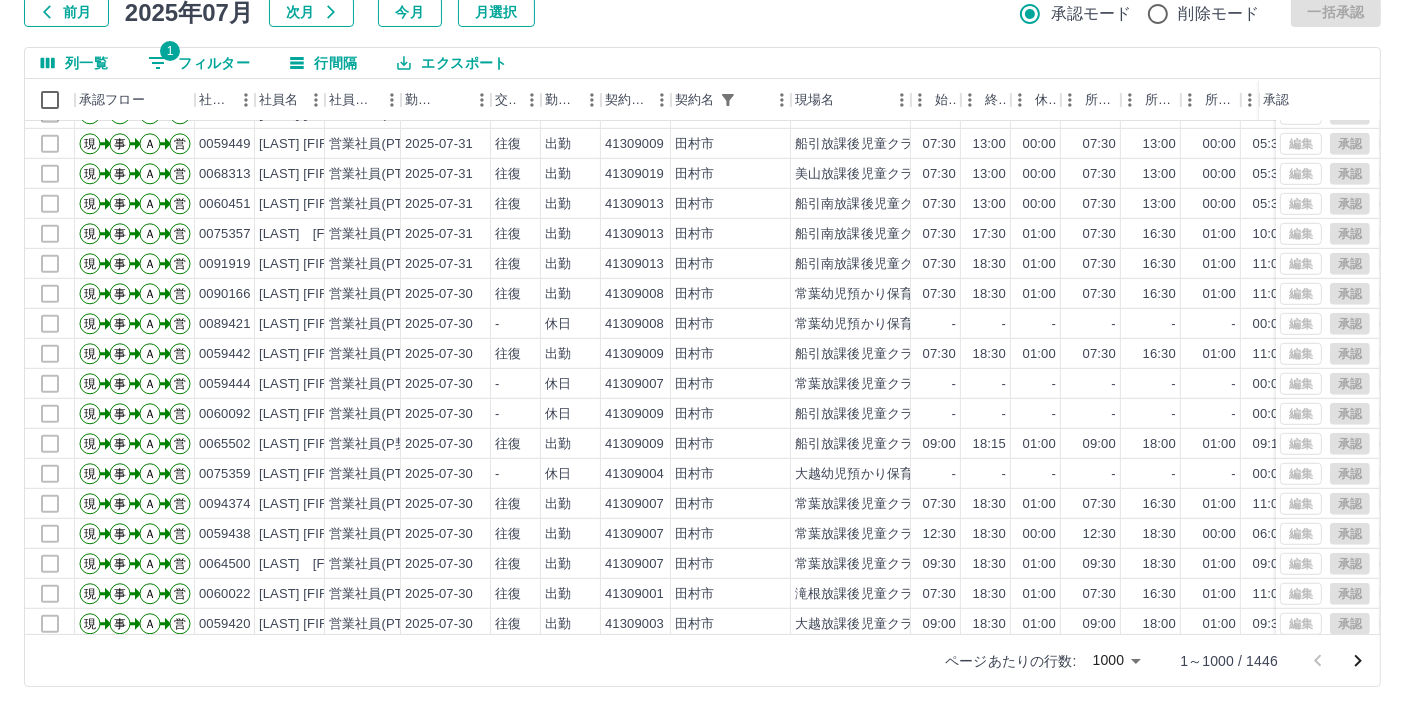 click 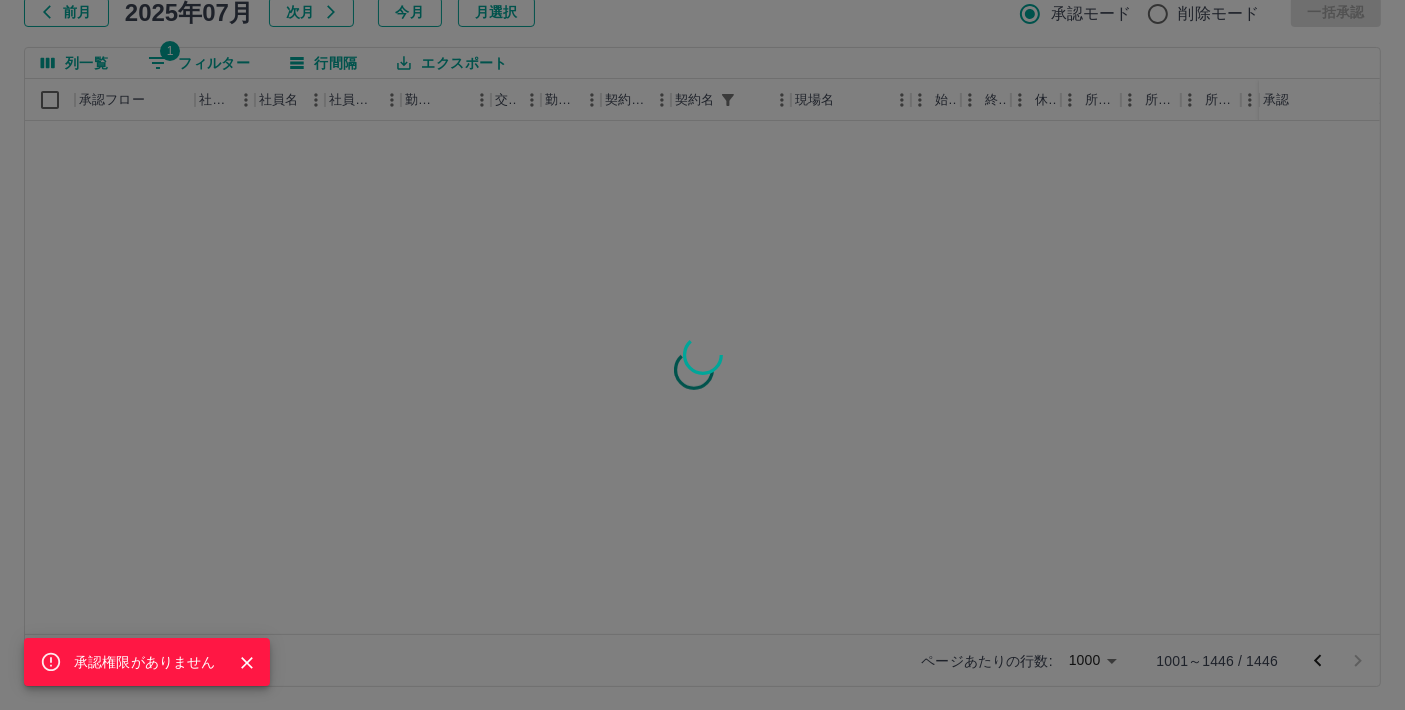scroll, scrollTop: 0, scrollLeft: 0, axis: both 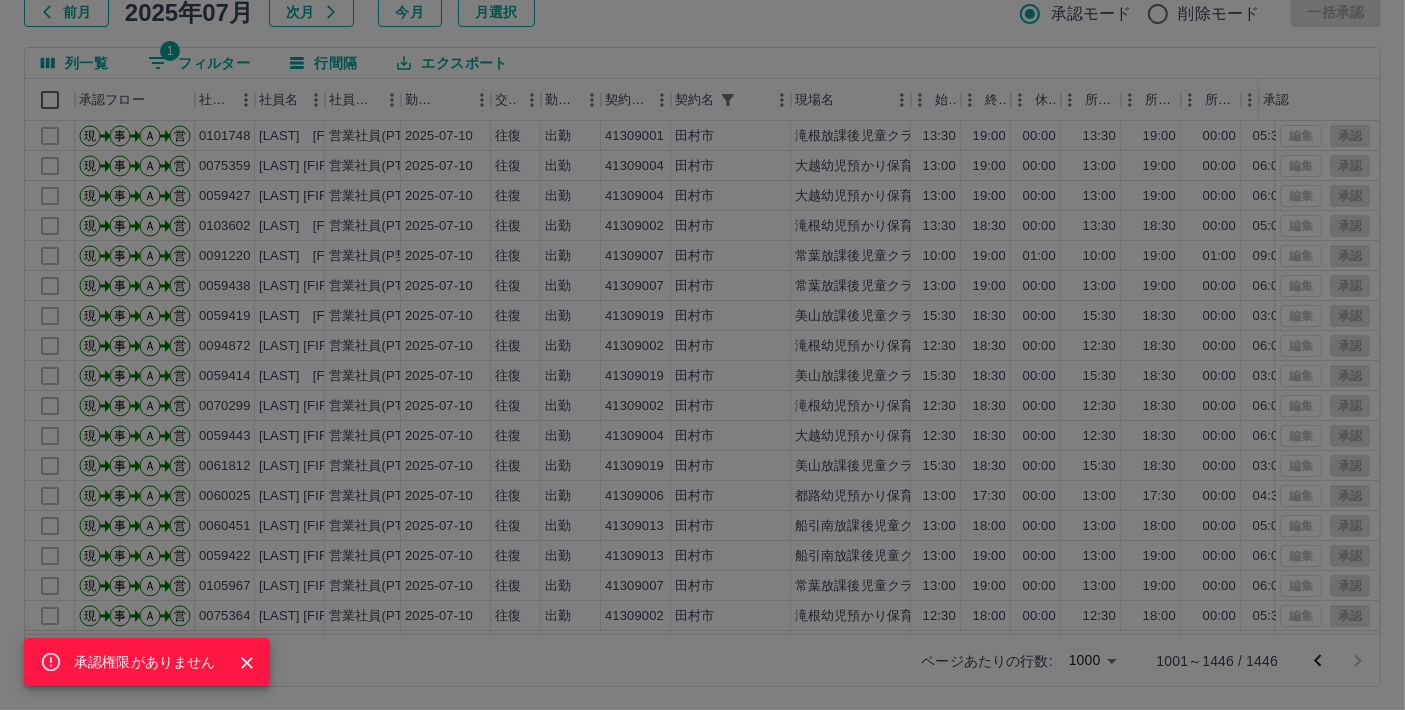 click 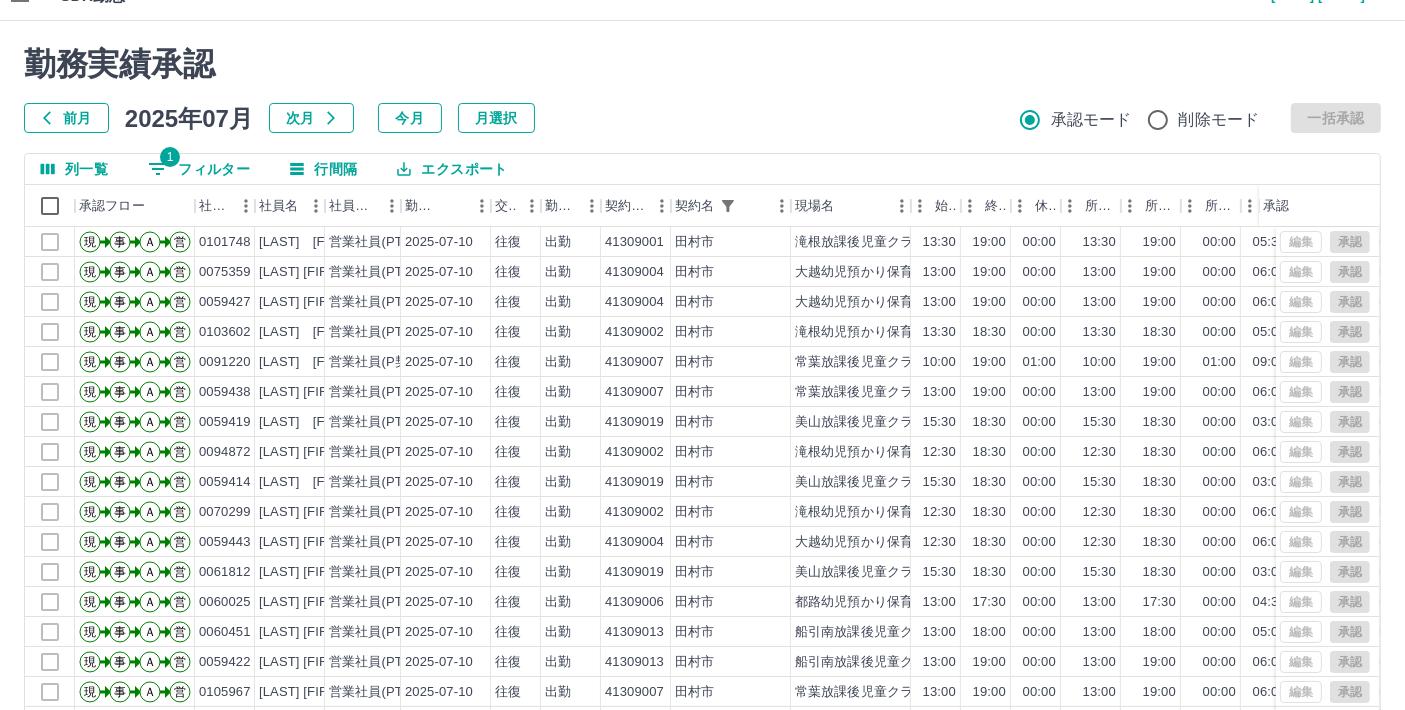 scroll, scrollTop: 0, scrollLeft: 0, axis: both 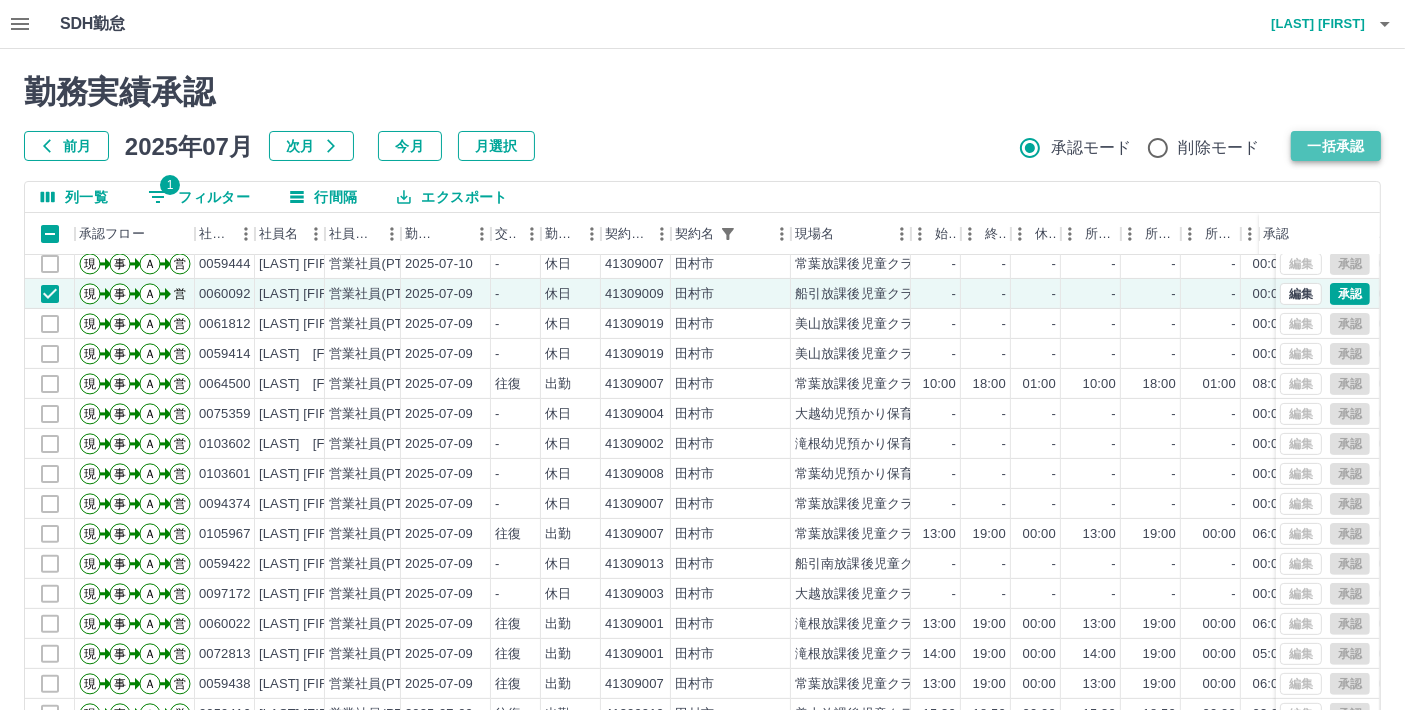 click on "一括承認" at bounding box center [1336, 146] 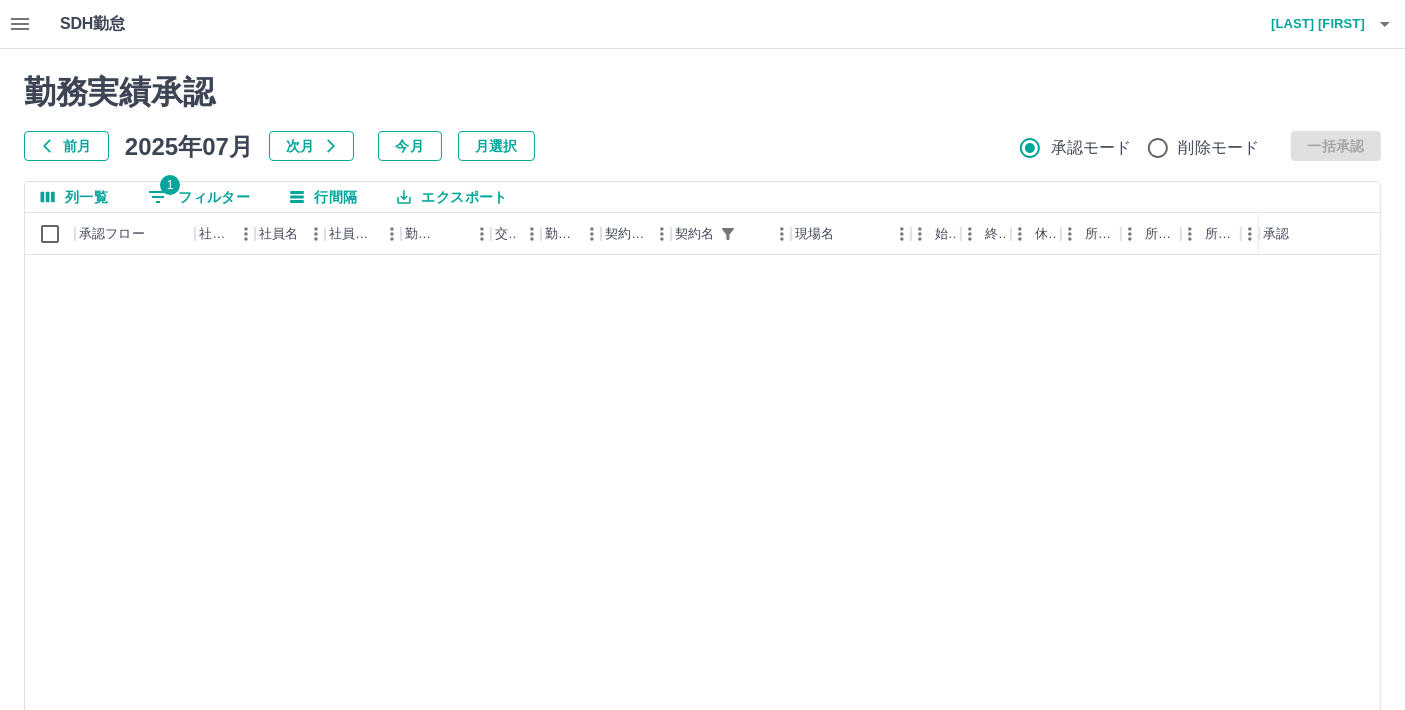 scroll, scrollTop: 8777, scrollLeft: 0, axis: vertical 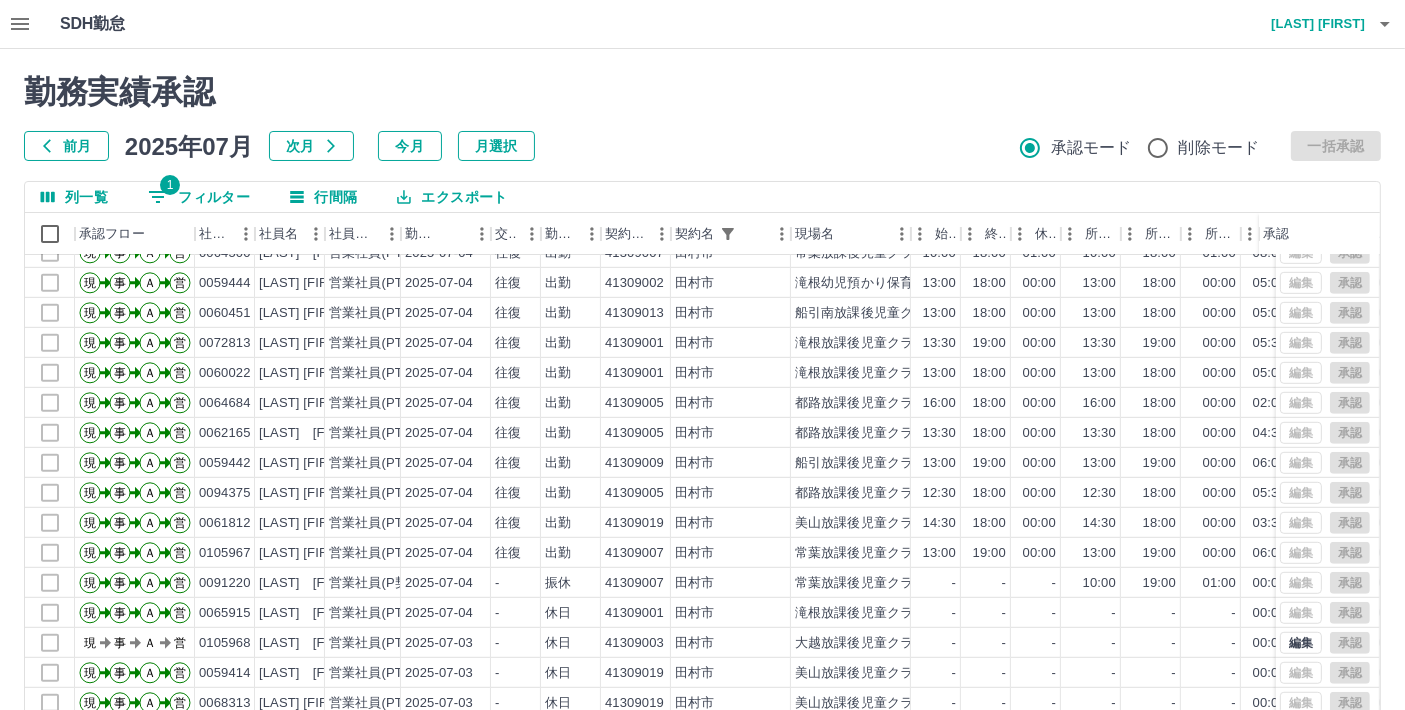 click on "1 フィルター" at bounding box center [199, 197] 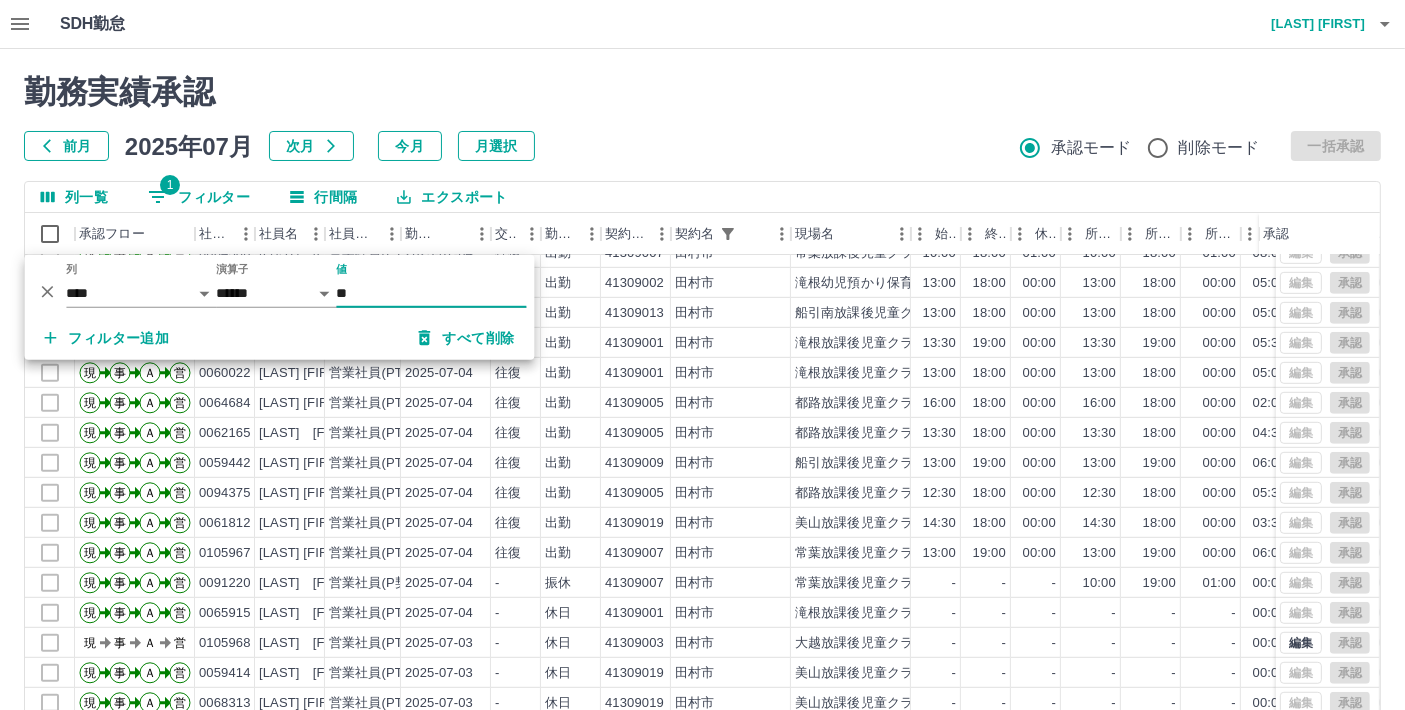type on "*" 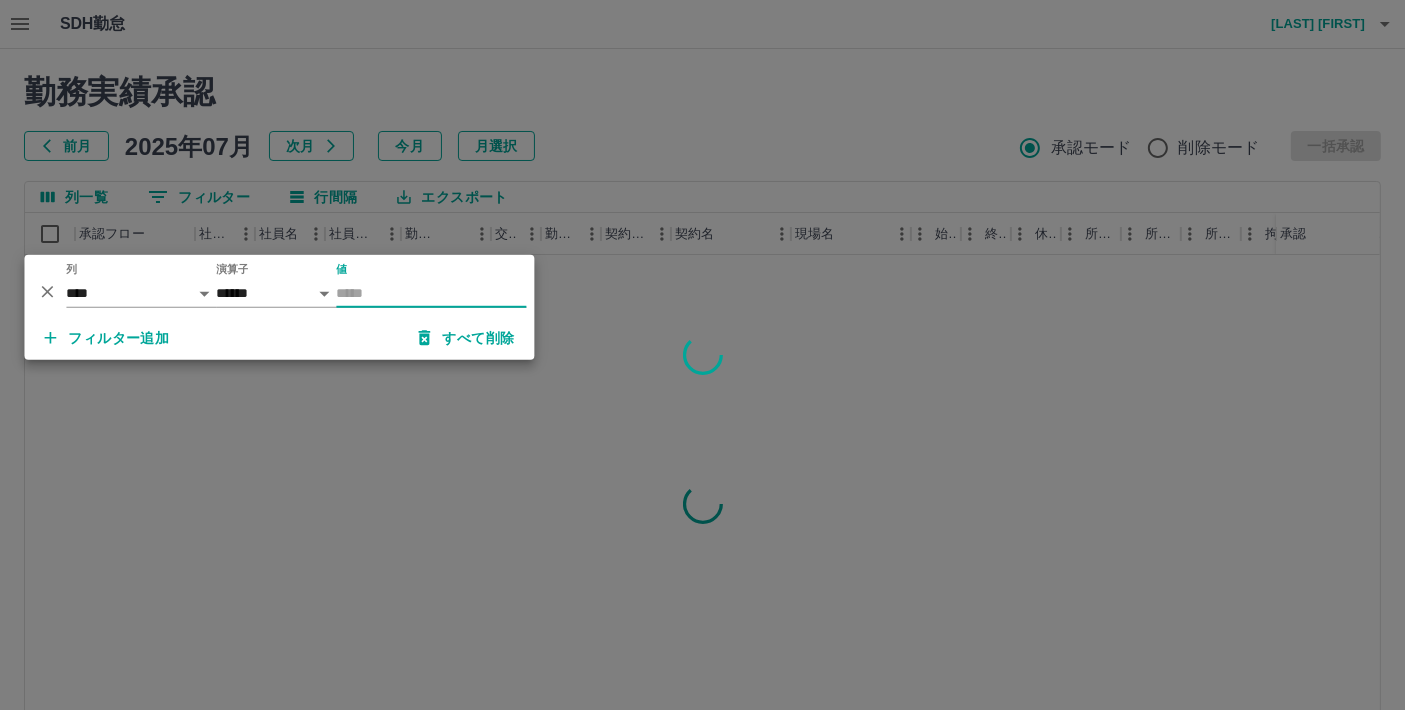 scroll, scrollTop: 0, scrollLeft: 0, axis: both 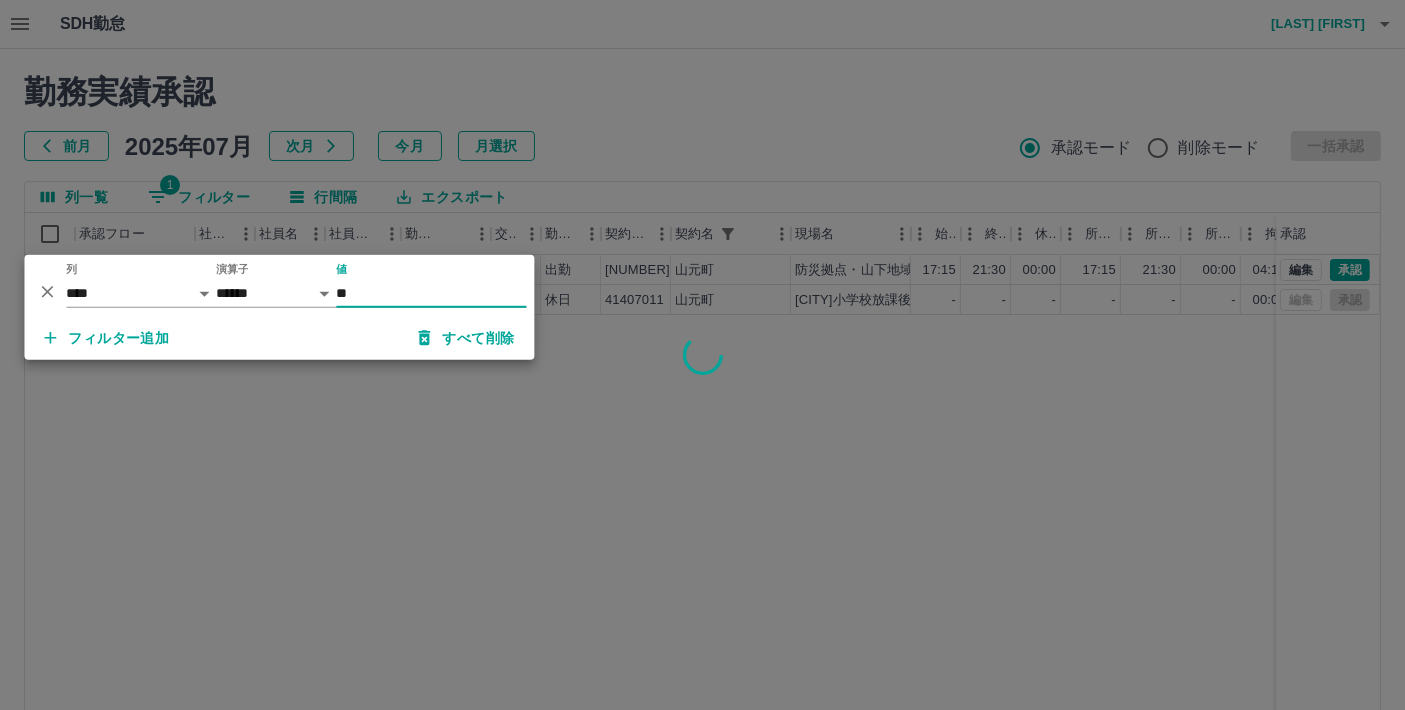 type on "**" 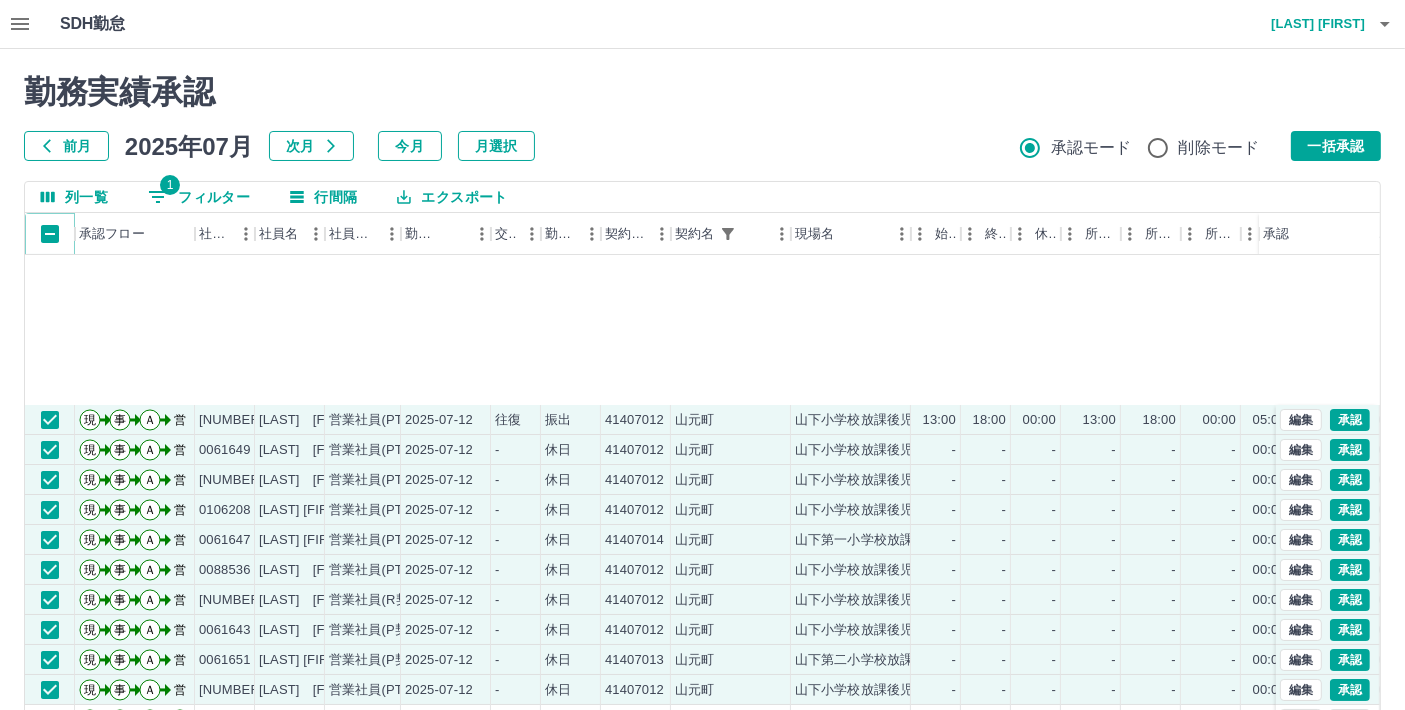 scroll, scrollTop: 222, scrollLeft: 0, axis: vertical 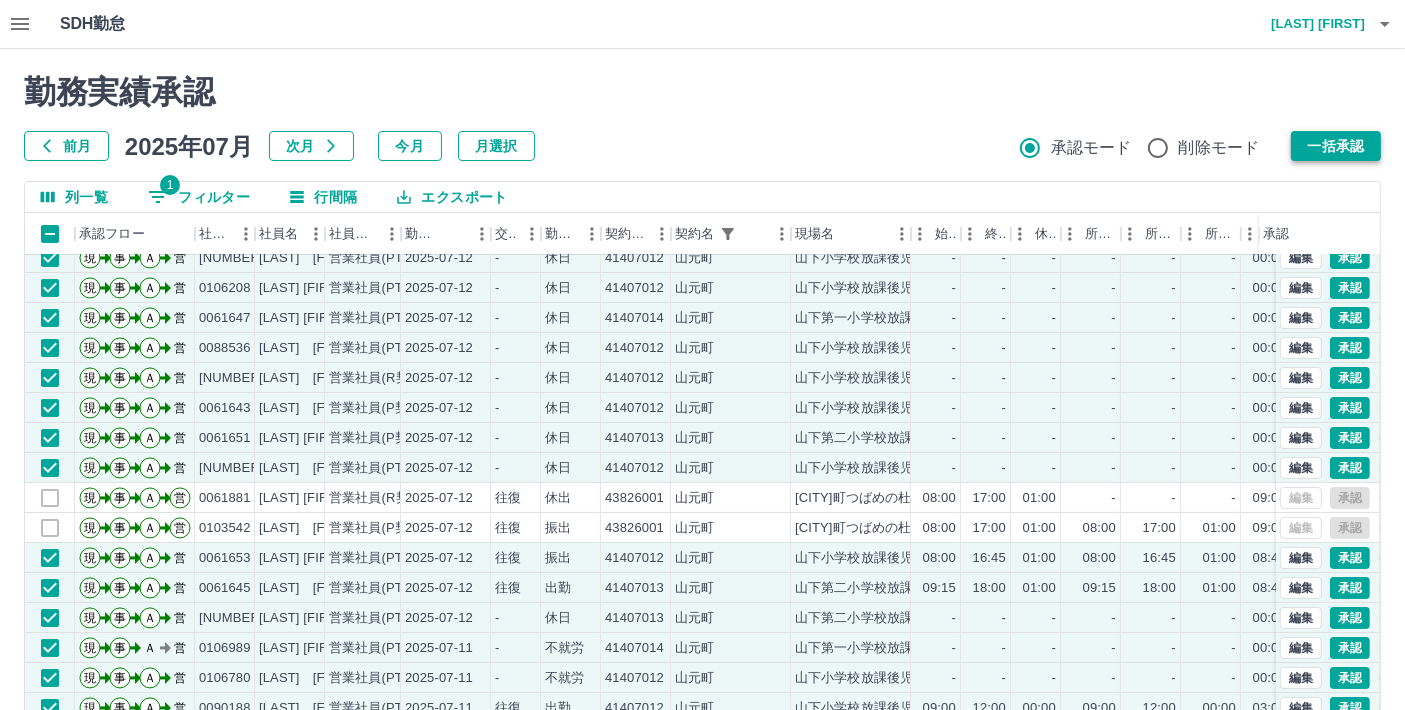 click on "一括承認" at bounding box center (1336, 146) 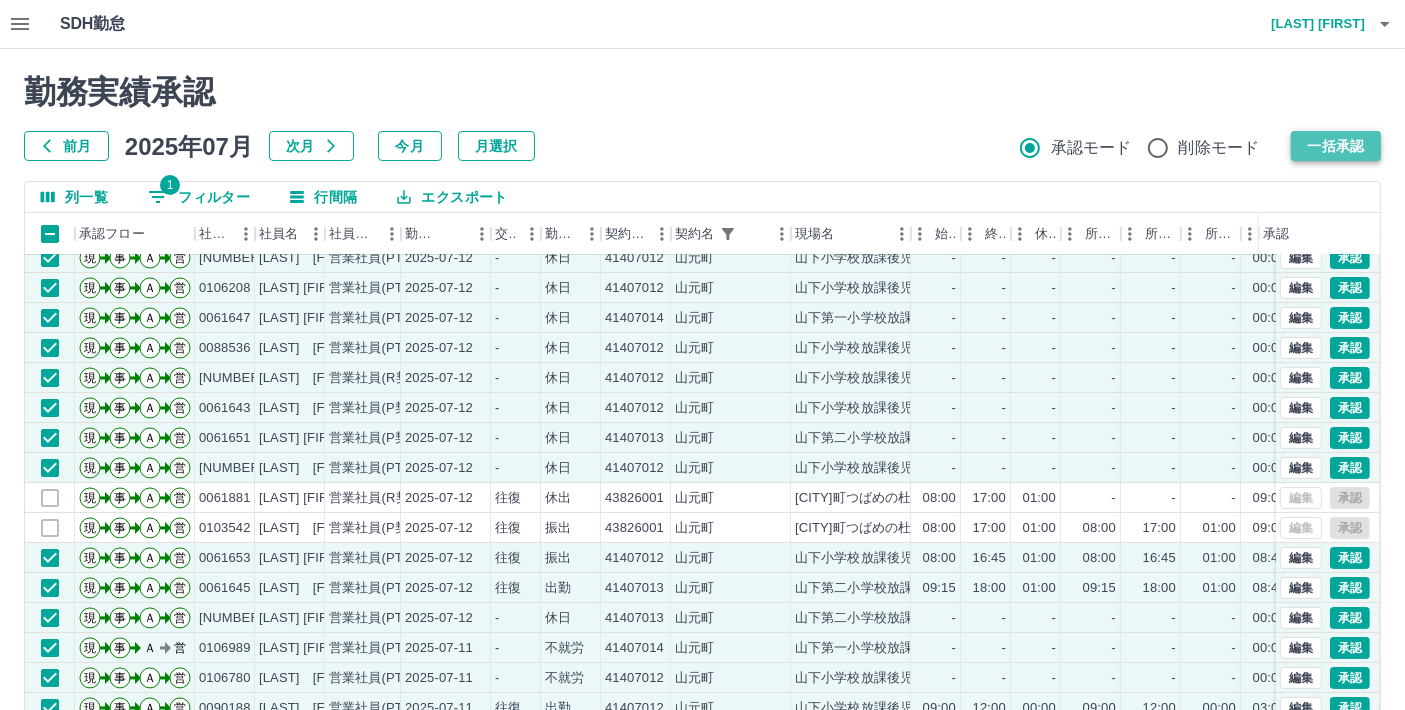 click on "一括承認" at bounding box center [1336, 146] 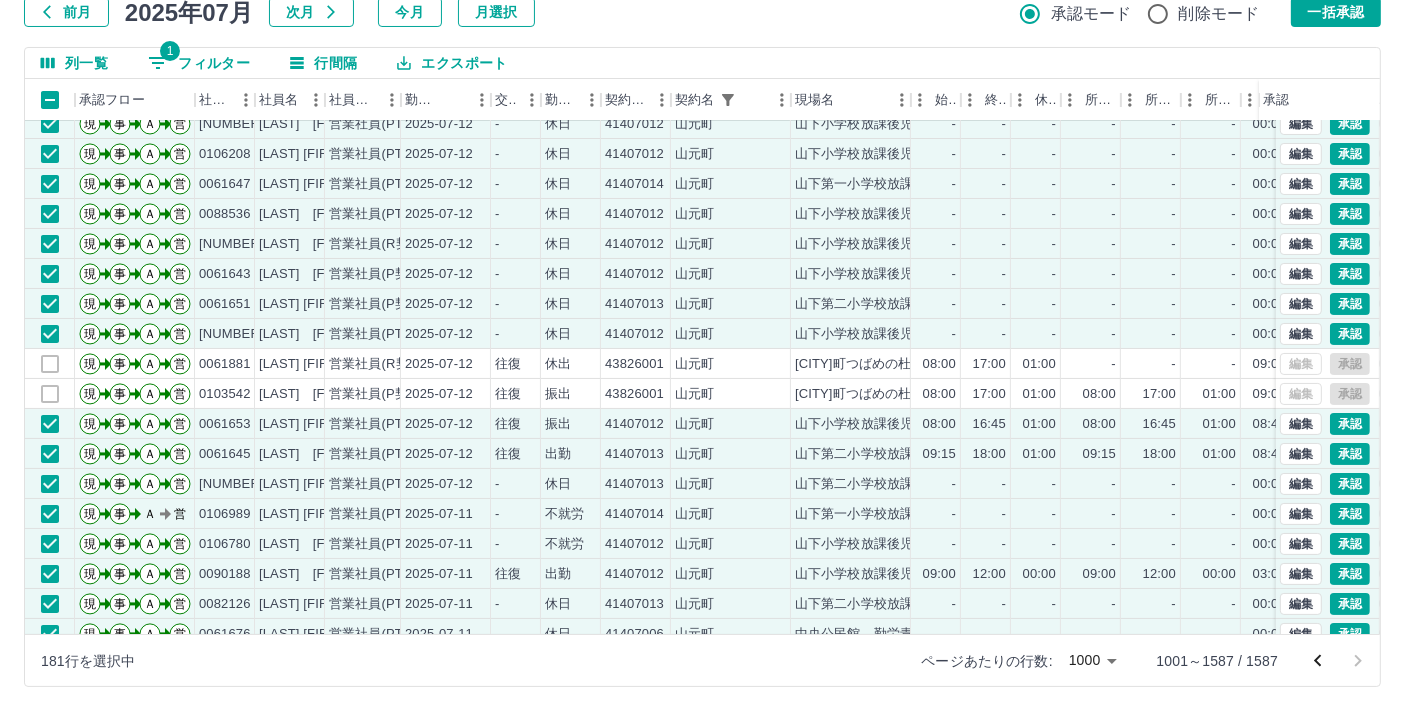 scroll, scrollTop: 134, scrollLeft: 0, axis: vertical 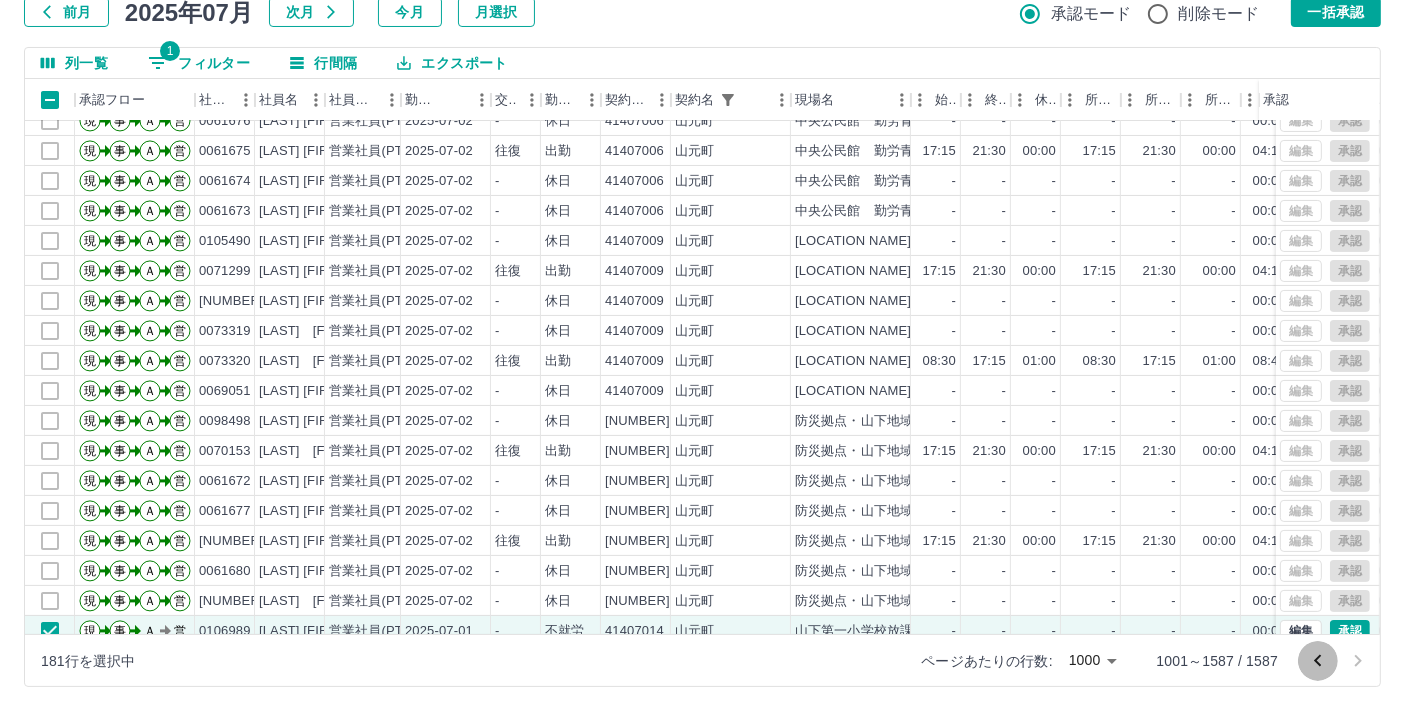 click 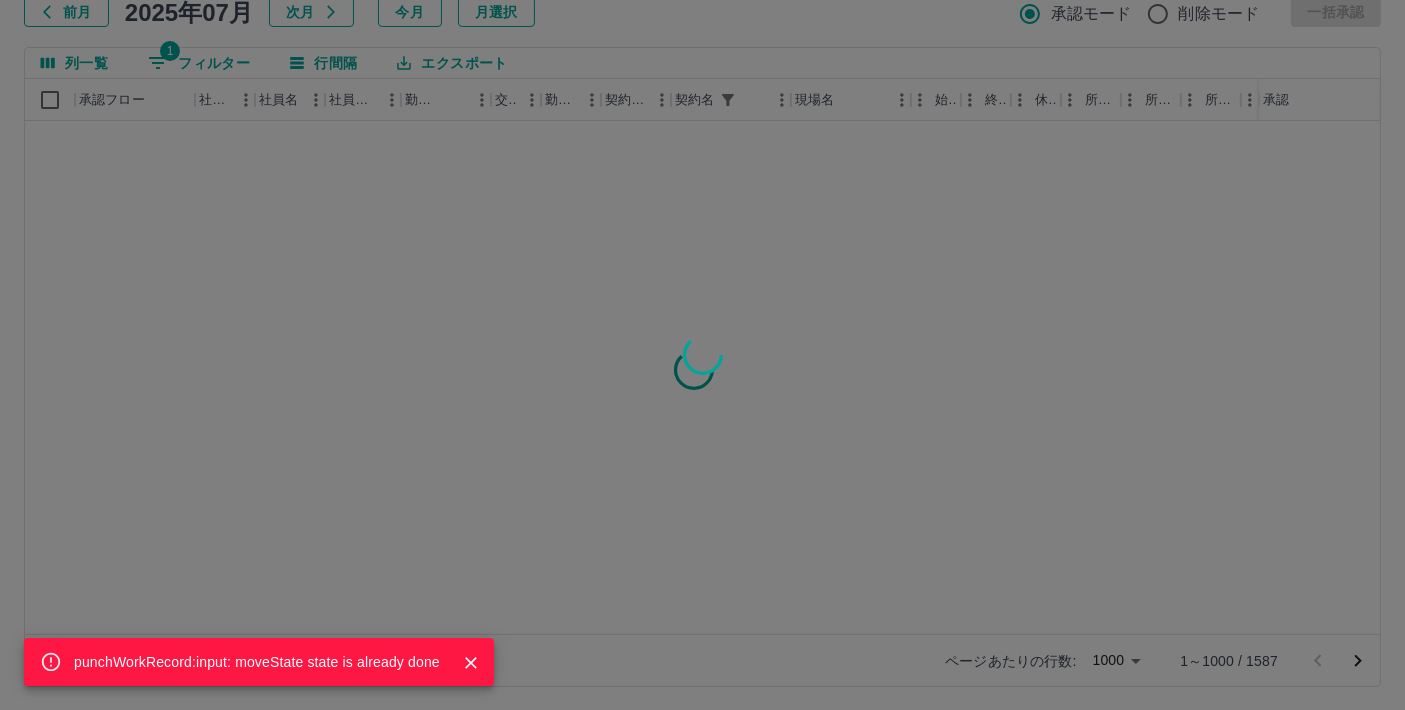 scroll, scrollTop: 0, scrollLeft: 0, axis: both 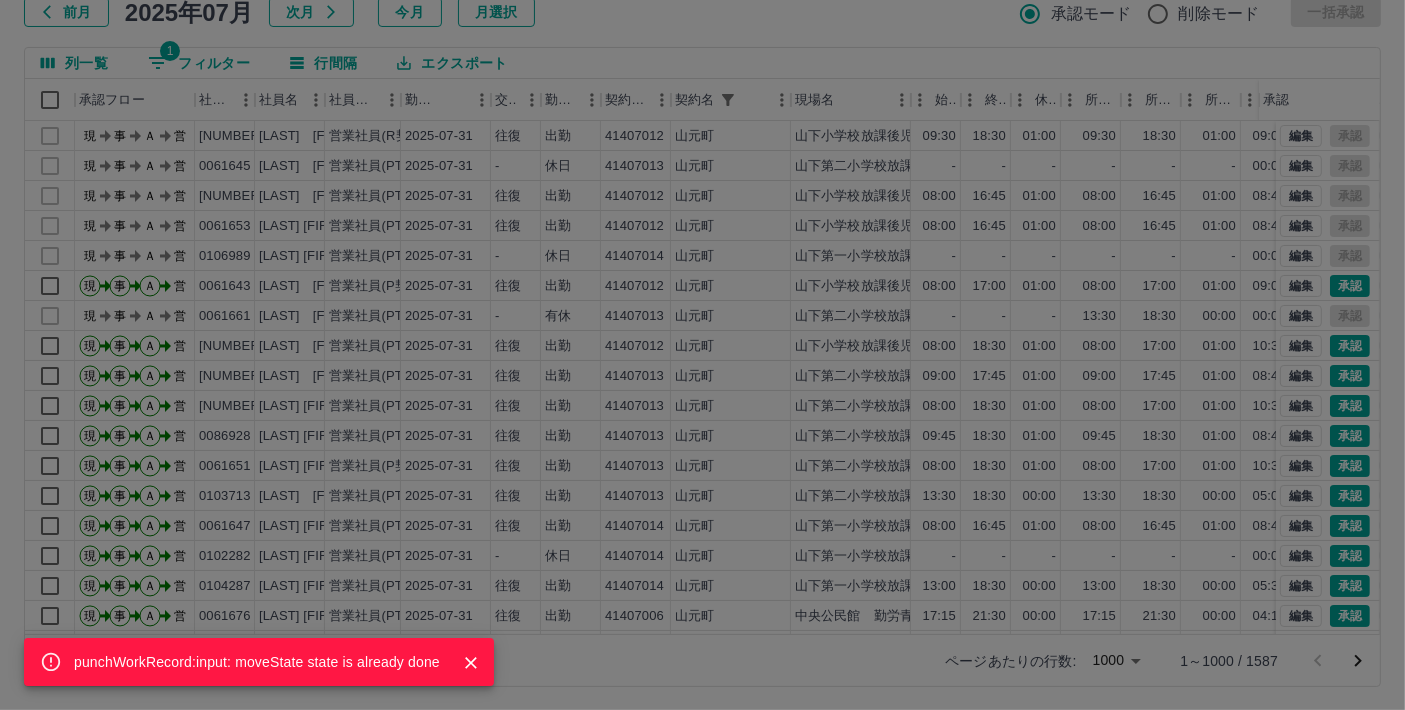 click on "punchWorkRecord:input: moveState state is already done" at bounding box center (702, 355) 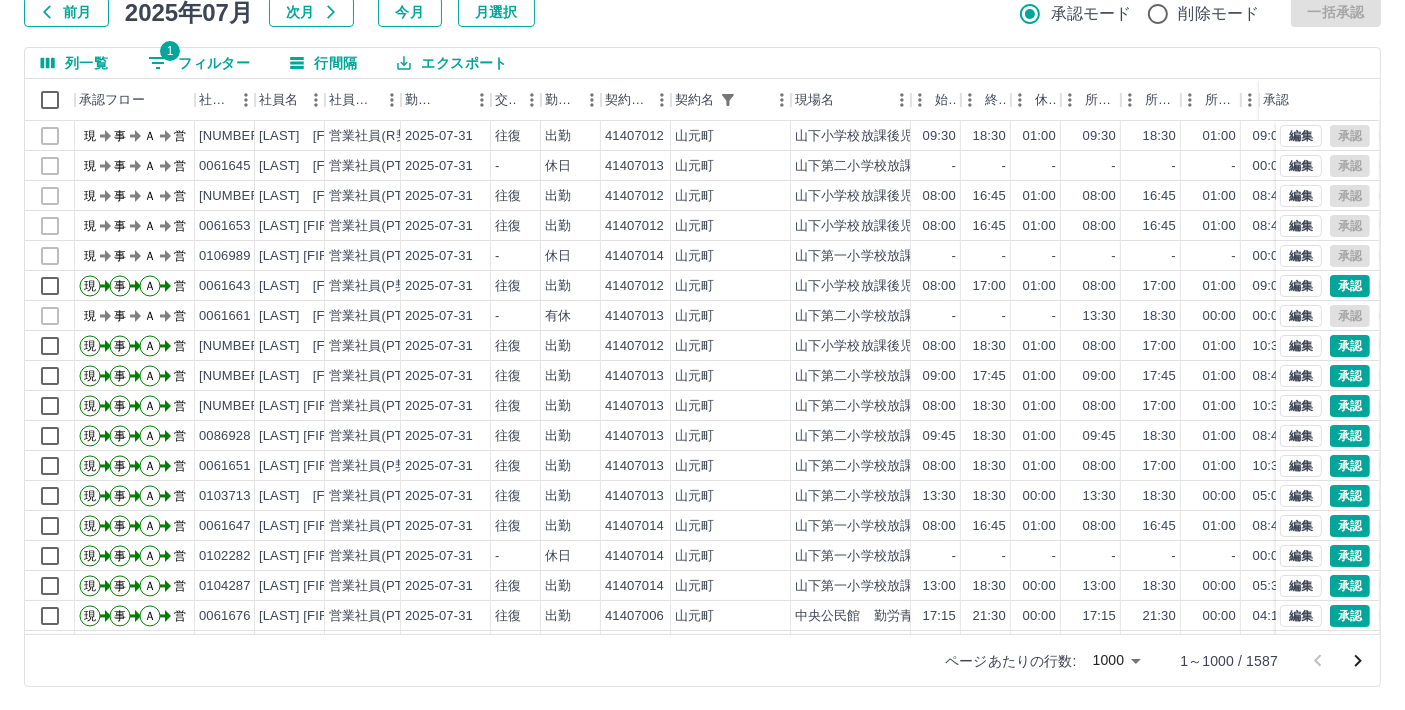 scroll, scrollTop: 222, scrollLeft: 0, axis: vertical 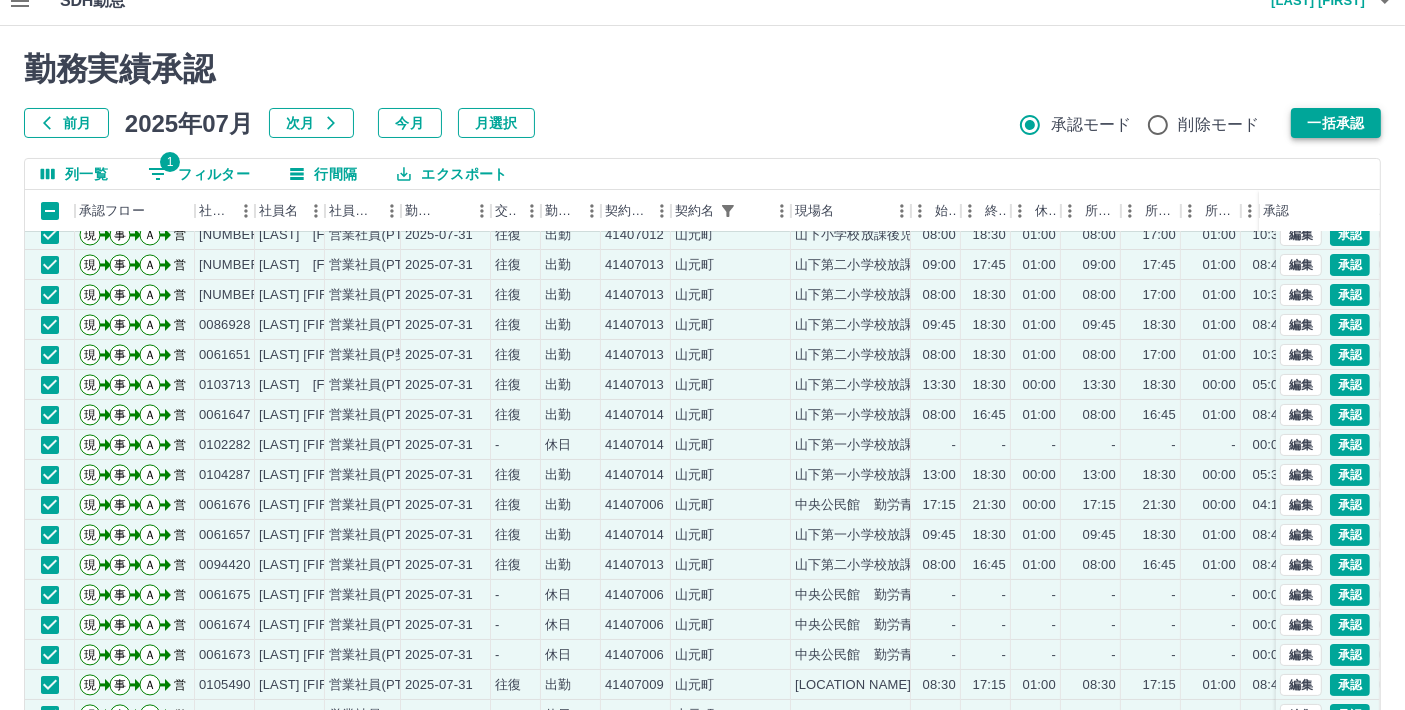 click on "一括承認" at bounding box center (1336, 123) 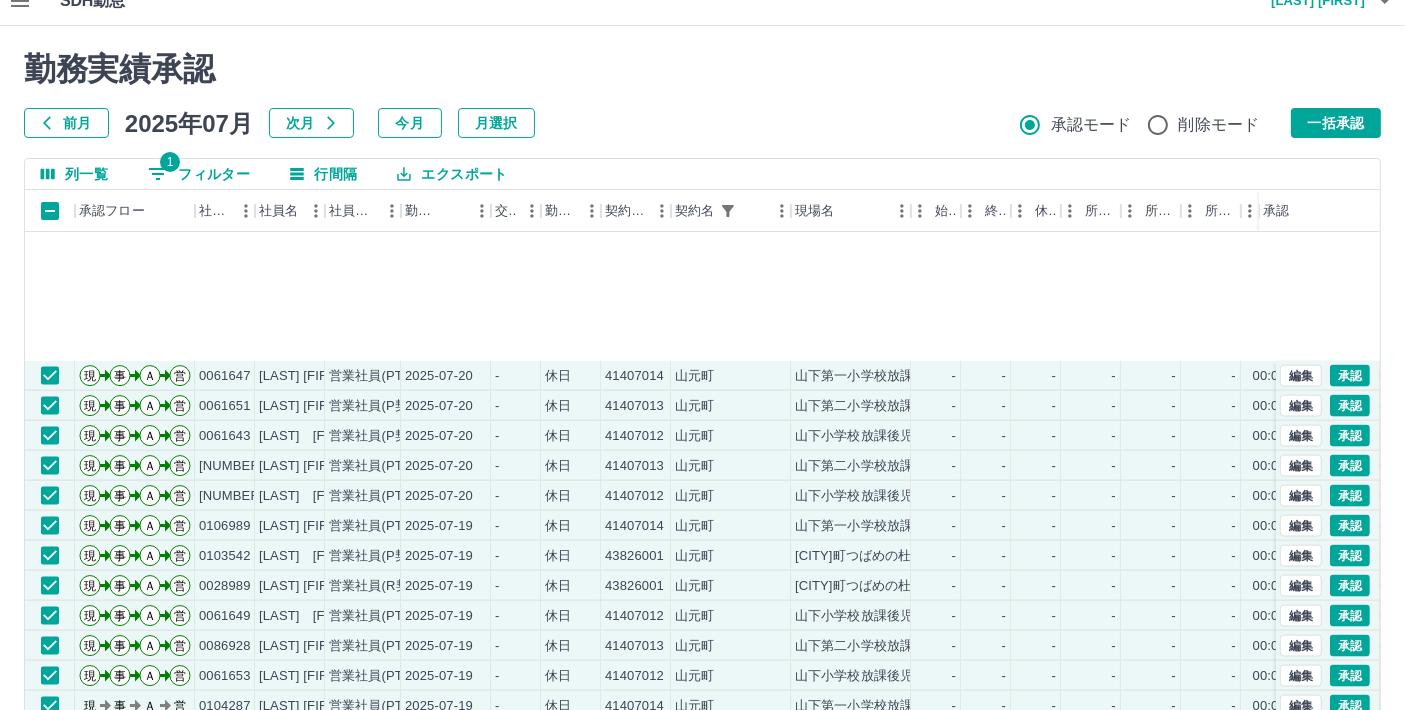 scroll, scrollTop: 18222, scrollLeft: 0, axis: vertical 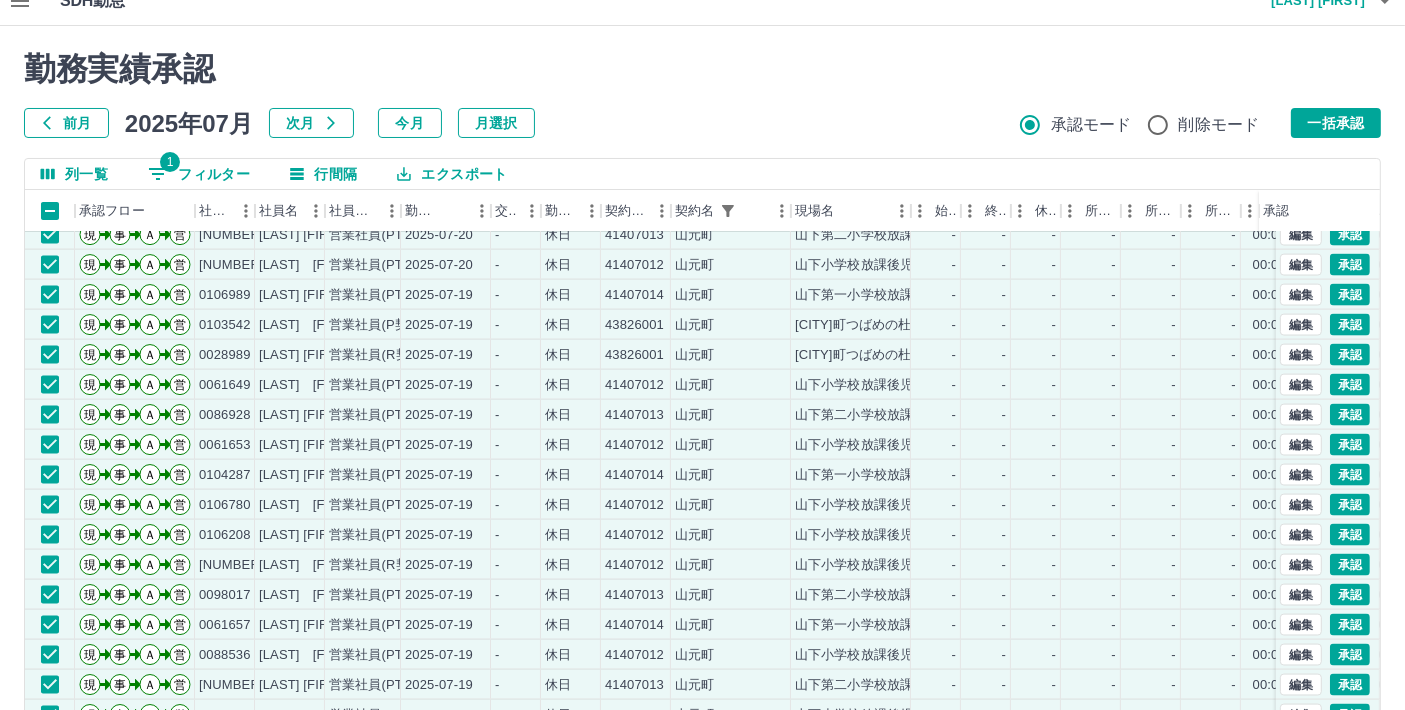 click on "1 フィルター" at bounding box center [199, 174] 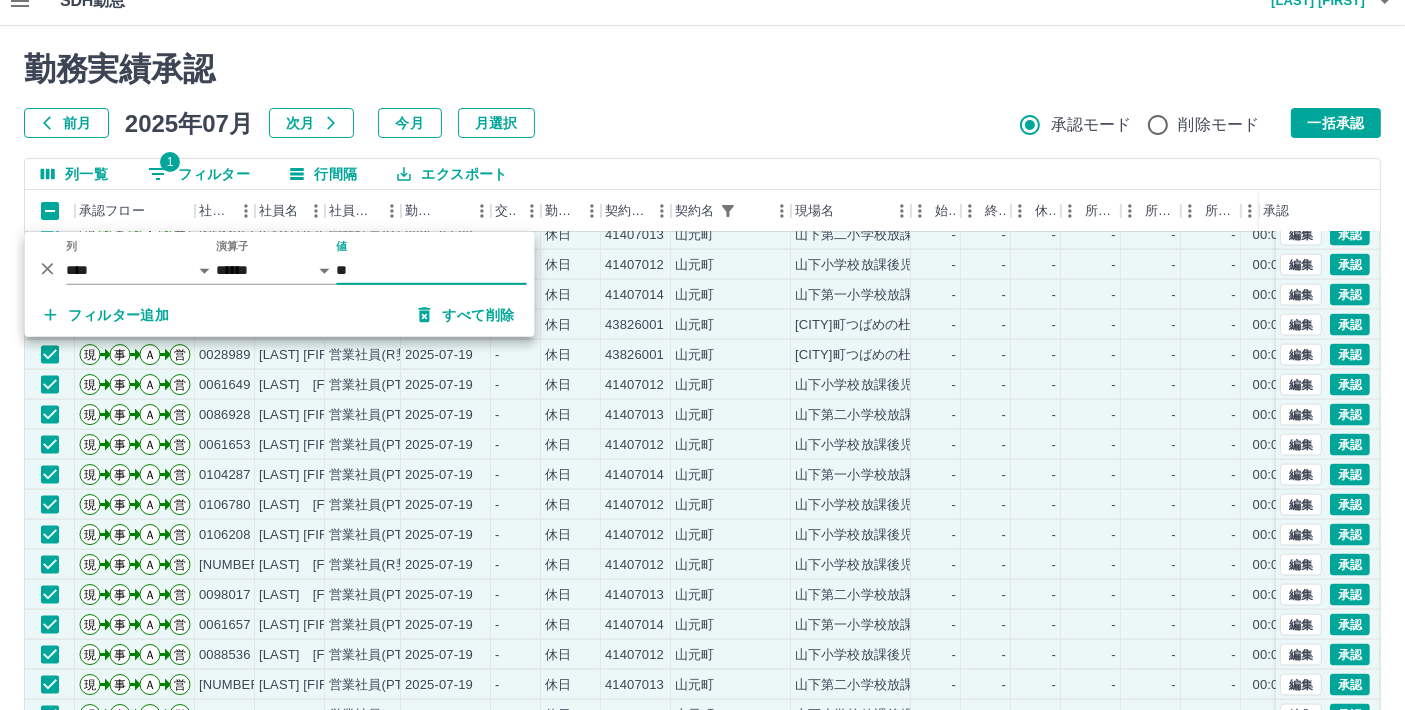 type on "*" 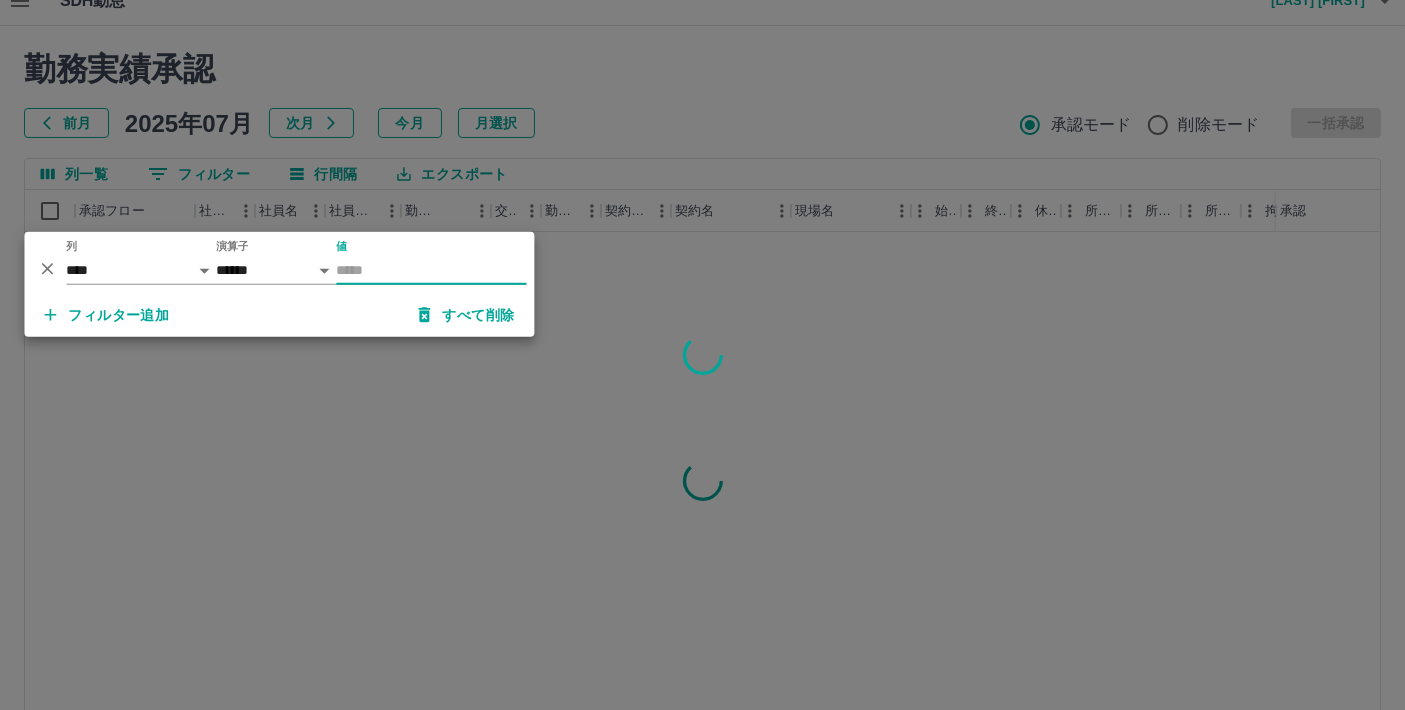 scroll, scrollTop: 0, scrollLeft: 0, axis: both 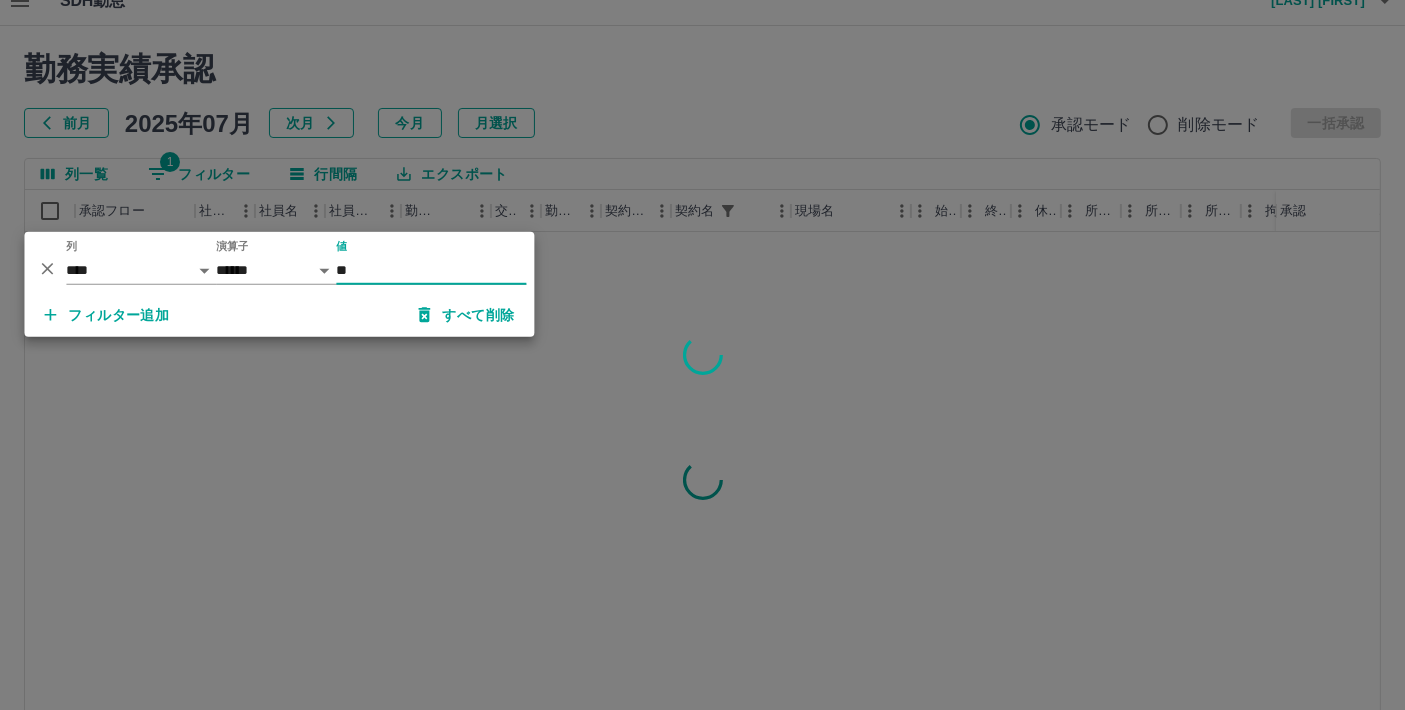 type on "**" 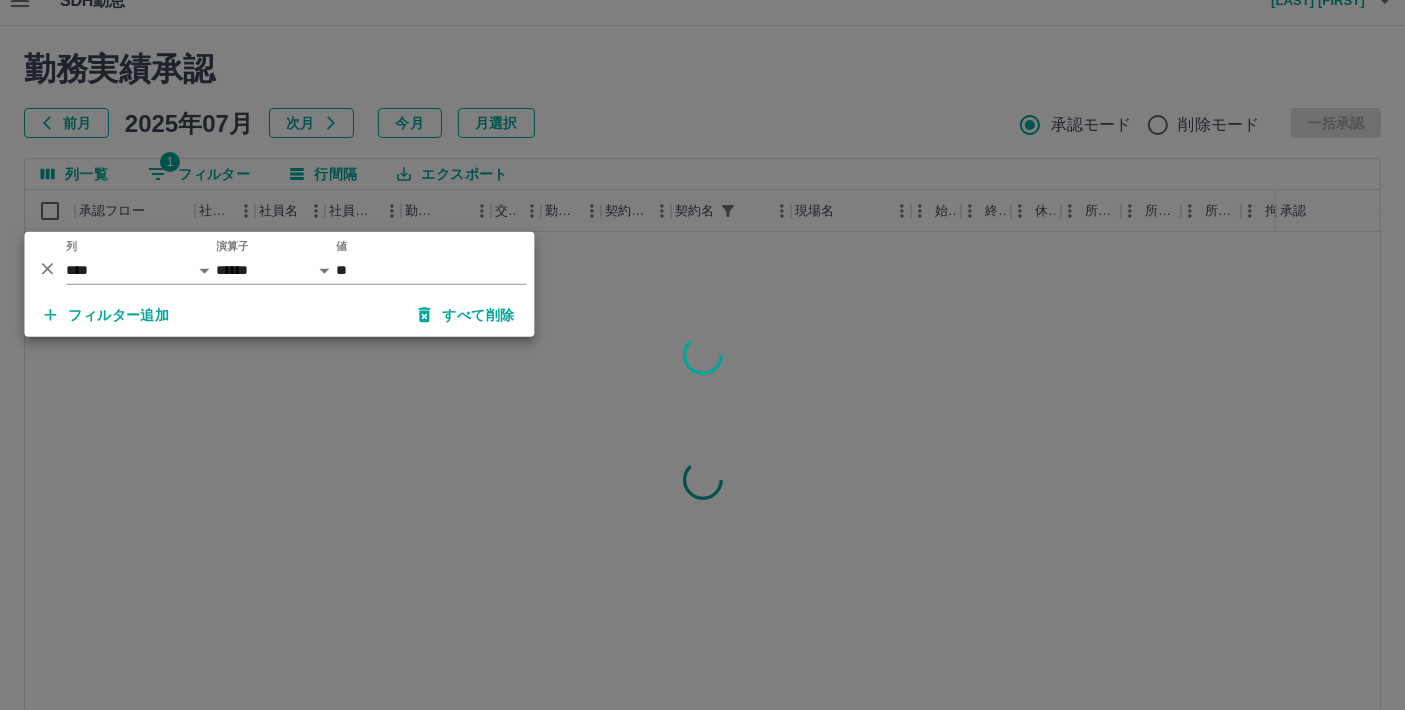 click at bounding box center [702, 355] 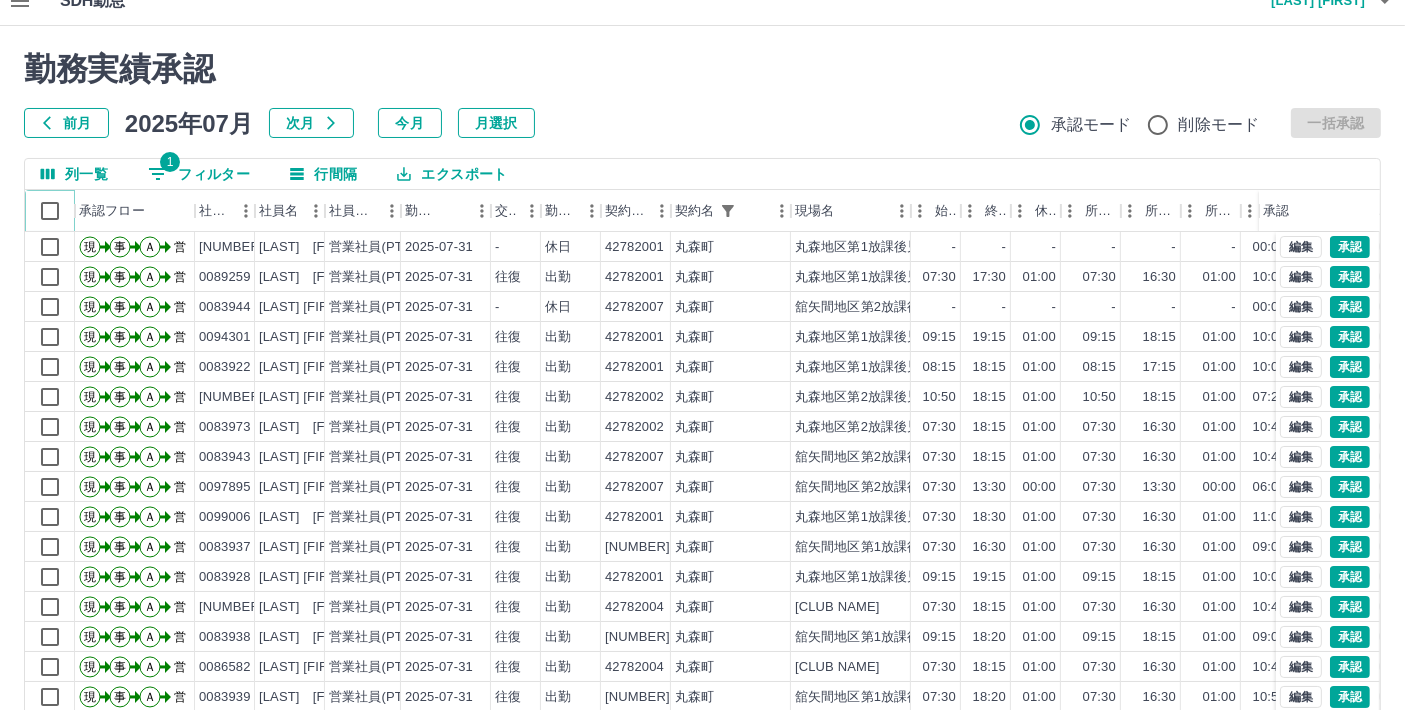 click 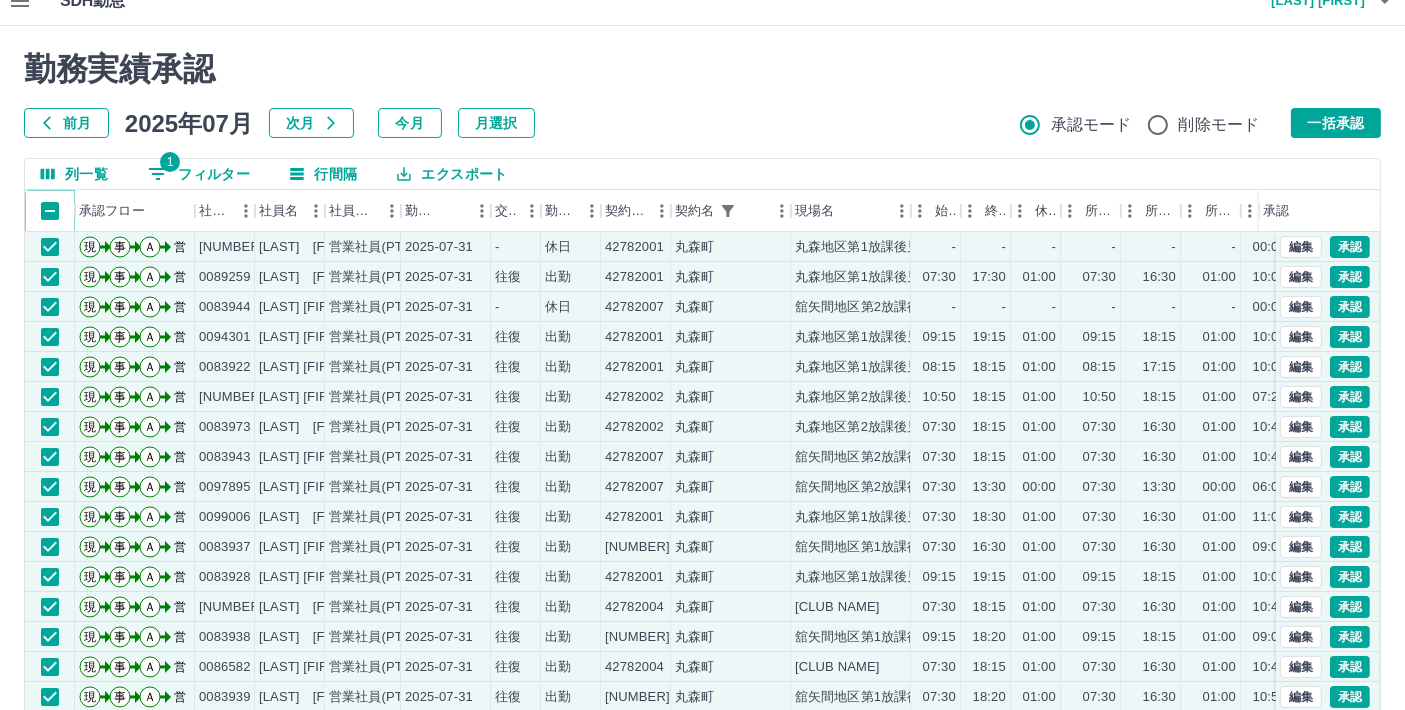 scroll, scrollTop: 134, scrollLeft: 0, axis: vertical 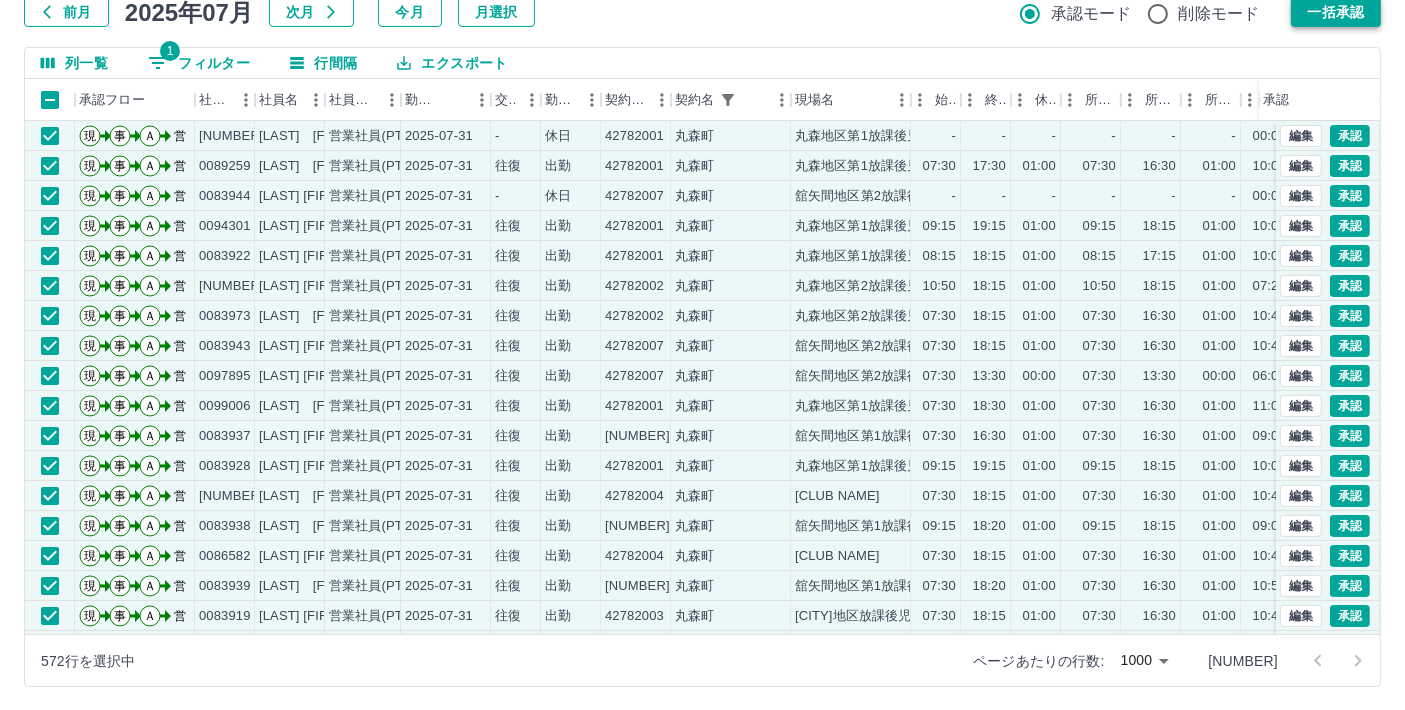 click on "一括承認" at bounding box center [1336, 12] 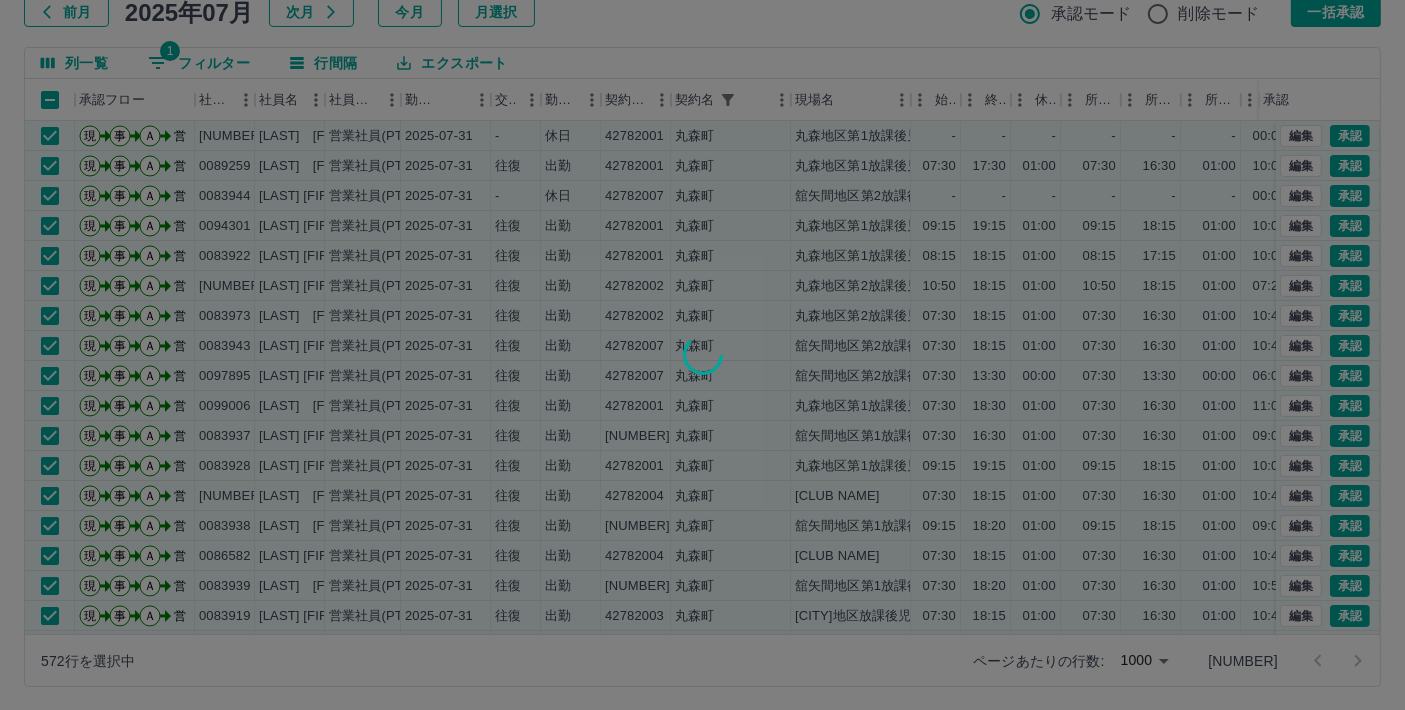 click at bounding box center [702, 355] 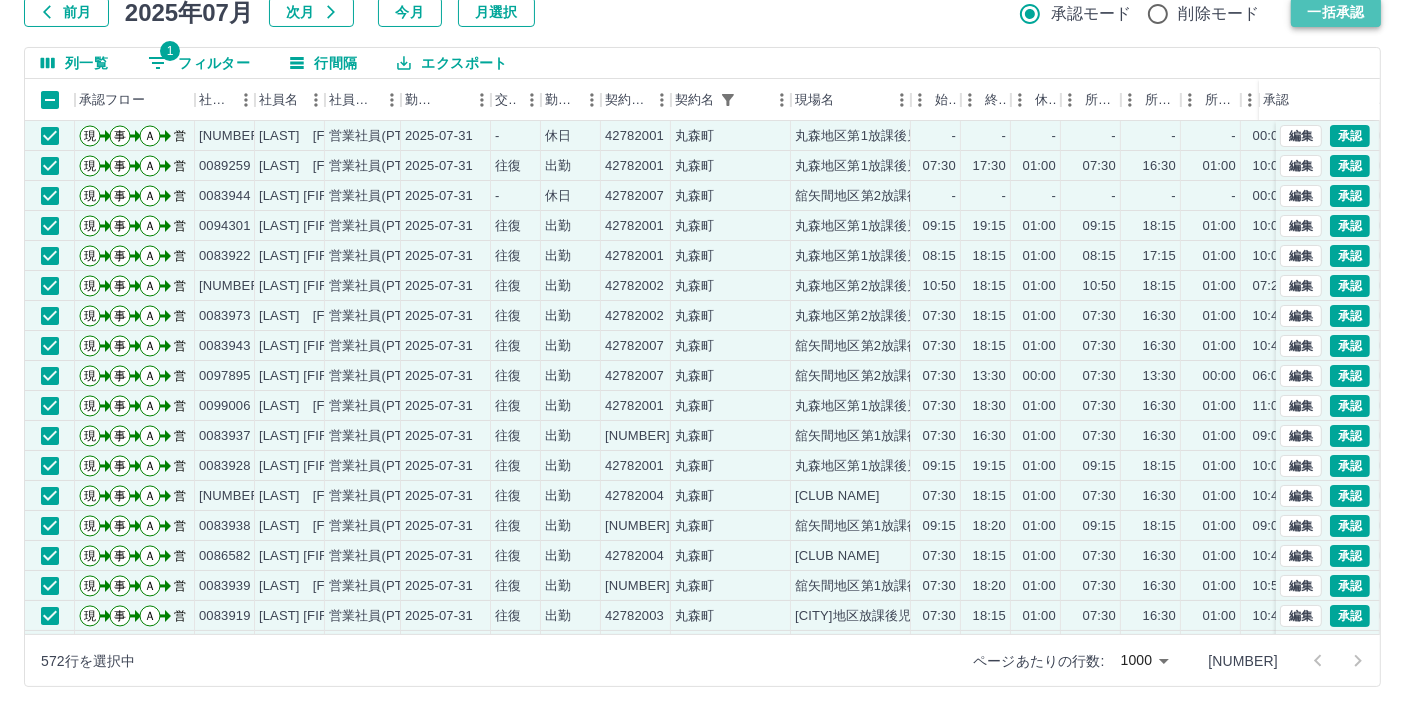 click on "一括承認" at bounding box center (1336, 12) 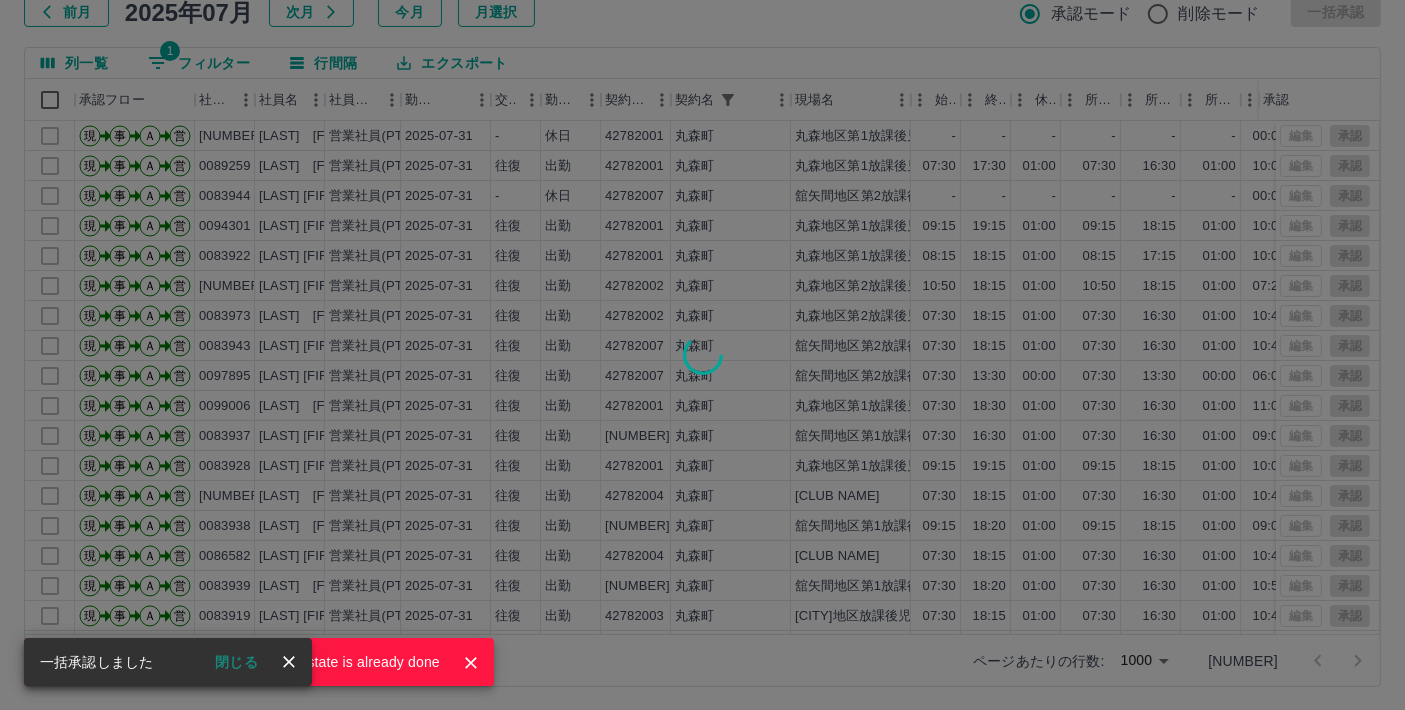 click on "閉じる" at bounding box center (236, 662) 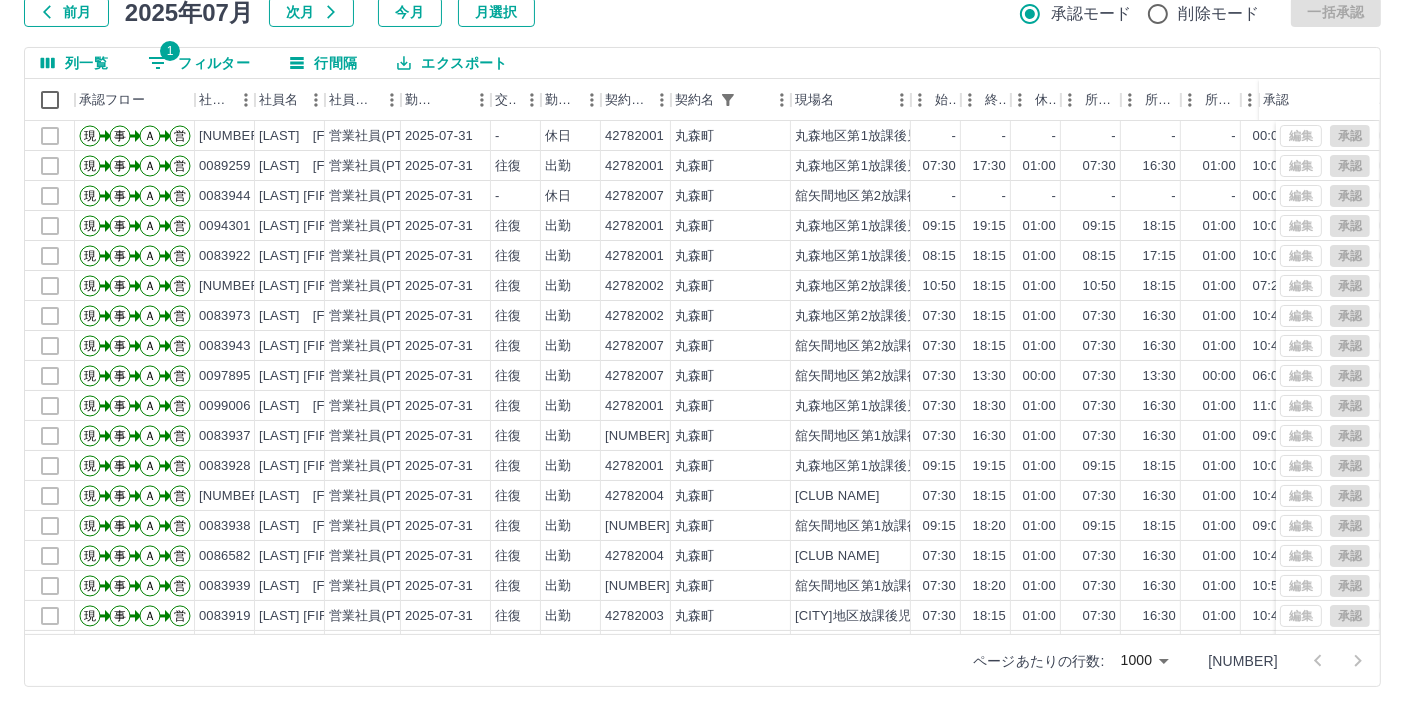 click on "勤務実績承認 前月 2025年07月 次月 今月 月選択 承認モード 削除モード 一括承認 列一覧 1 フィルター 行間隔 エクスポート 承認フロー 社員番号 社員名 社員区分 勤務日 交通費 勤務区分 契約コード 契約名 現場名 始業 終業 休憩 所定開始 所定終業 所定休憩 拘束 勤務 遅刻等 コメント ステータス 承認 現 事 Ａ 営 0083931 [LAST]　[FIRST] 営業社員(PT契約) 2025-07-31  -  休日 42782001 [CITY] [CITY]地区第1放課後児童クラブ（[CITY]にこにこクラブ） - - - - - - 00:00 00:00 00:00 全承認済 現 事 Ａ 営 0089259 [LAST]　[FIRST] 営業社員(PT契約) 2025-07-31 往復 出勤 42782001 [CITY] [CITY]地区第1放課後児童クラブ（[CITY]にこにこクラブ） 07:30 17:30 01:00 07:30 16:30 01:00 10:00 09:00 00:00 全承認済 現 事 Ａ 営 0083944 [LAST]　[FIRST] 営業社員(PT契約) 2025-07-31  -  休日 42782007" at bounding box center [702, 313] 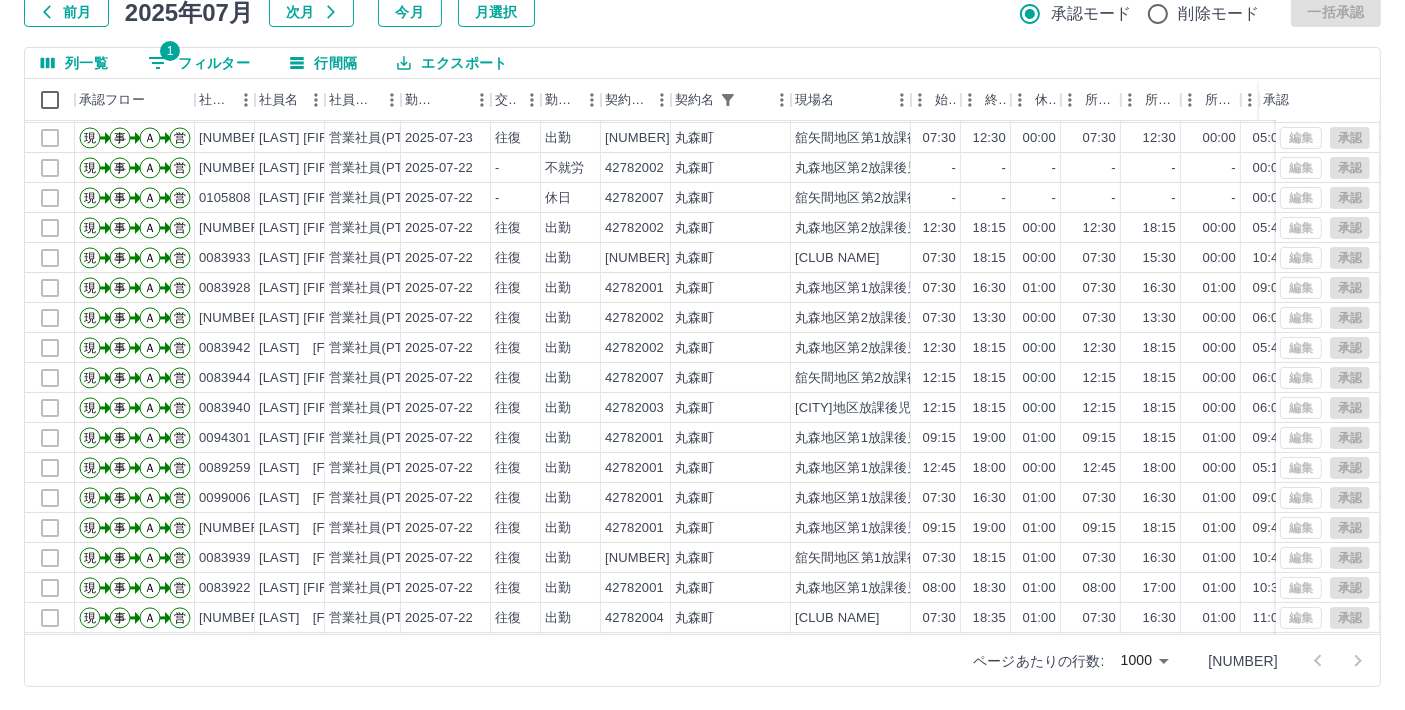 scroll, scrollTop: 8222, scrollLeft: 0, axis: vertical 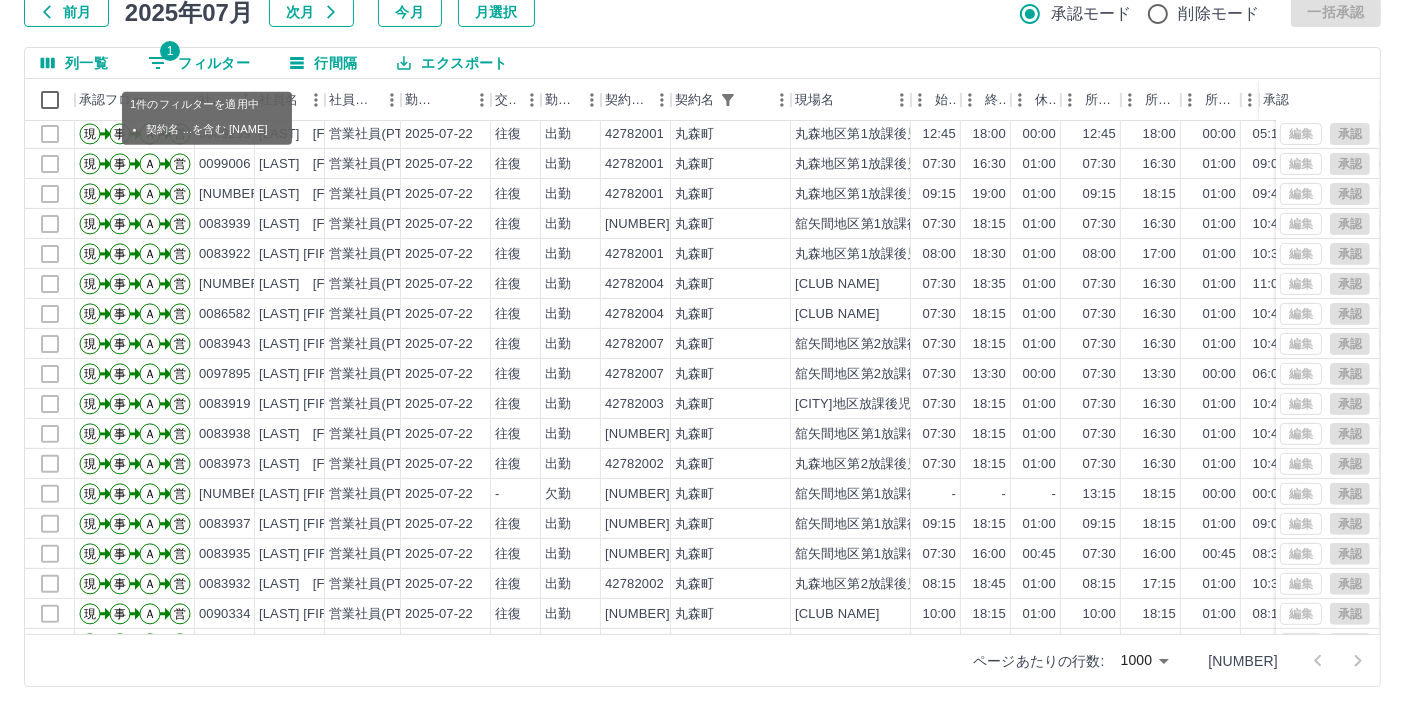 click on "1 フィルター" at bounding box center (199, 63) 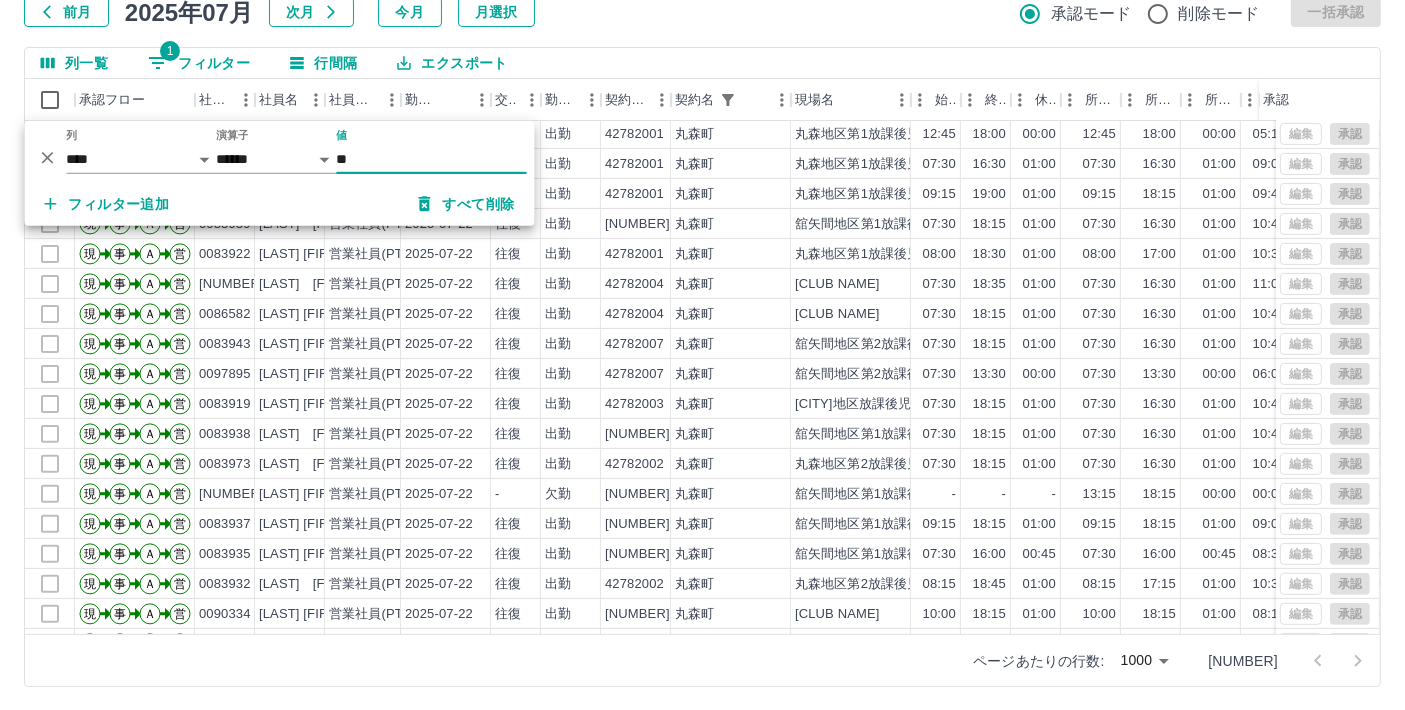 type on "*" 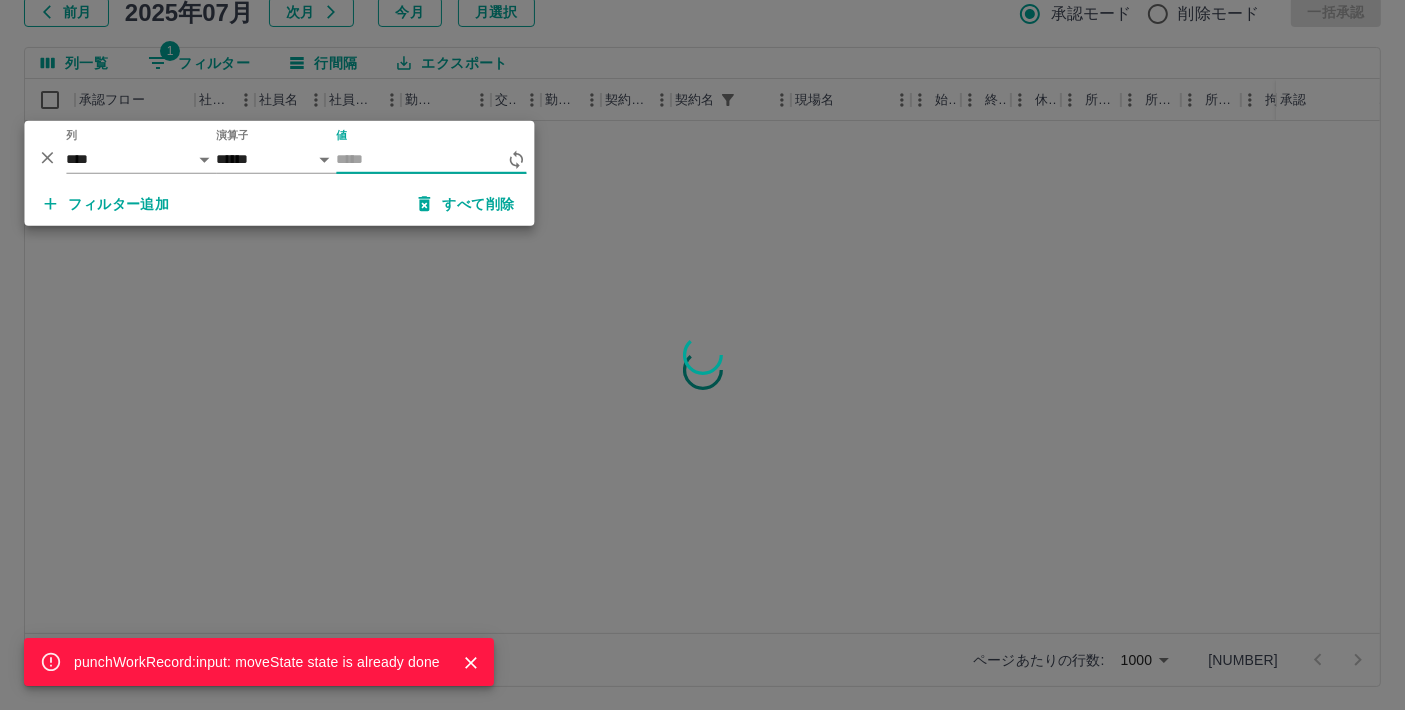scroll, scrollTop: 0, scrollLeft: 0, axis: both 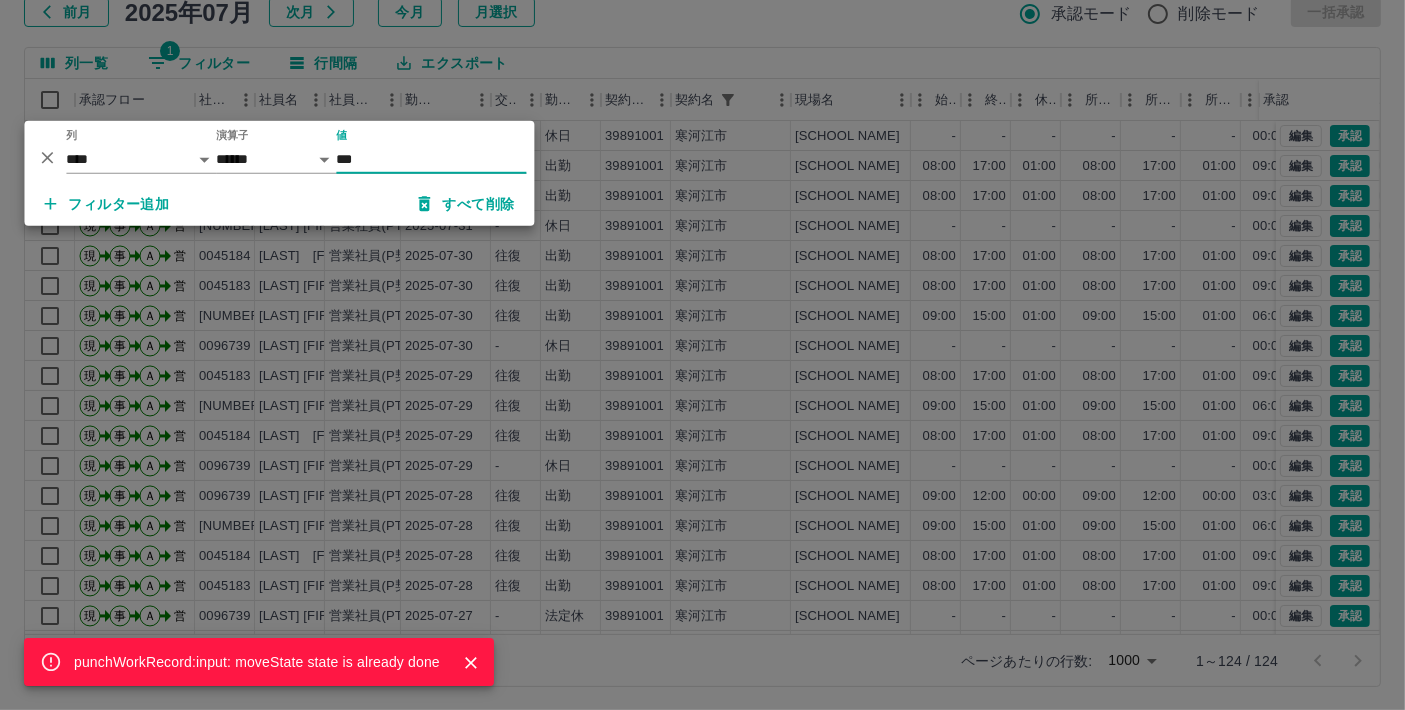 type on "***" 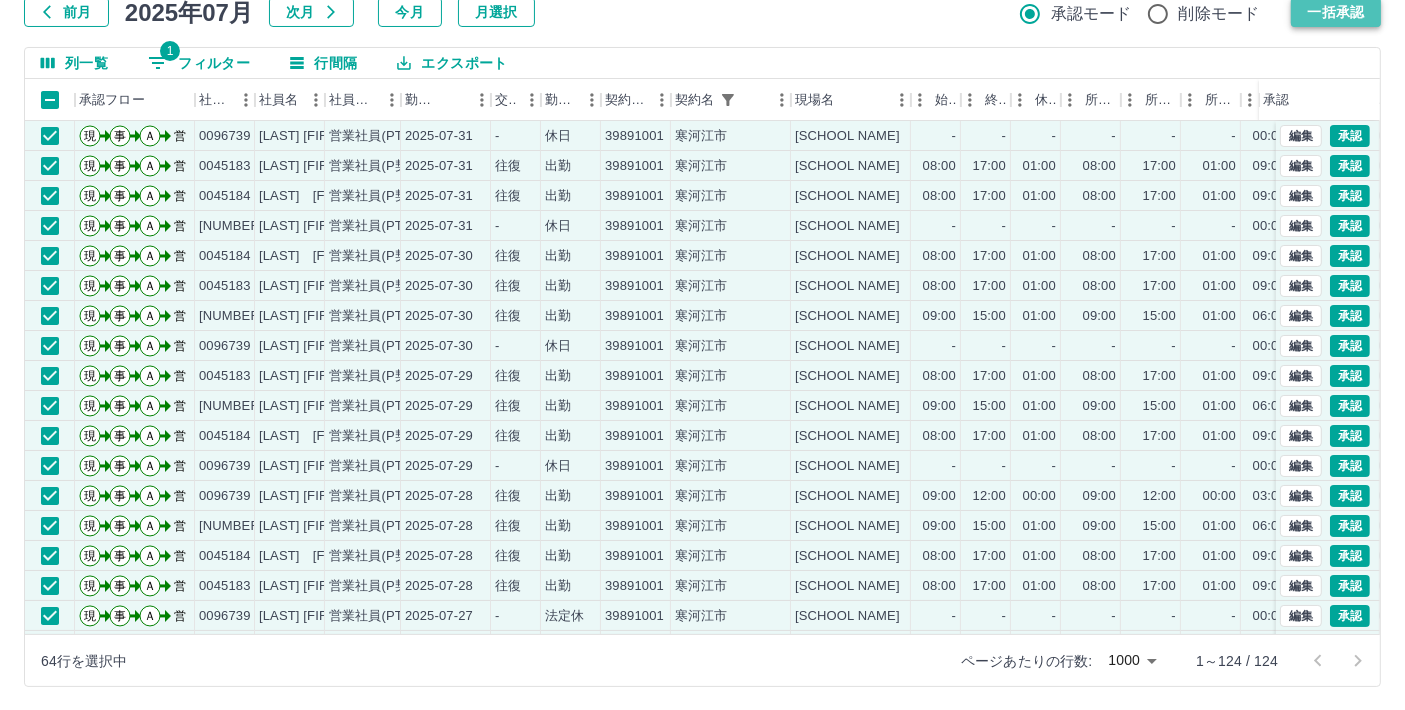 click on "一括承認" at bounding box center (1336, 12) 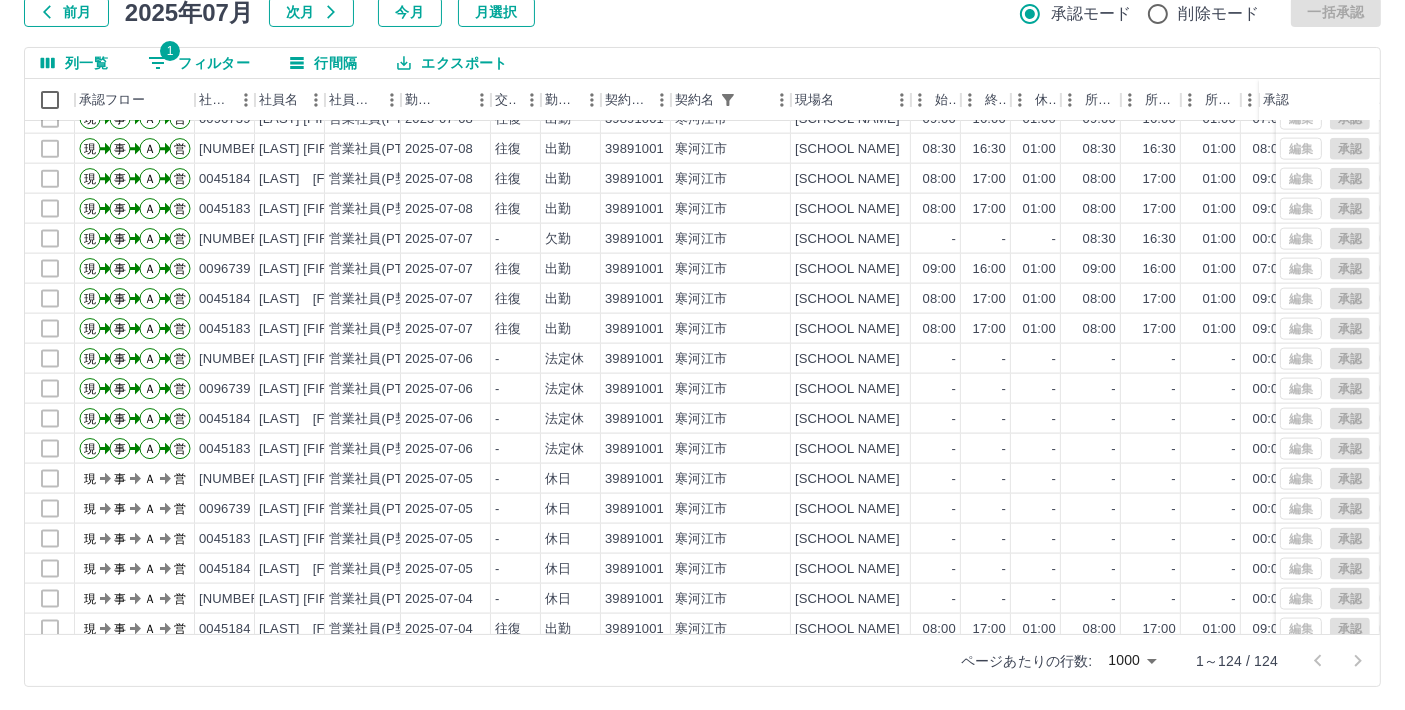 scroll, scrollTop: 3222, scrollLeft: 0, axis: vertical 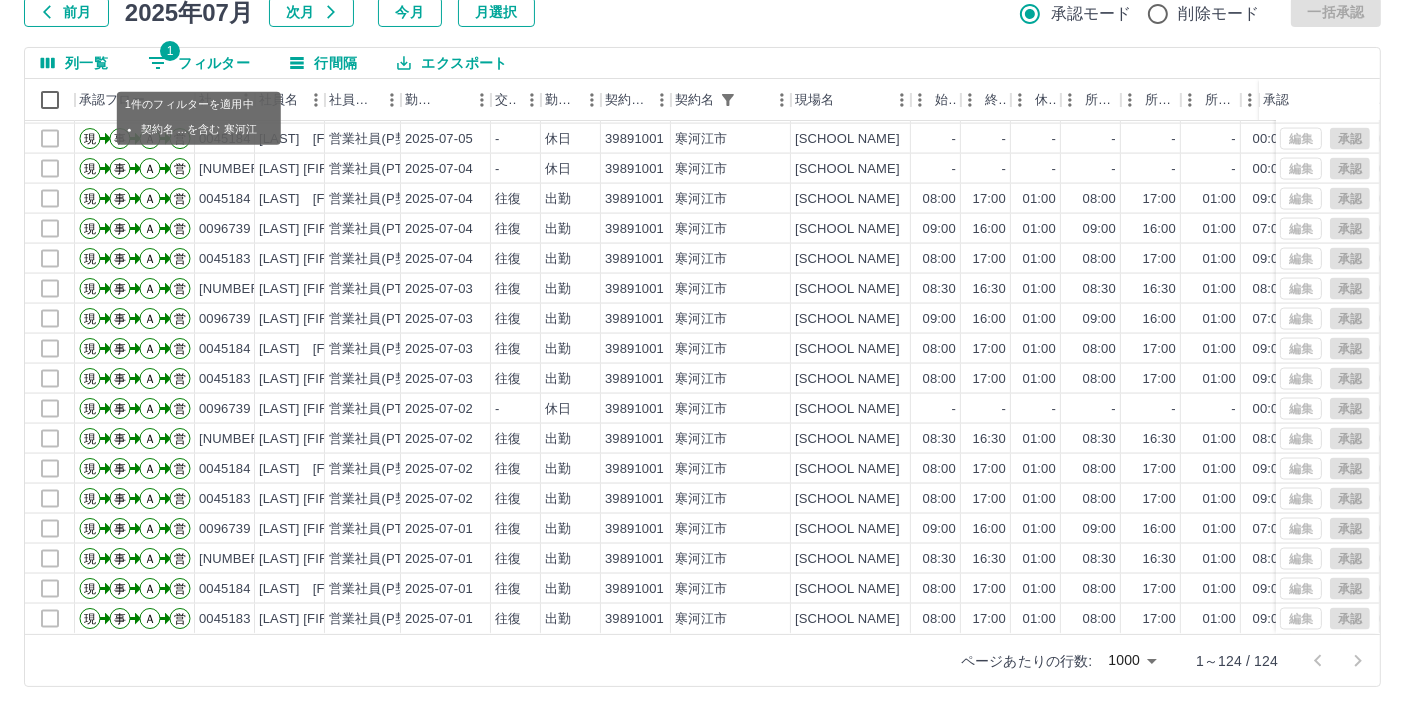 click on "1 フィルター" at bounding box center [199, 63] 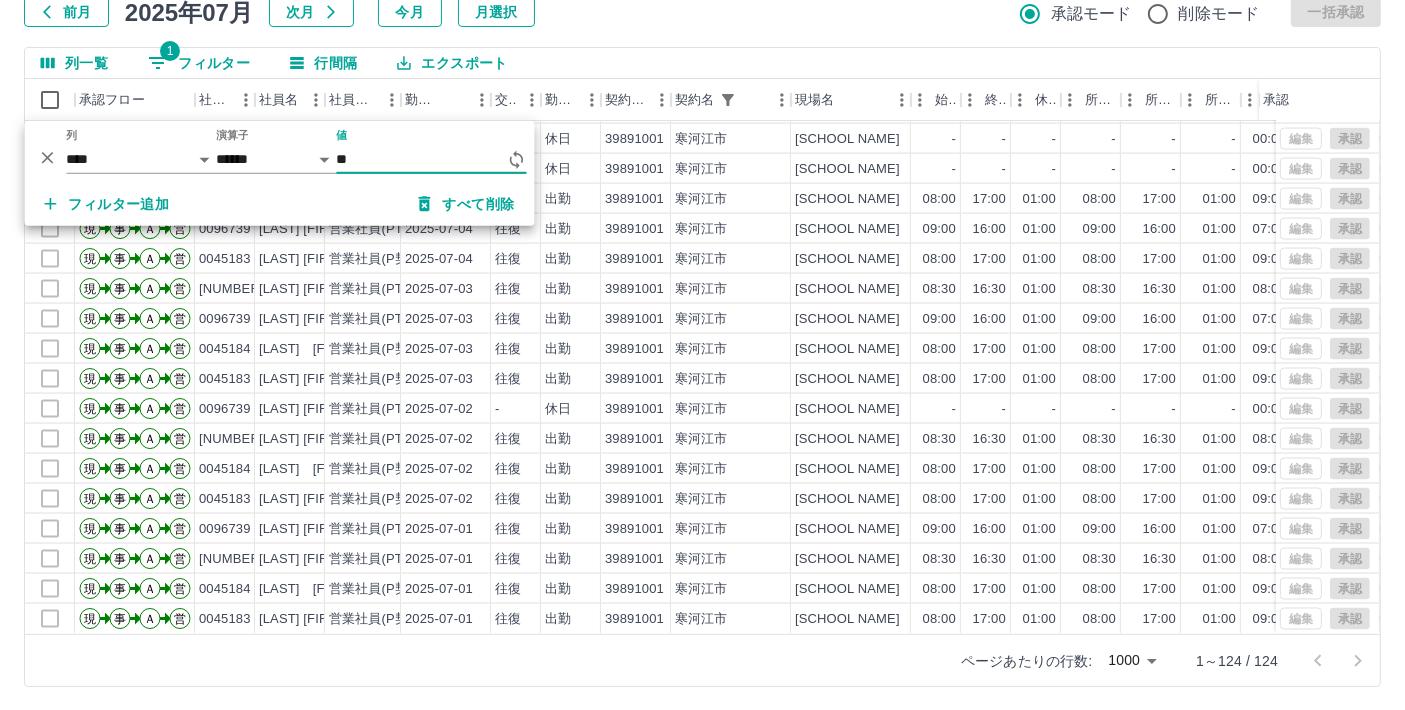type on "*" 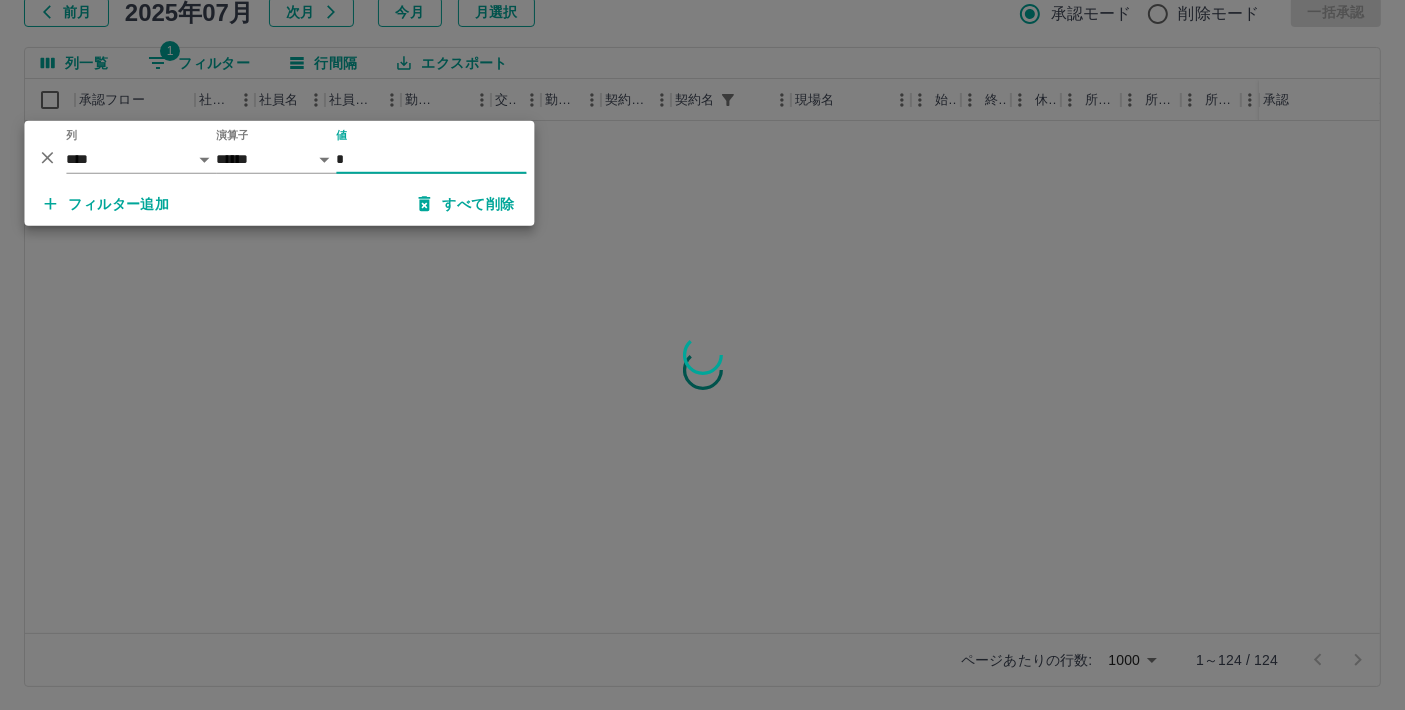 scroll, scrollTop: 0, scrollLeft: 0, axis: both 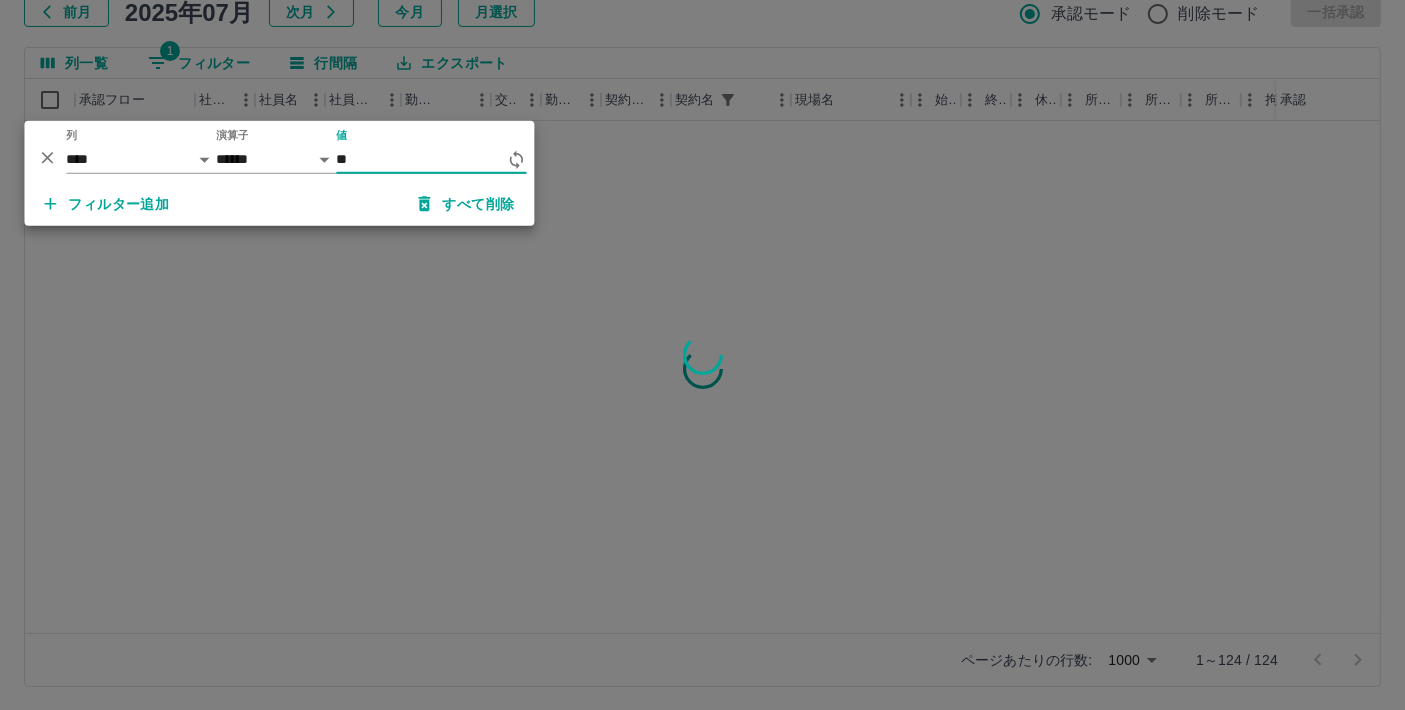 type on "*" 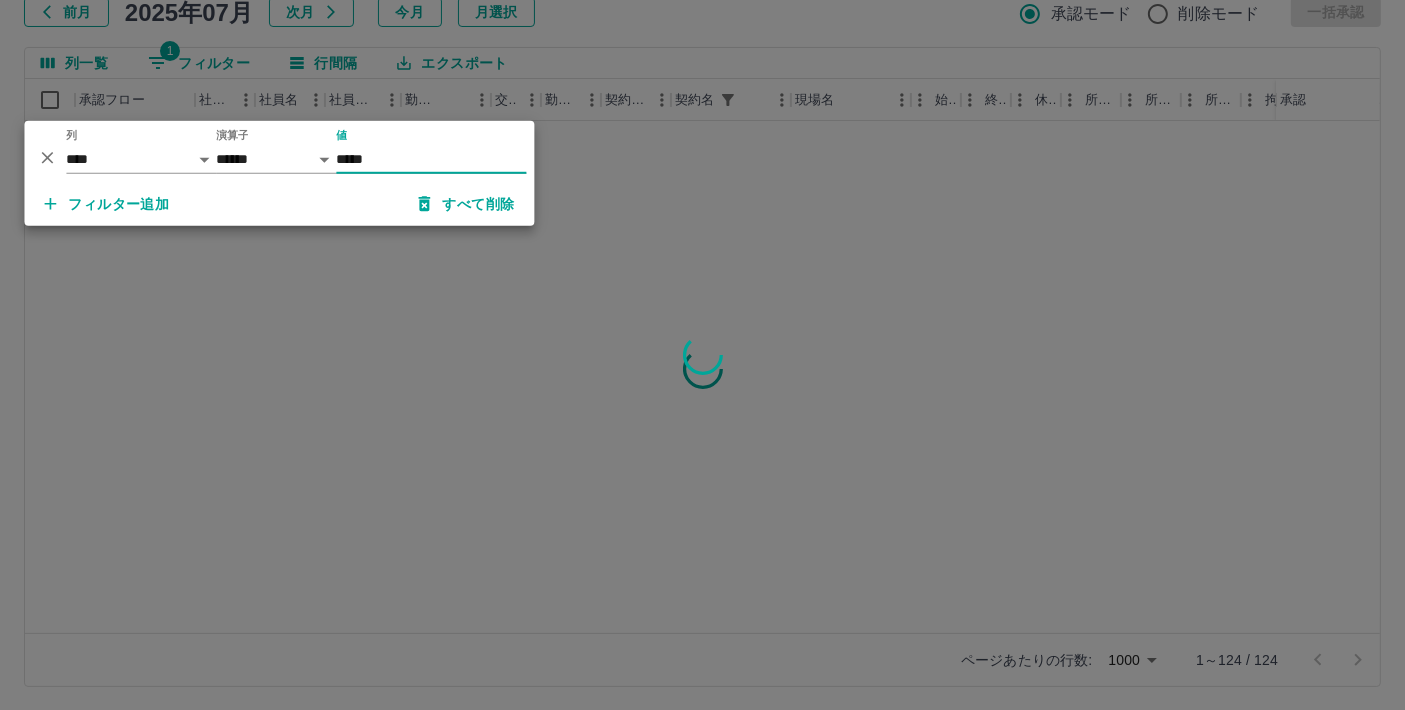 type on "*****" 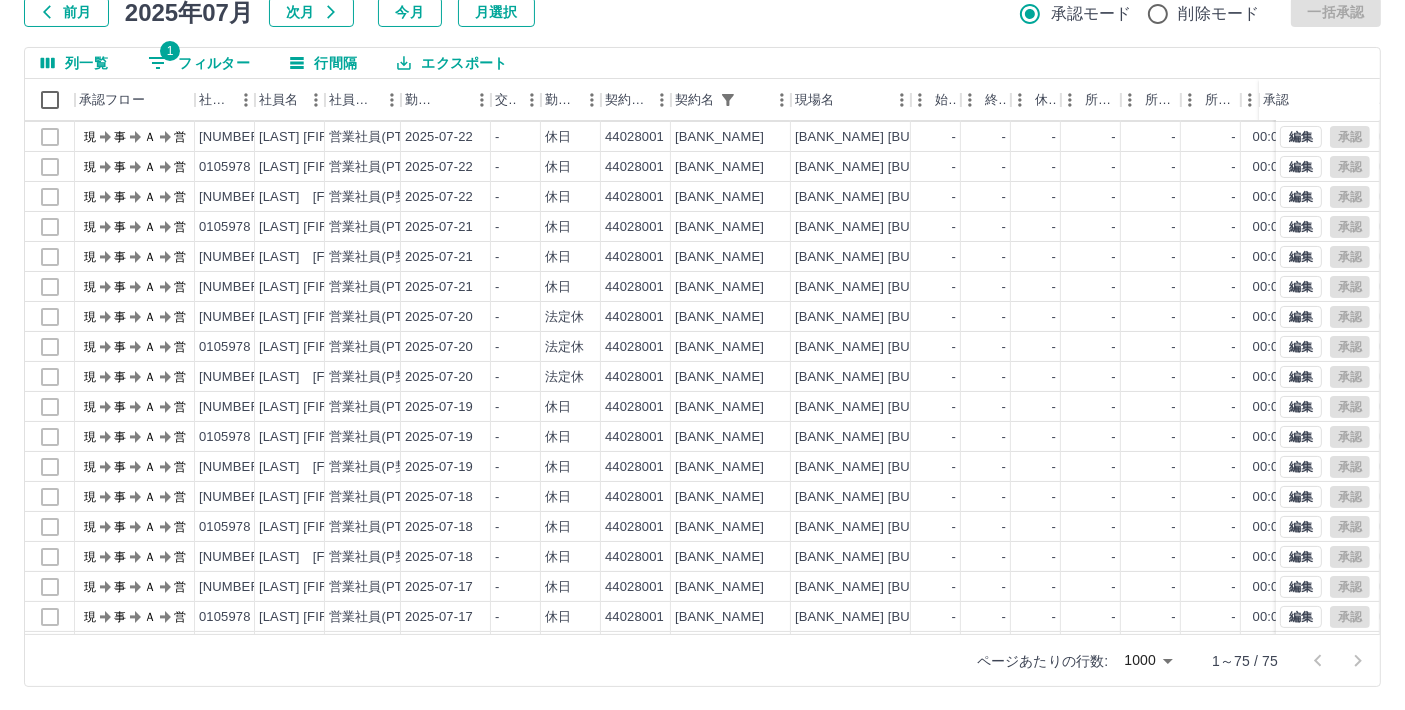 scroll, scrollTop: 0, scrollLeft: 0, axis: both 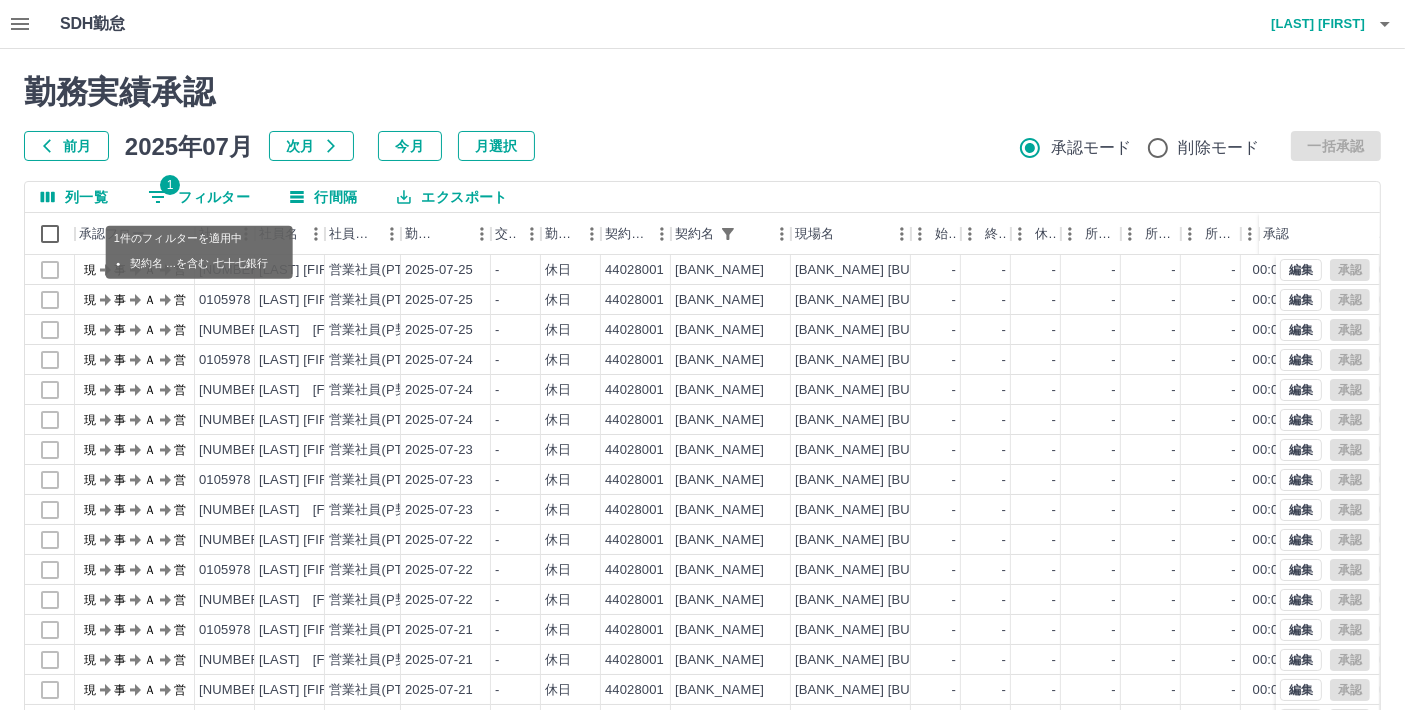 click on "1 フィルター" at bounding box center [199, 197] 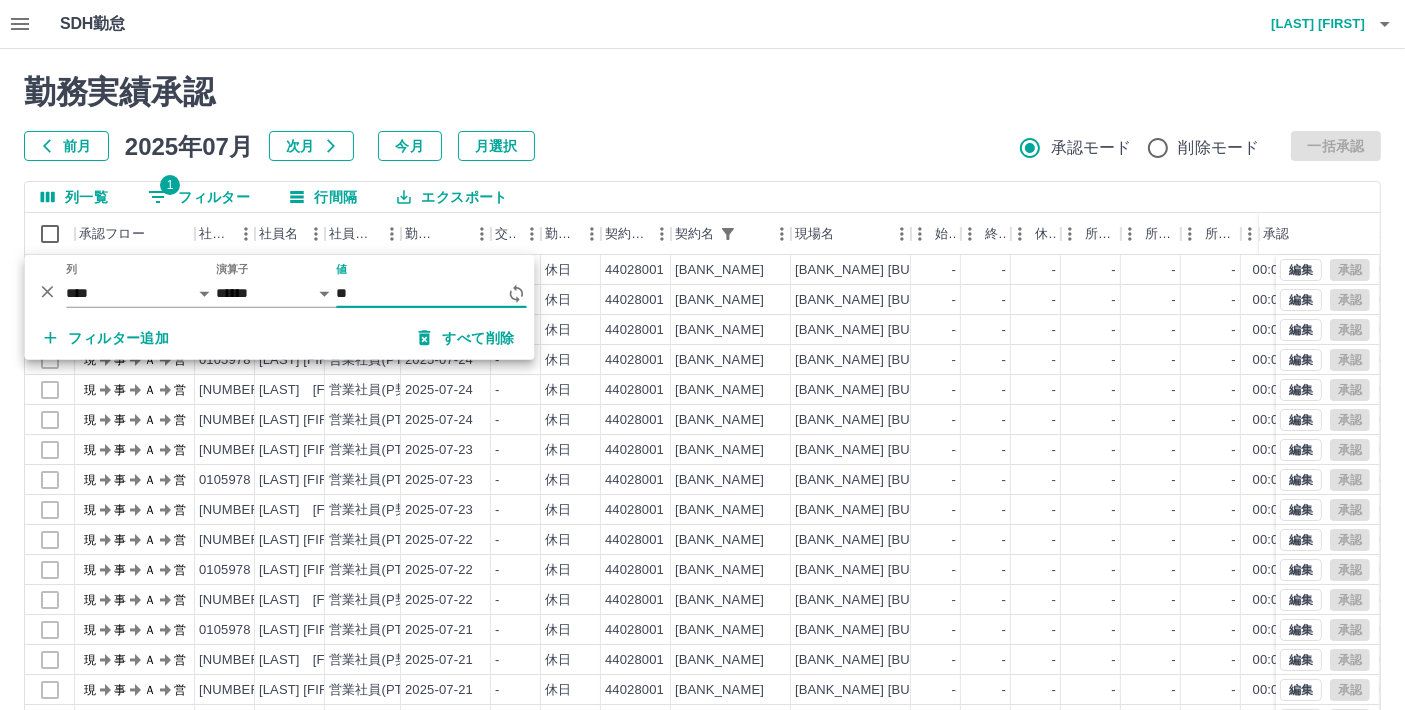 type on "*" 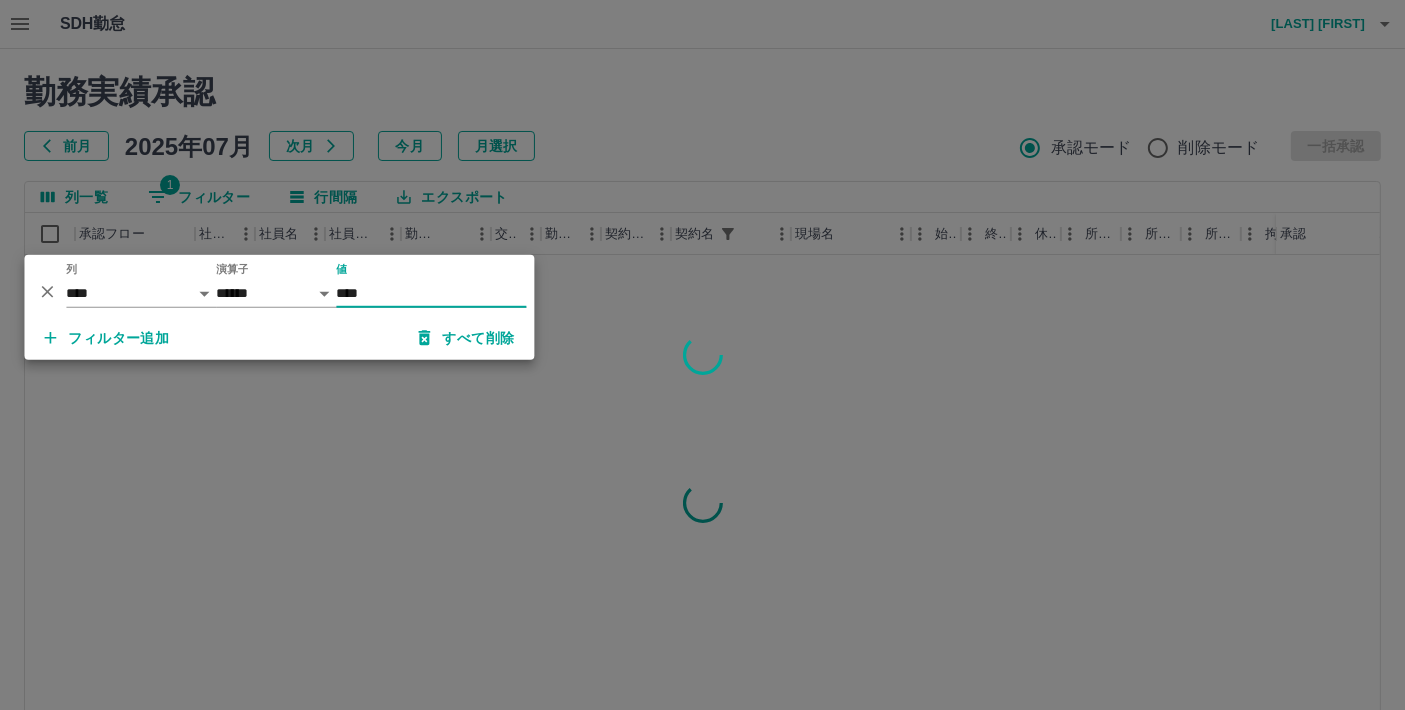 type on "****" 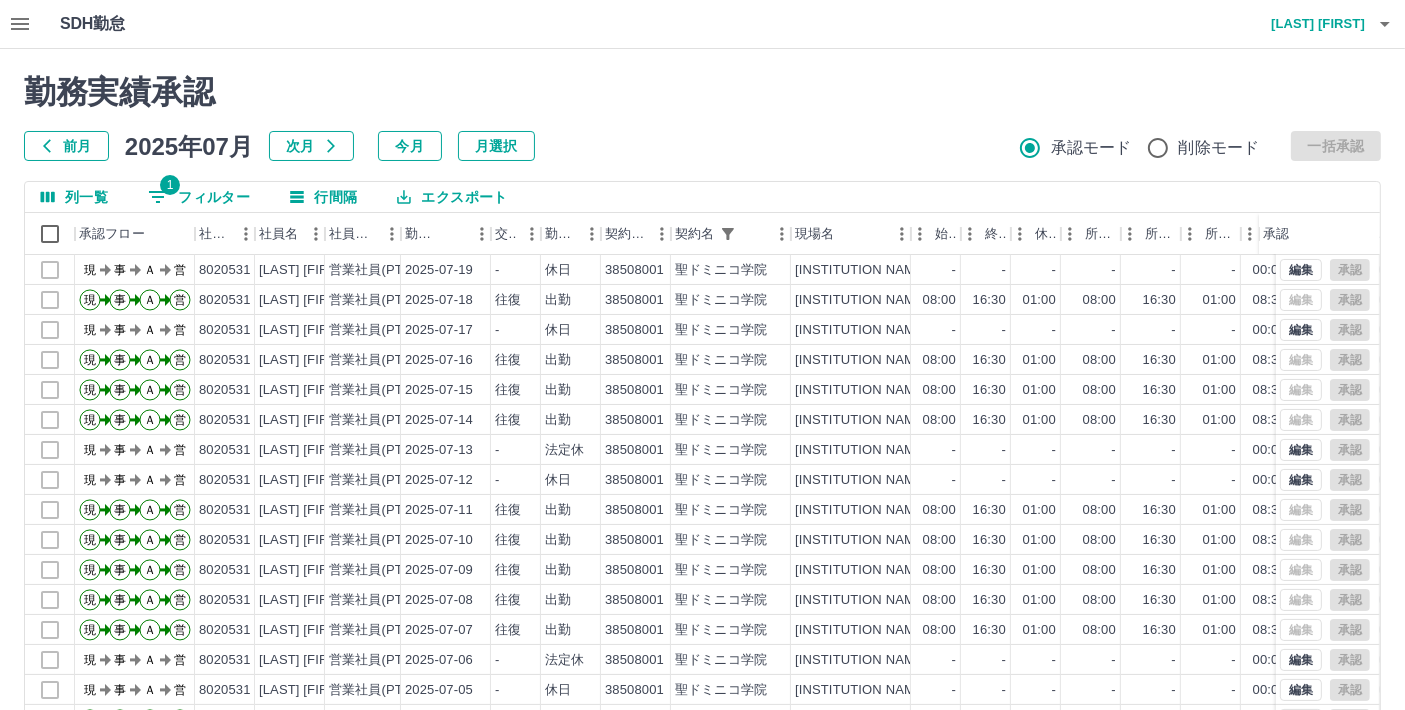scroll, scrollTop: 372, scrollLeft: 0, axis: vertical 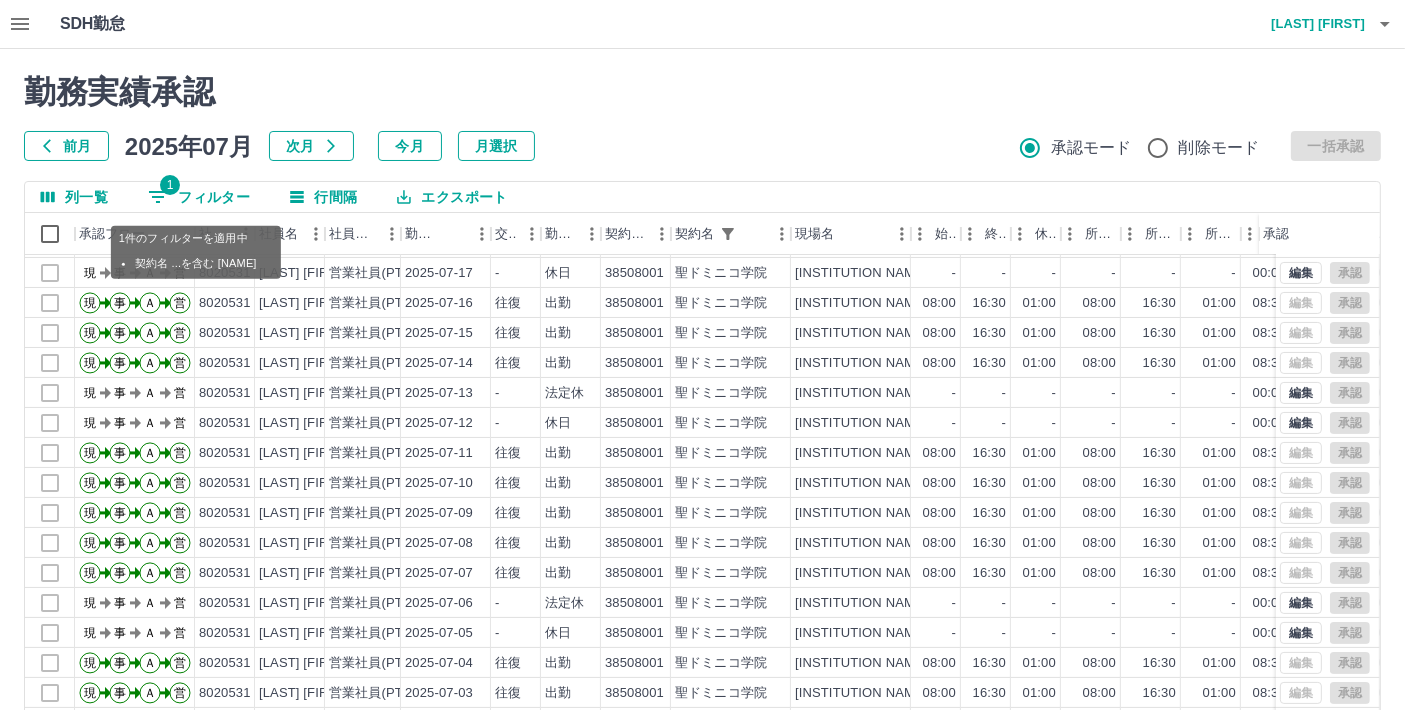 click on "1 フィルター" at bounding box center (199, 197) 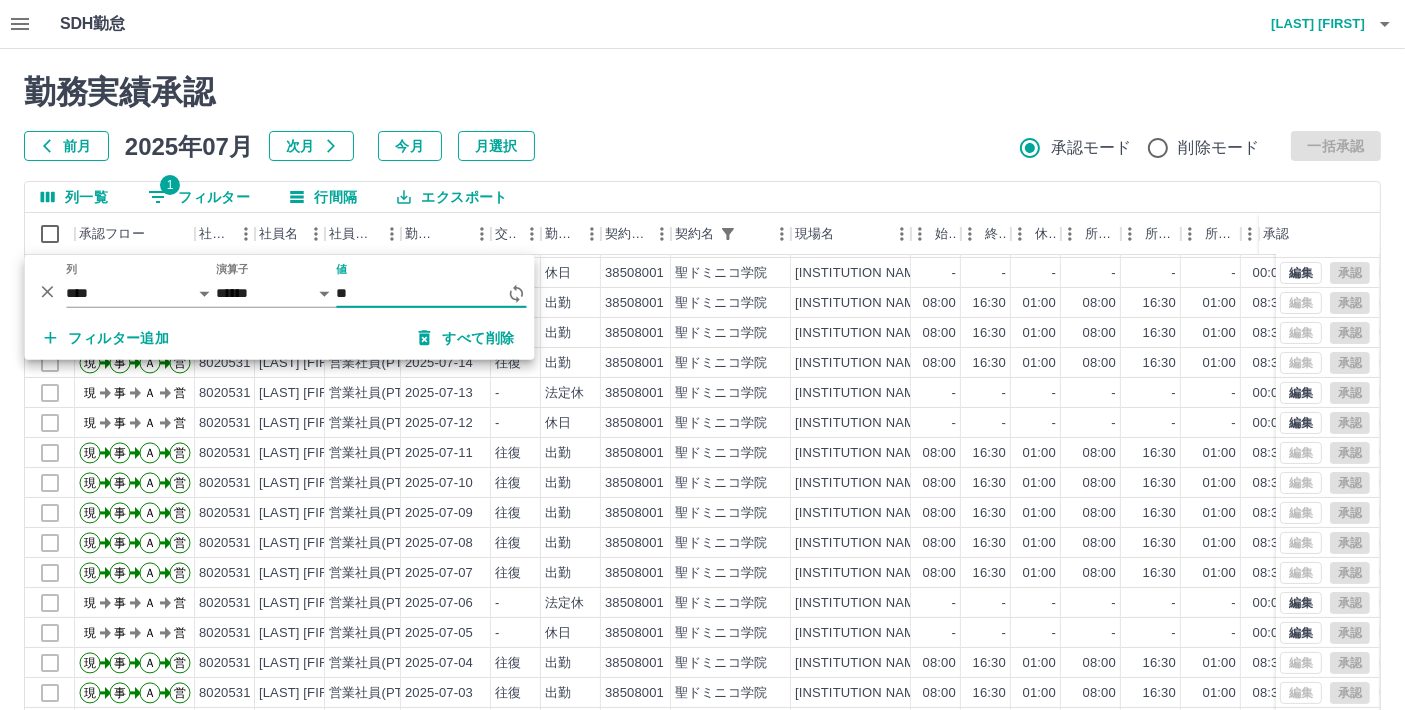 type on "*" 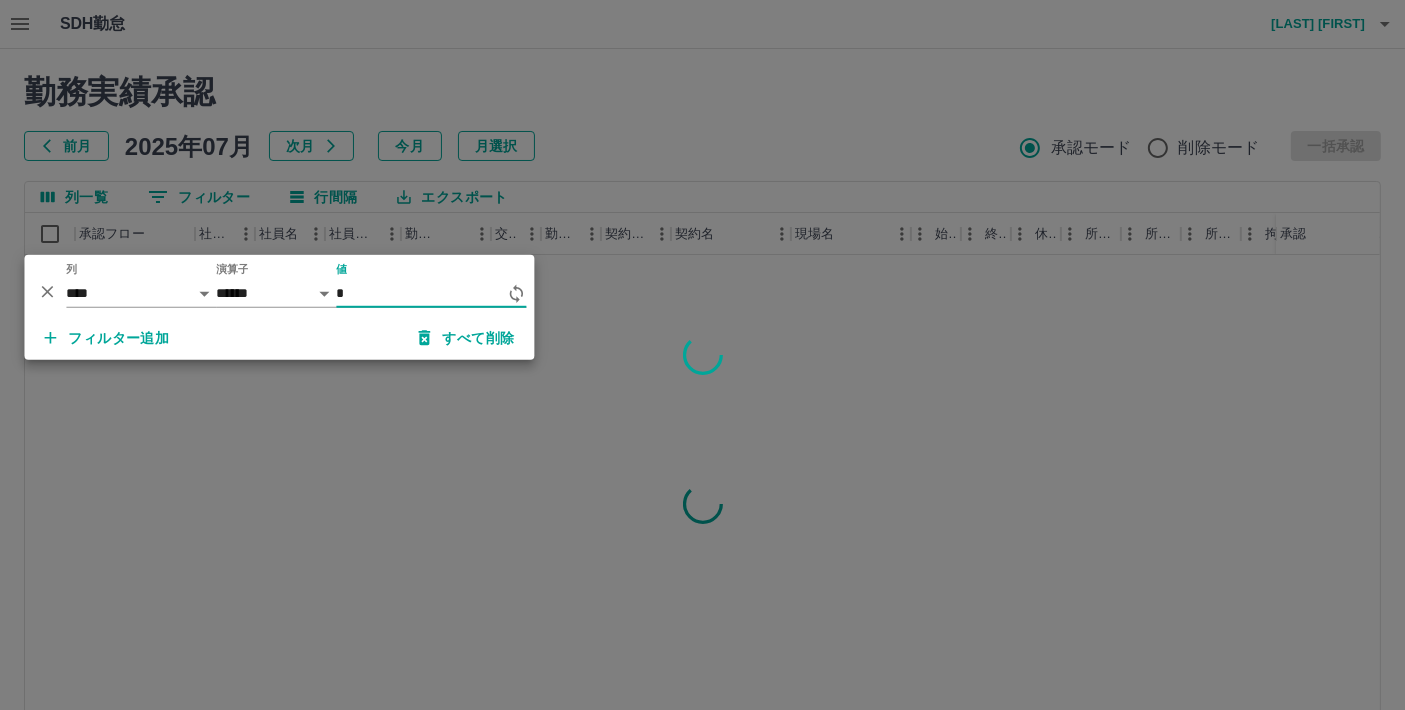 scroll, scrollTop: 0, scrollLeft: 0, axis: both 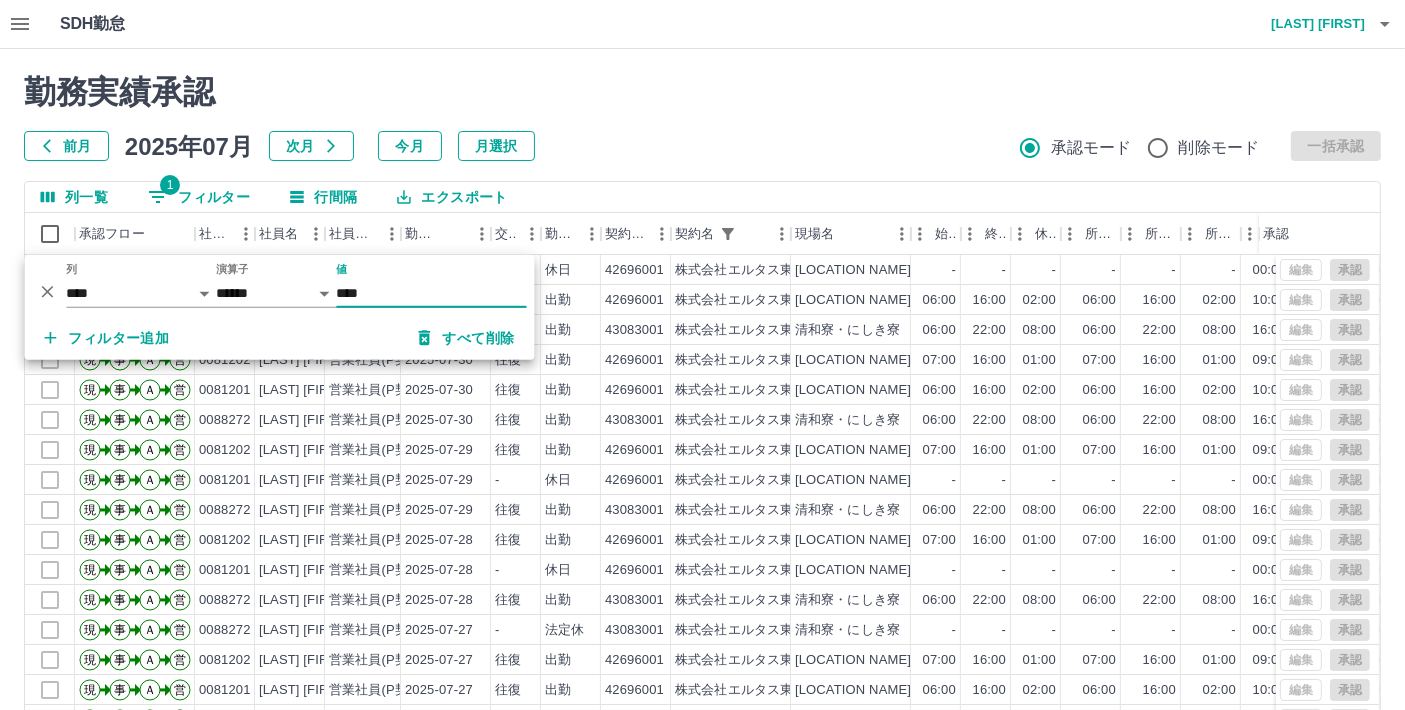 type on "****" 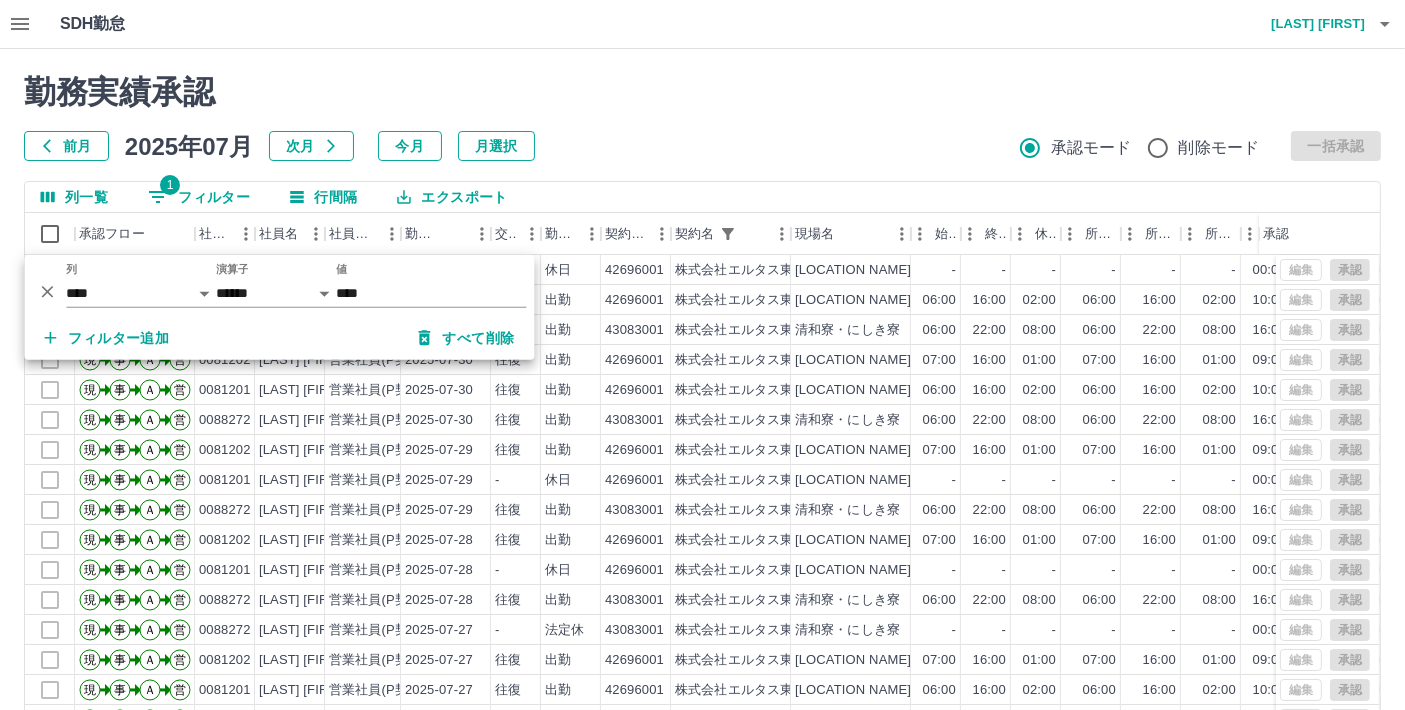 click on "勤務実績承認" at bounding box center [702, 92] 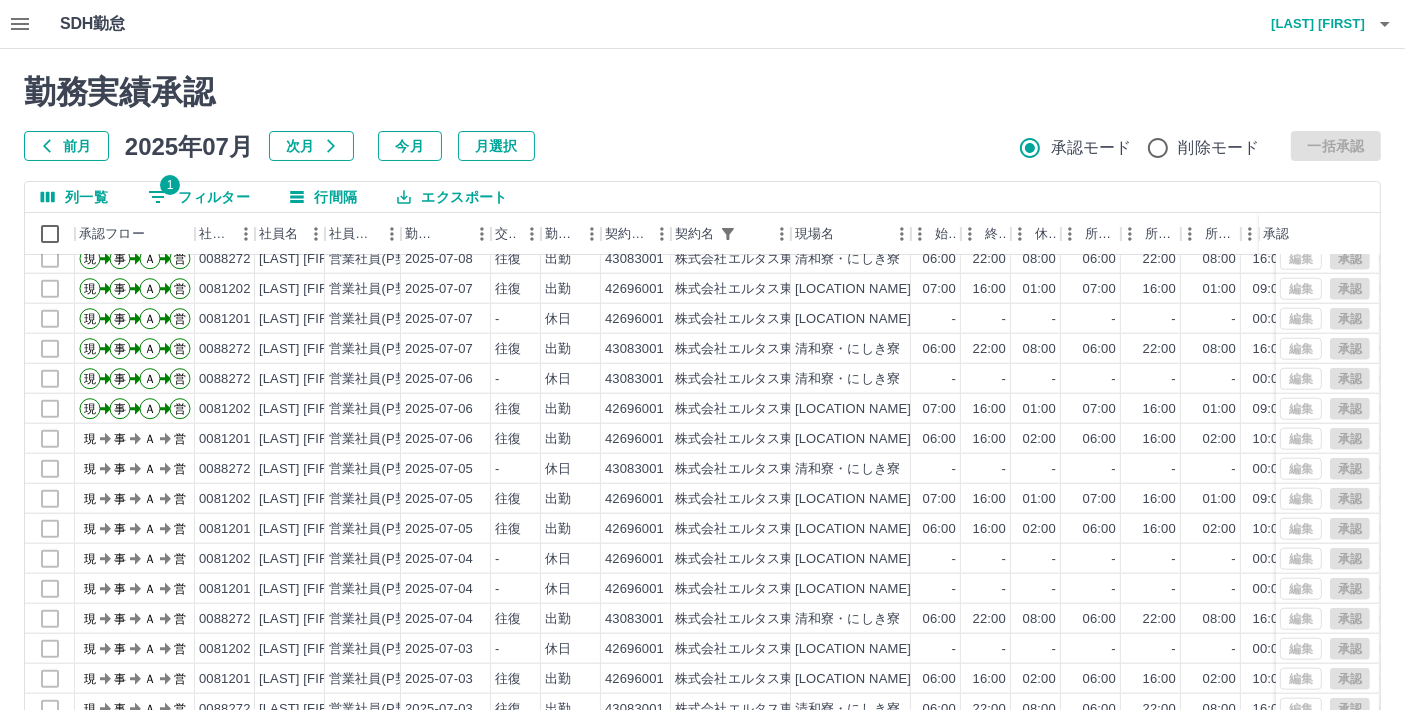 scroll, scrollTop: 2262, scrollLeft: 0, axis: vertical 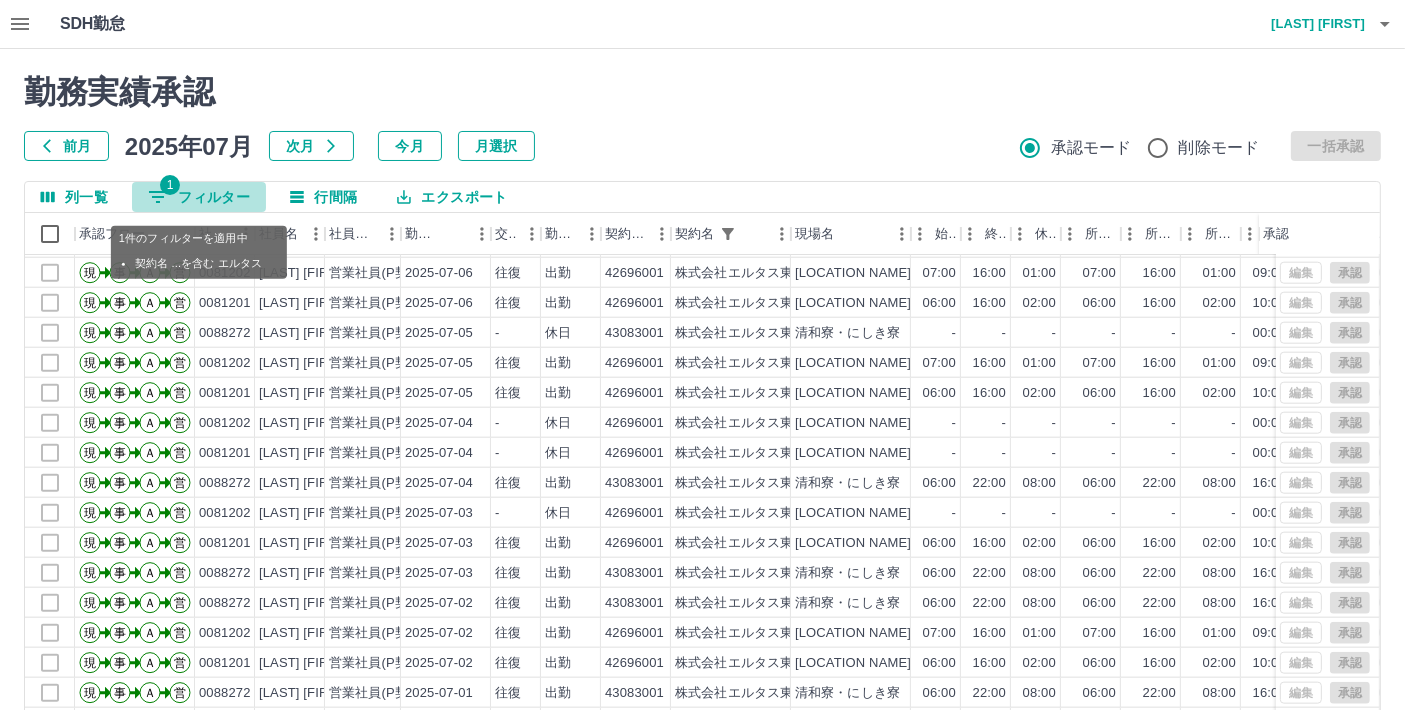 click on "1 フィルター" at bounding box center [199, 197] 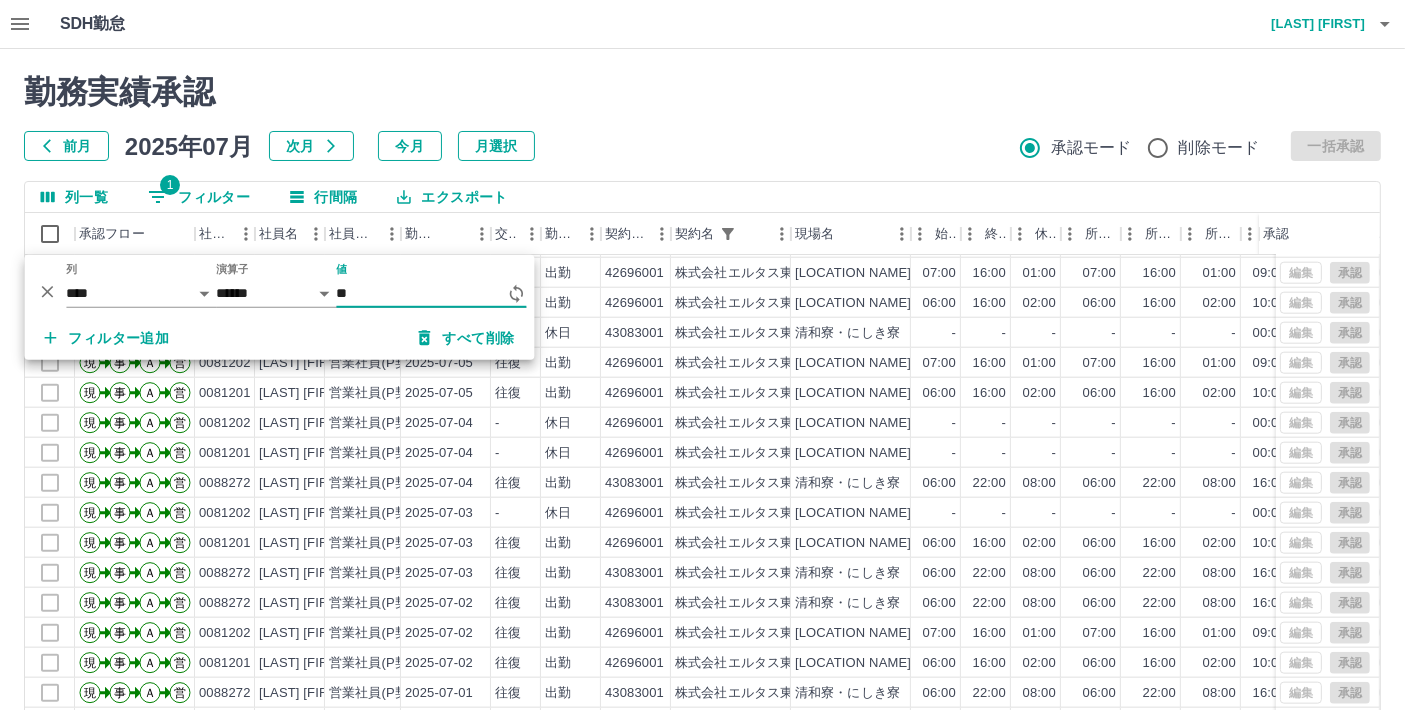 type on "*" 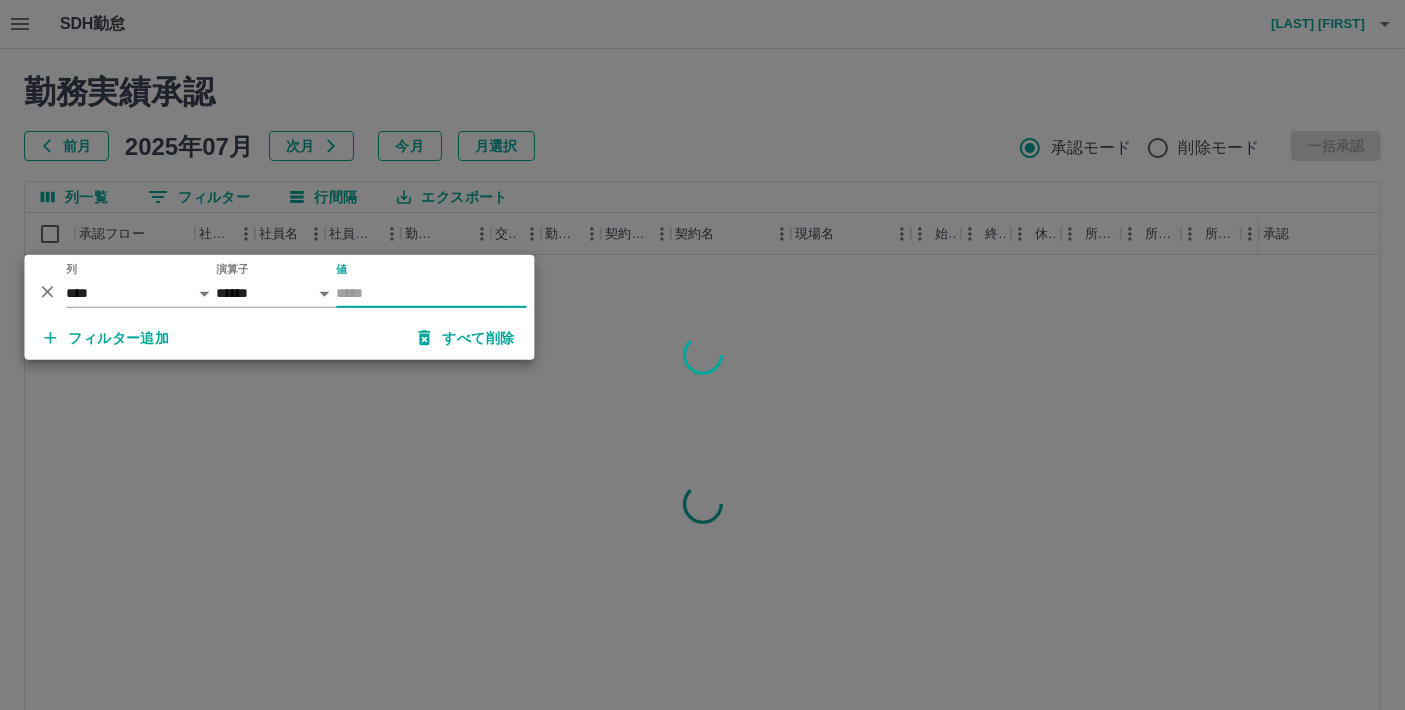 scroll, scrollTop: 0, scrollLeft: 0, axis: both 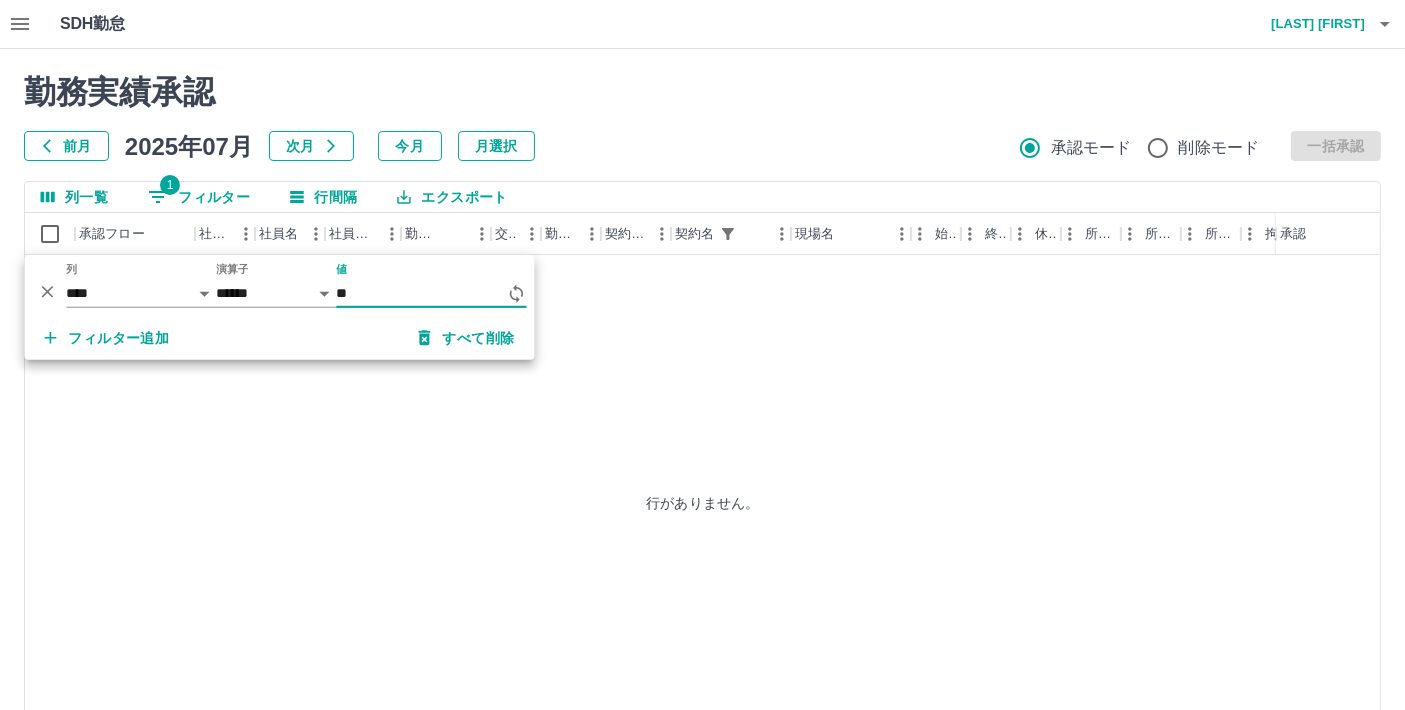 type on "*" 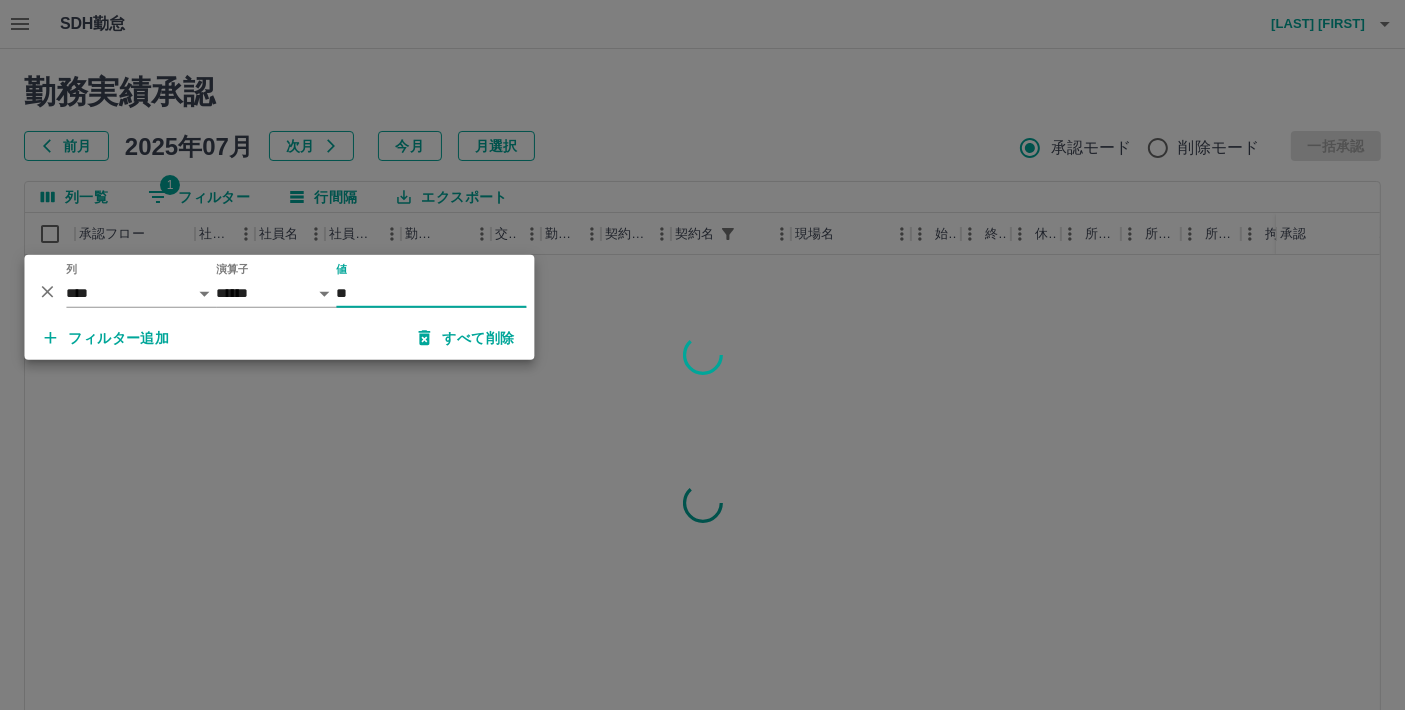 type on "*" 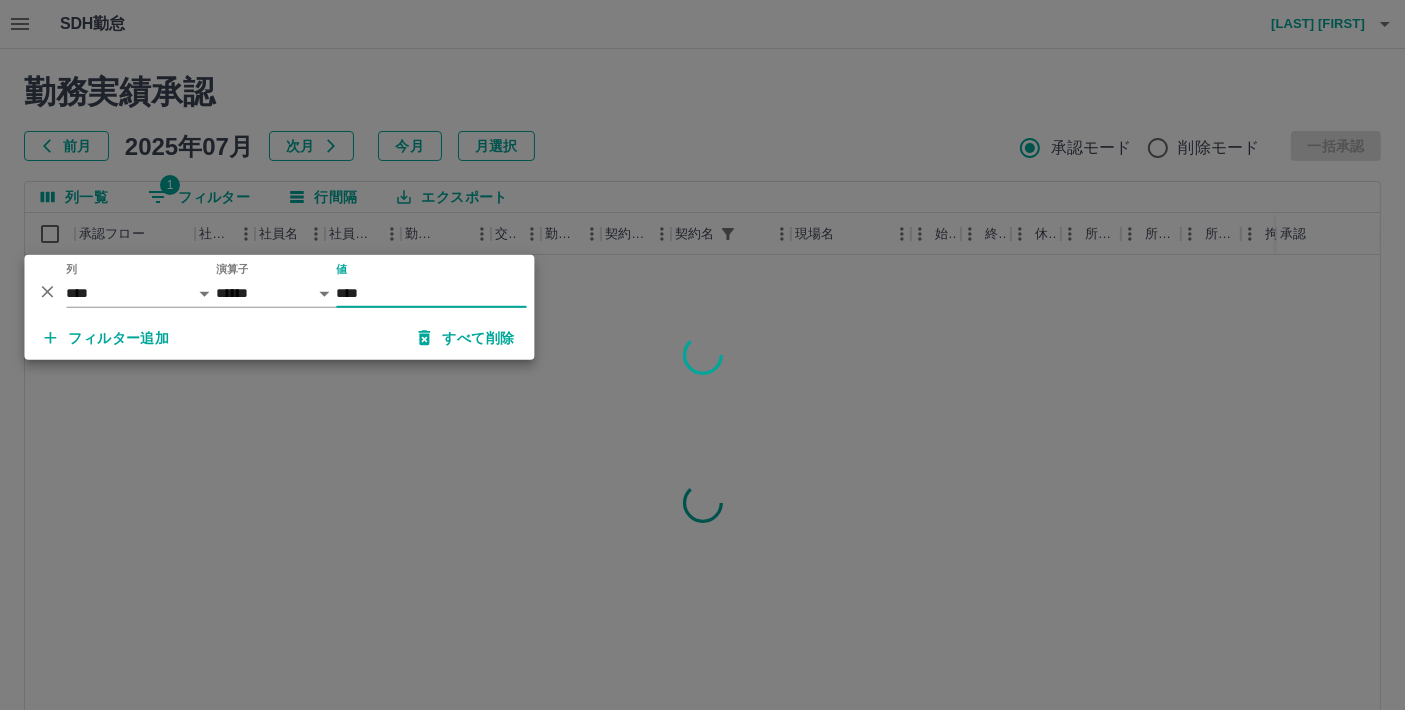 type on "****" 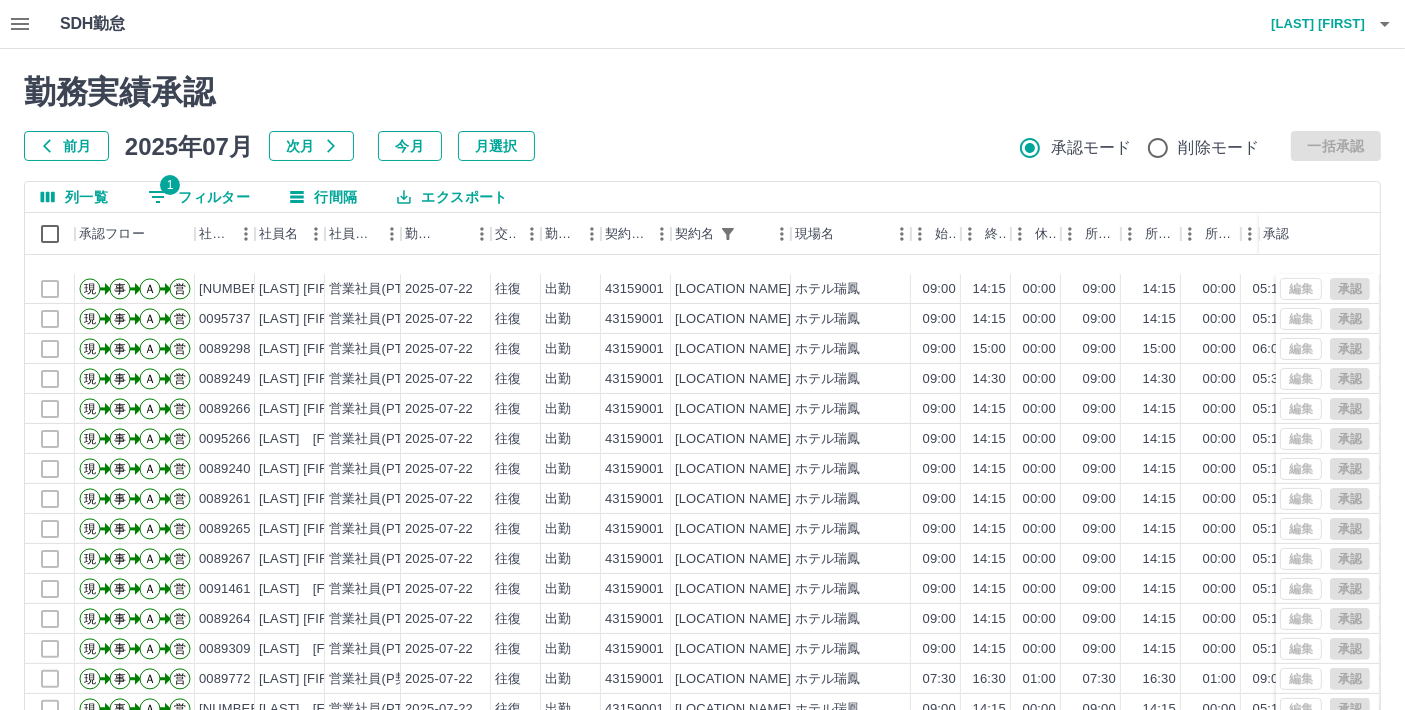 scroll, scrollTop: 8222, scrollLeft: 0, axis: vertical 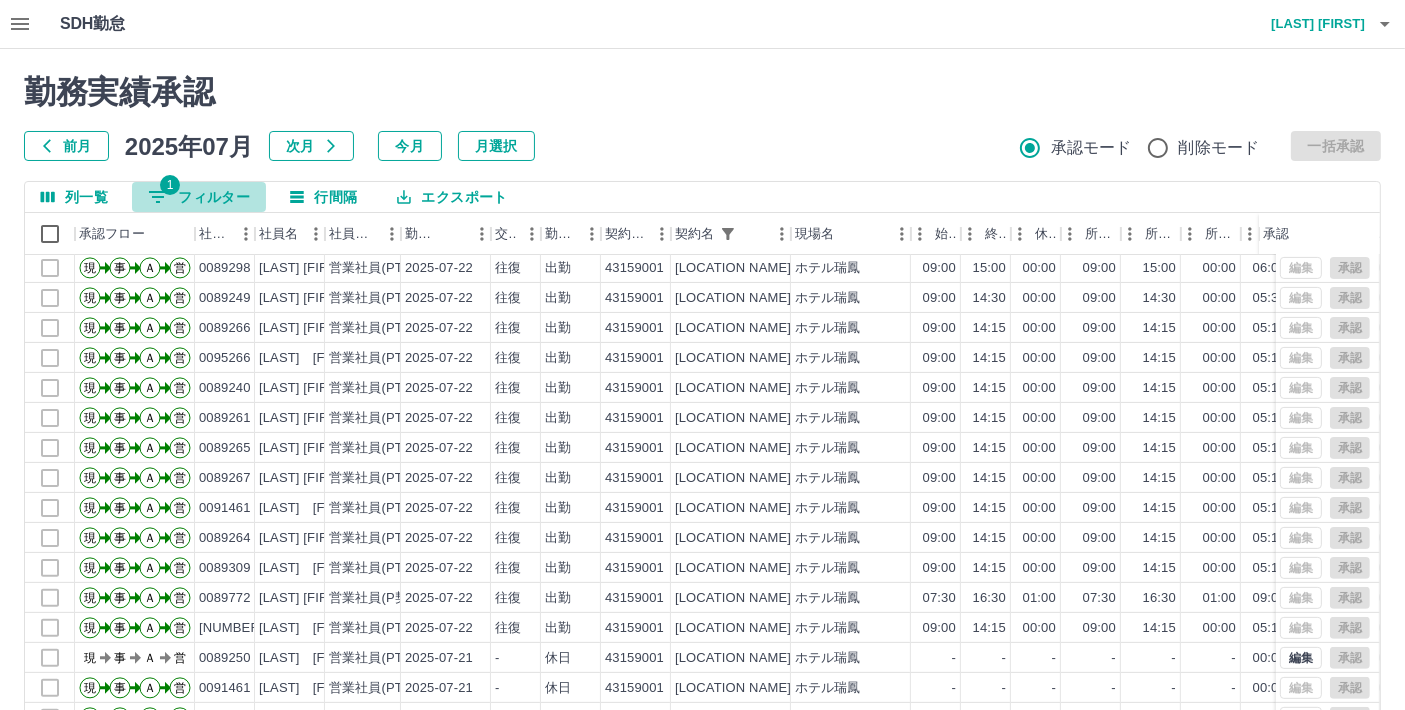 click on "1 フィルター" at bounding box center [199, 197] 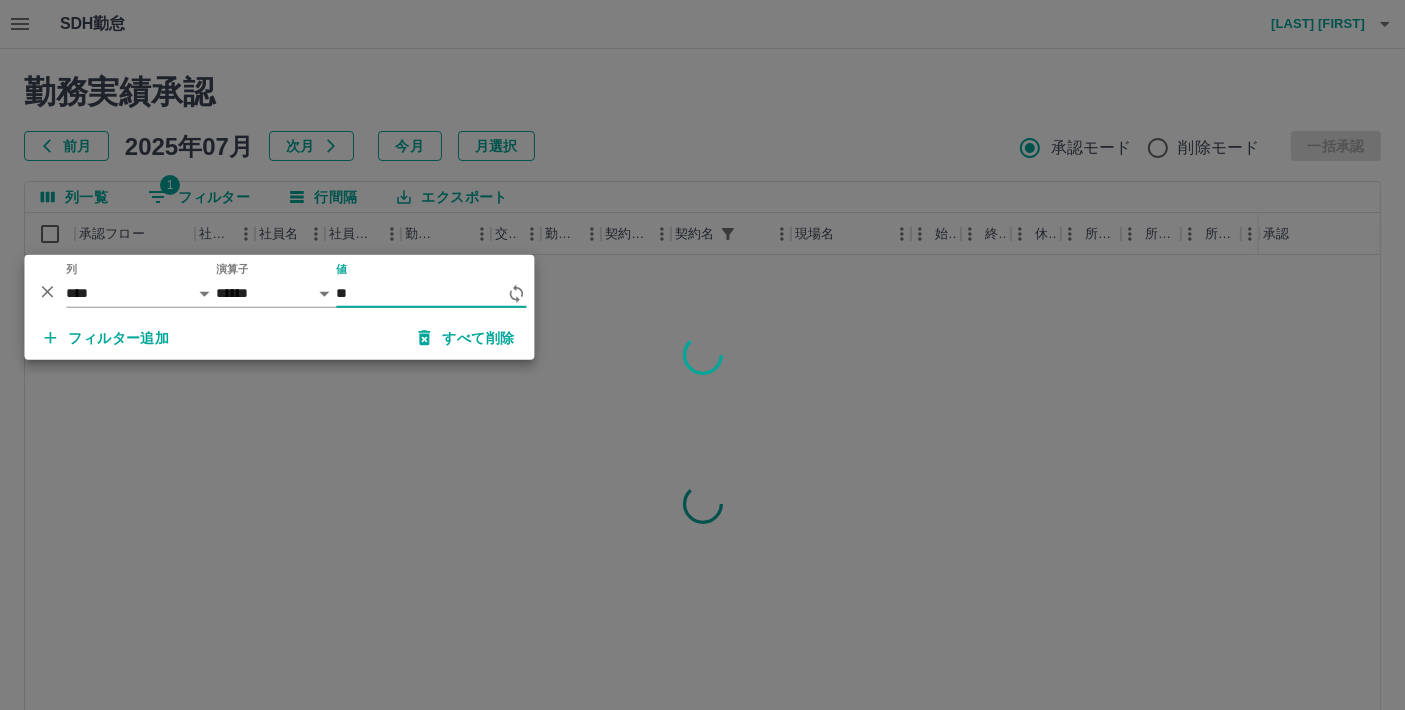 scroll, scrollTop: 0, scrollLeft: 0, axis: both 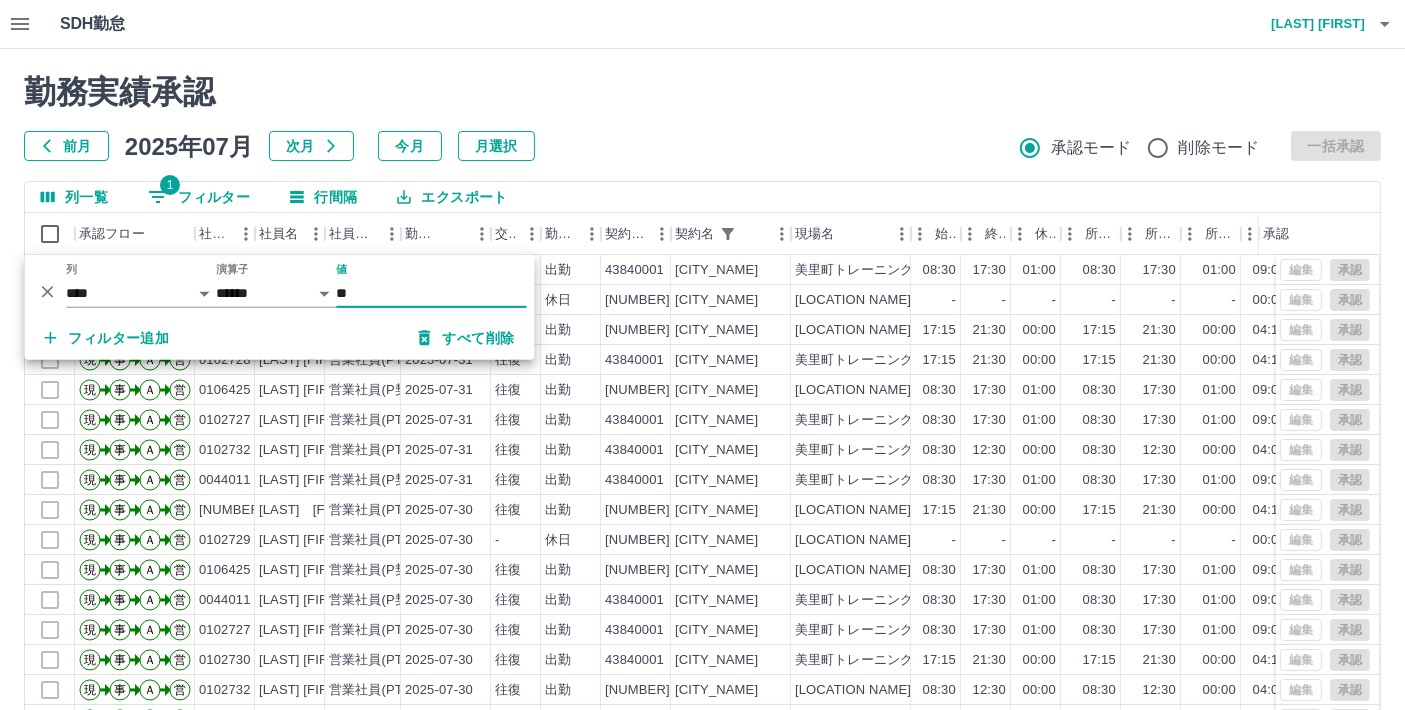 type on "**" 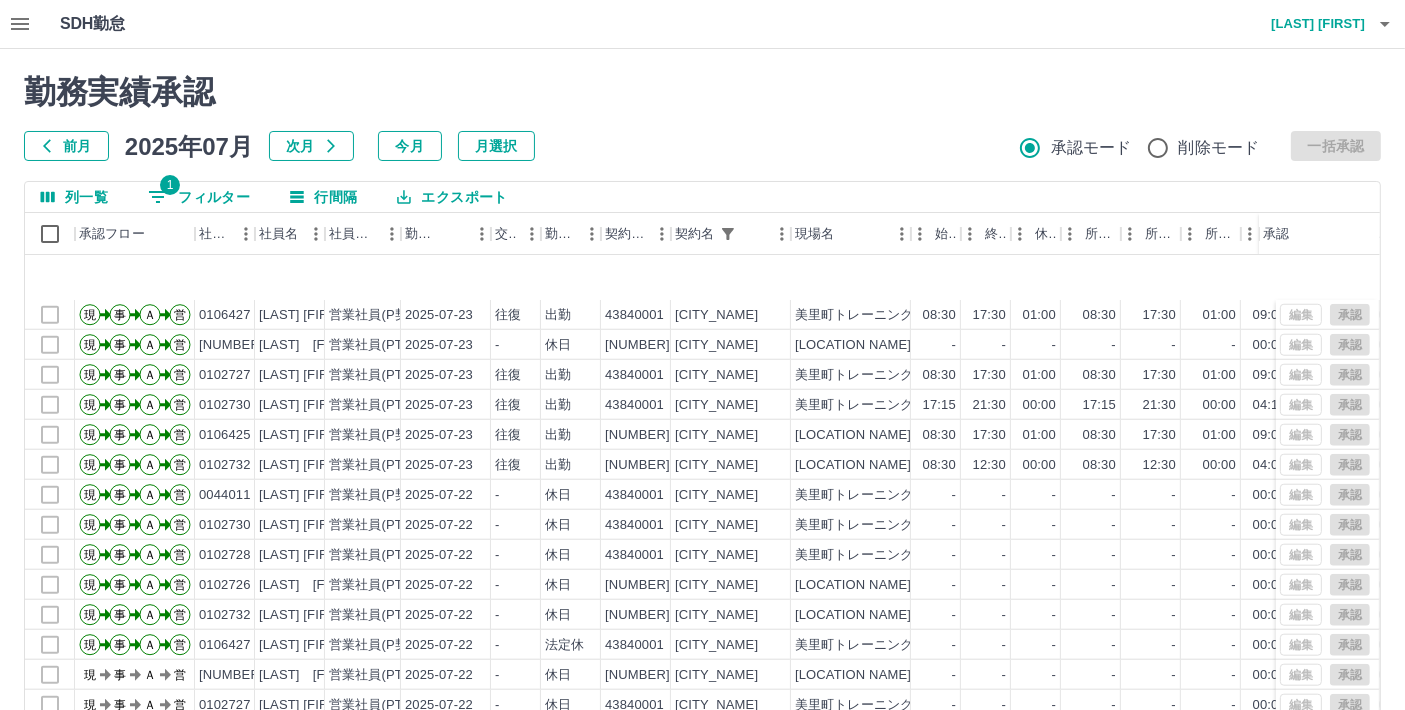 scroll, scrollTop: 2222, scrollLeft: 0, axis: vertical 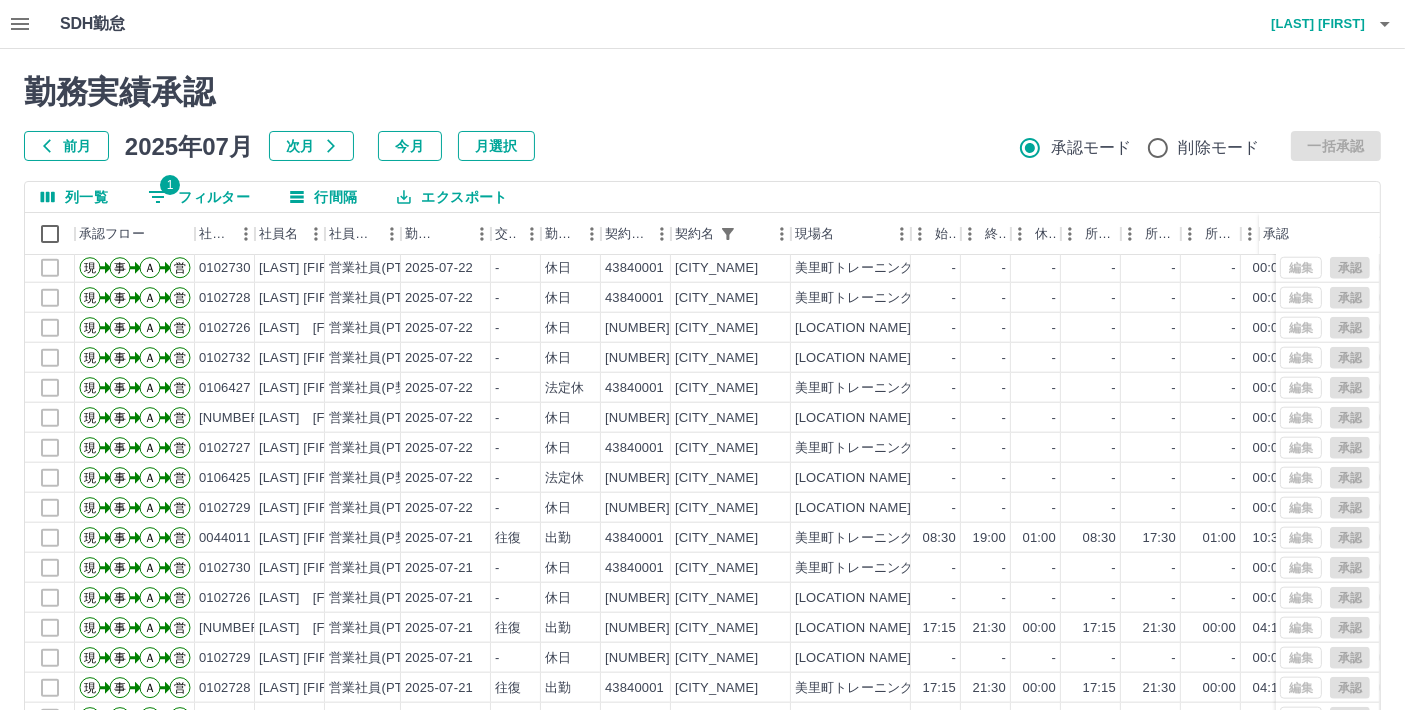 click on "1 フィルター" at bounding box center (199, 197) 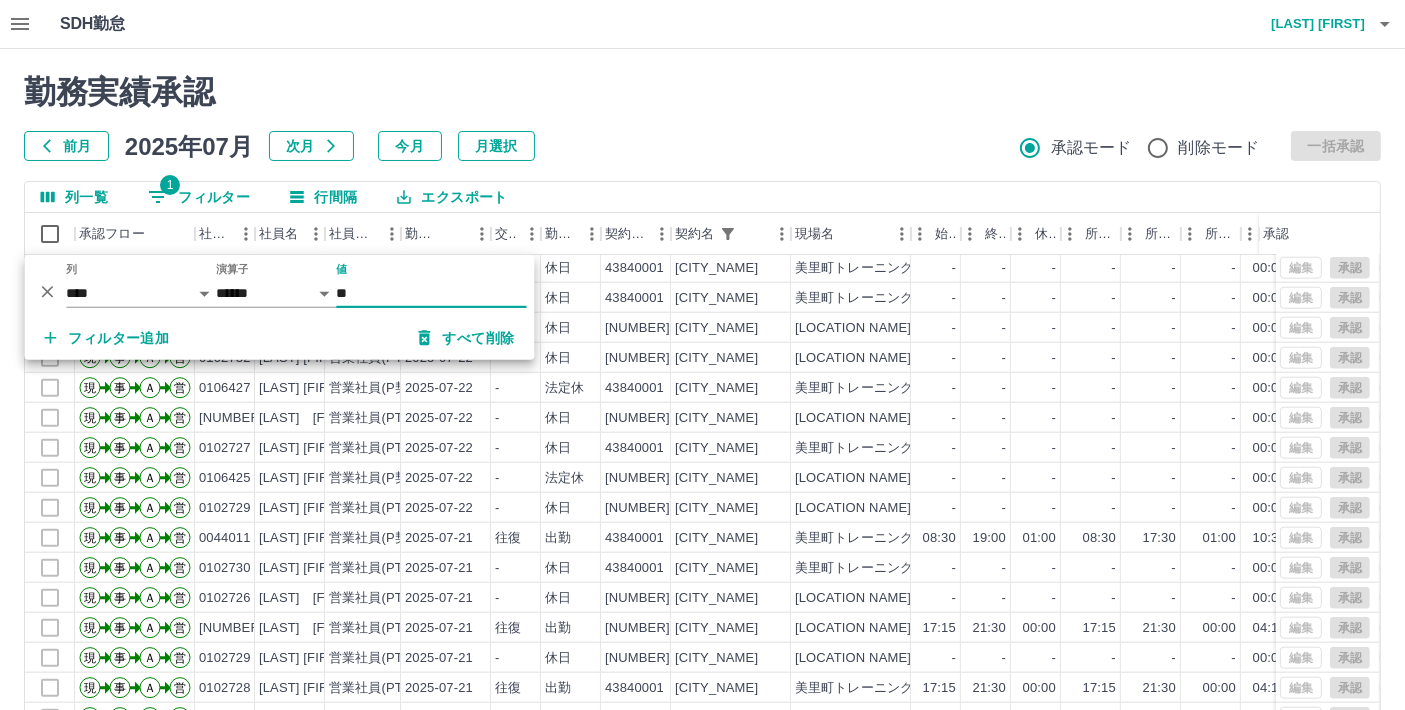 click on "**" at bounding box center [431, 293] 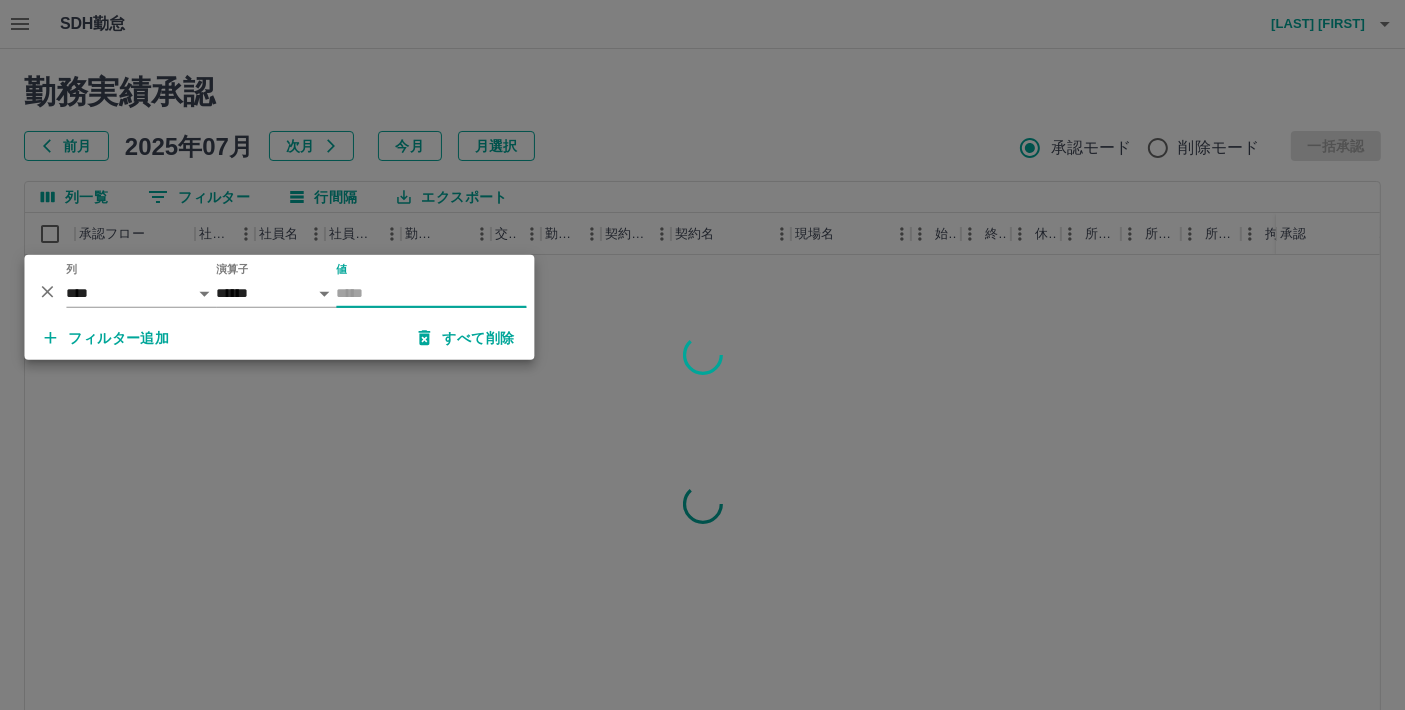 scroll, scrollTop: 0, scrollLeft: 0, axis: both 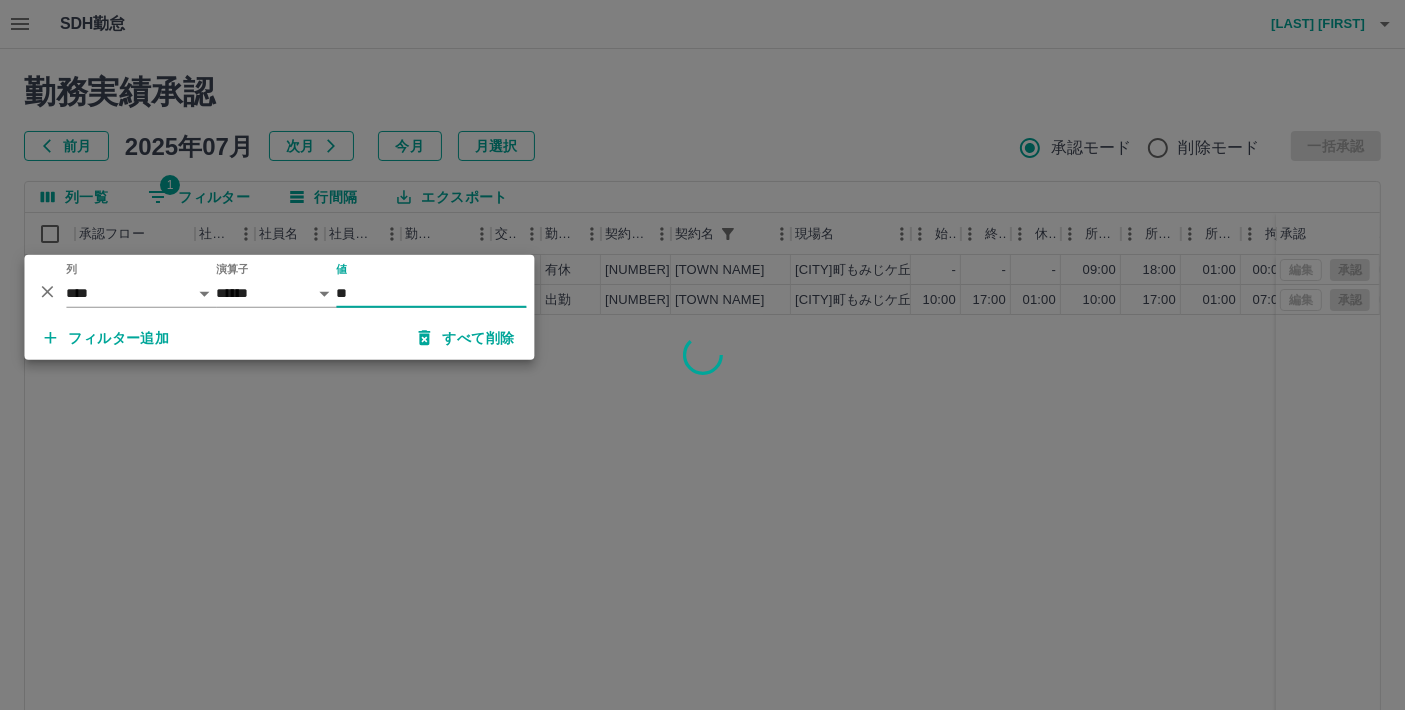type on "**" 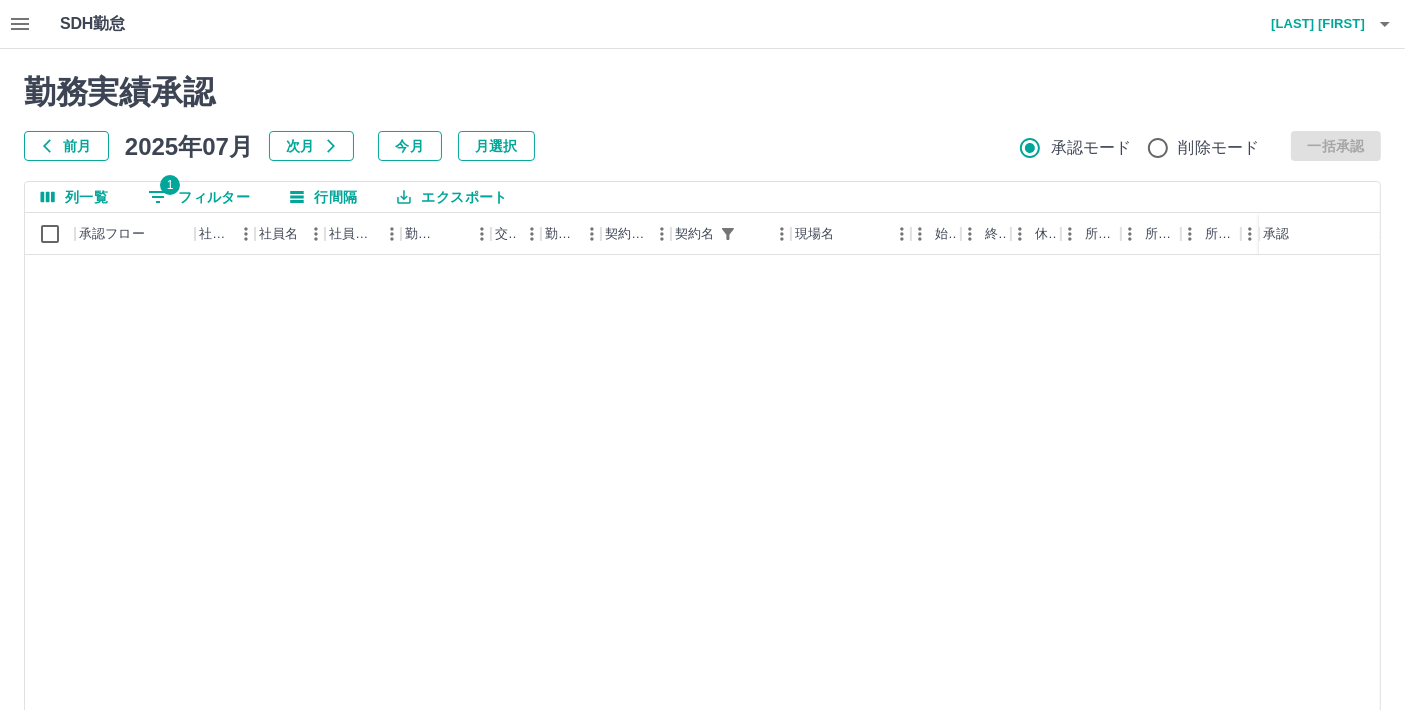scroll, scrollTop: 2666, scrollLeft: 0, axis: vertical 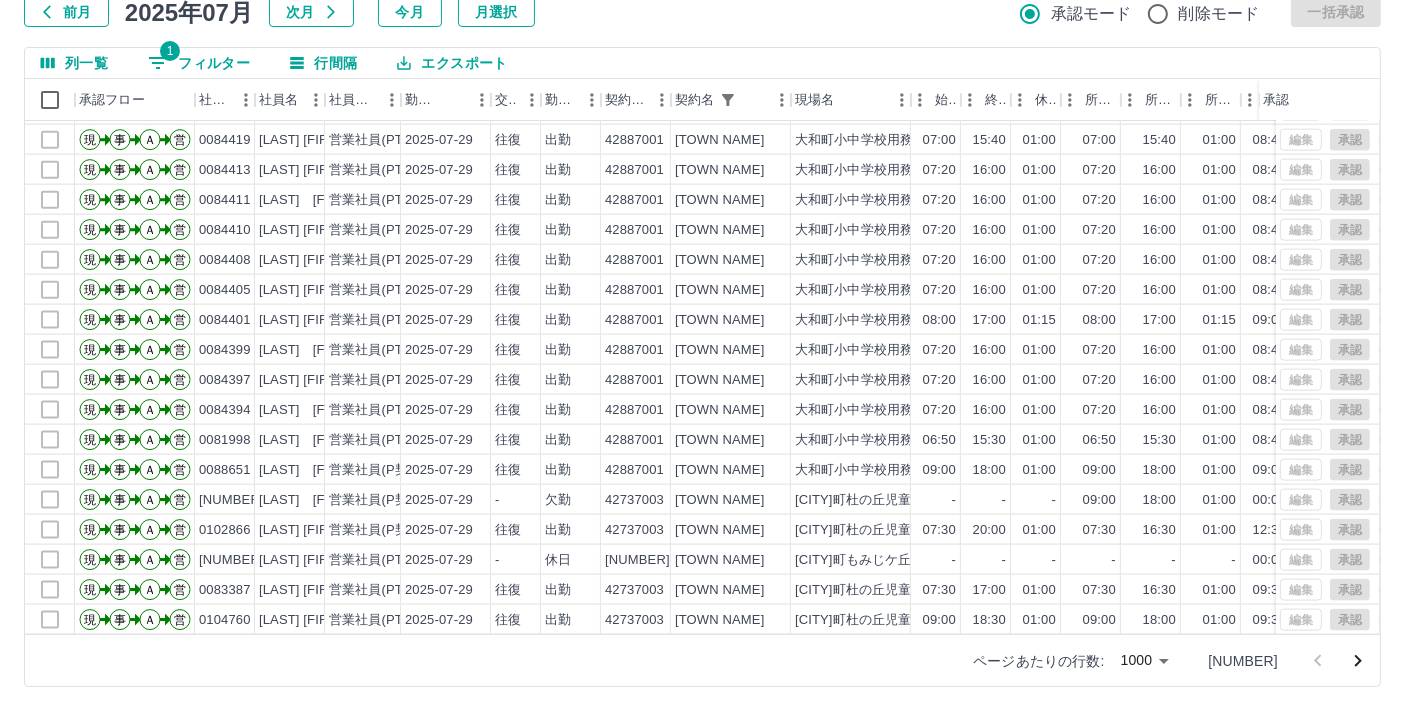 click 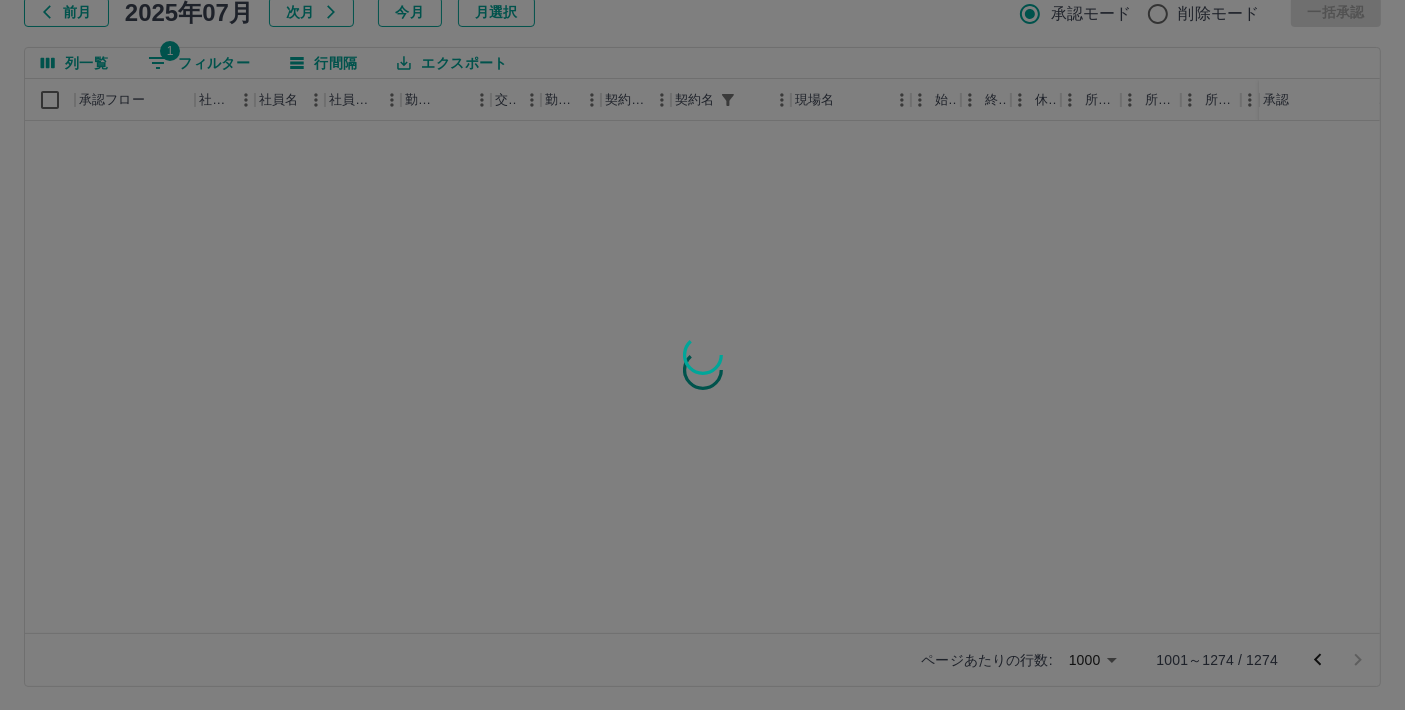 scroll, scrollTop: 0, scrollLeft: 0, axis: both 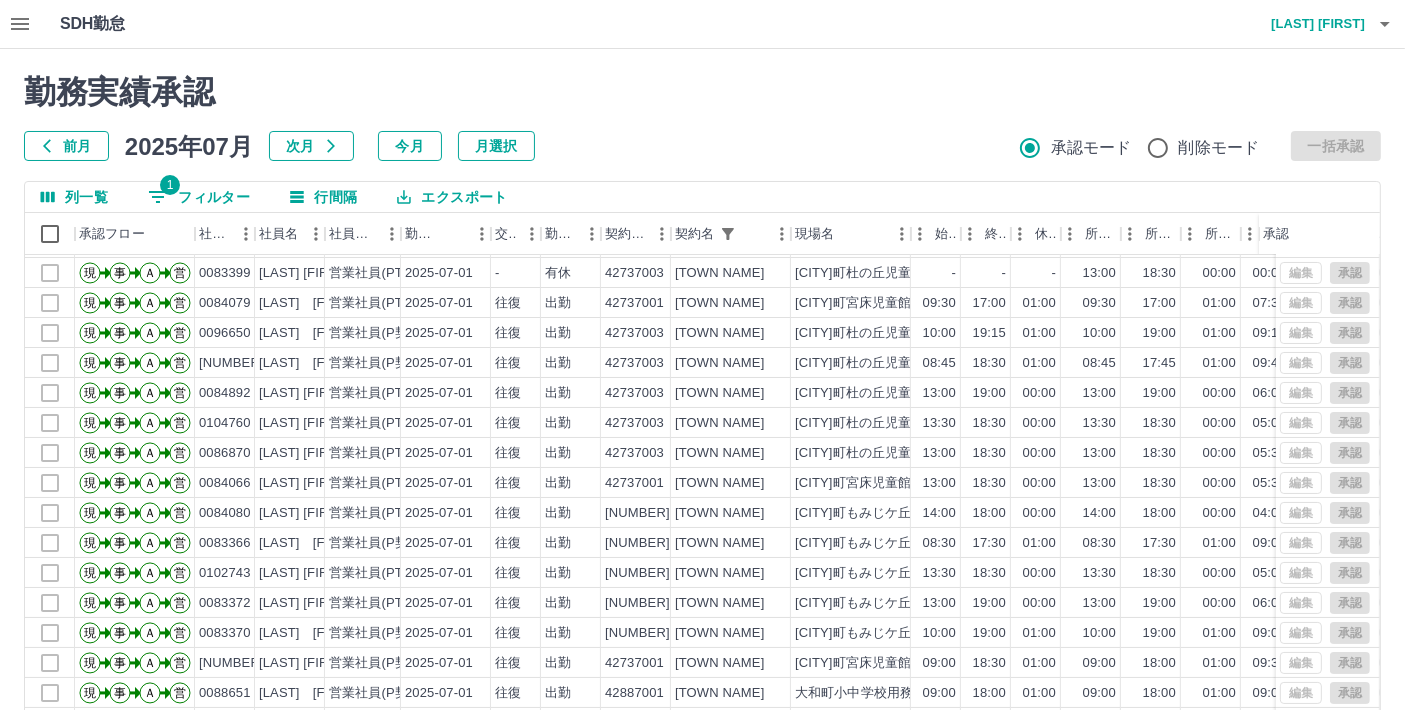 click on "1 フィルター" at bounding box center [199, 197] 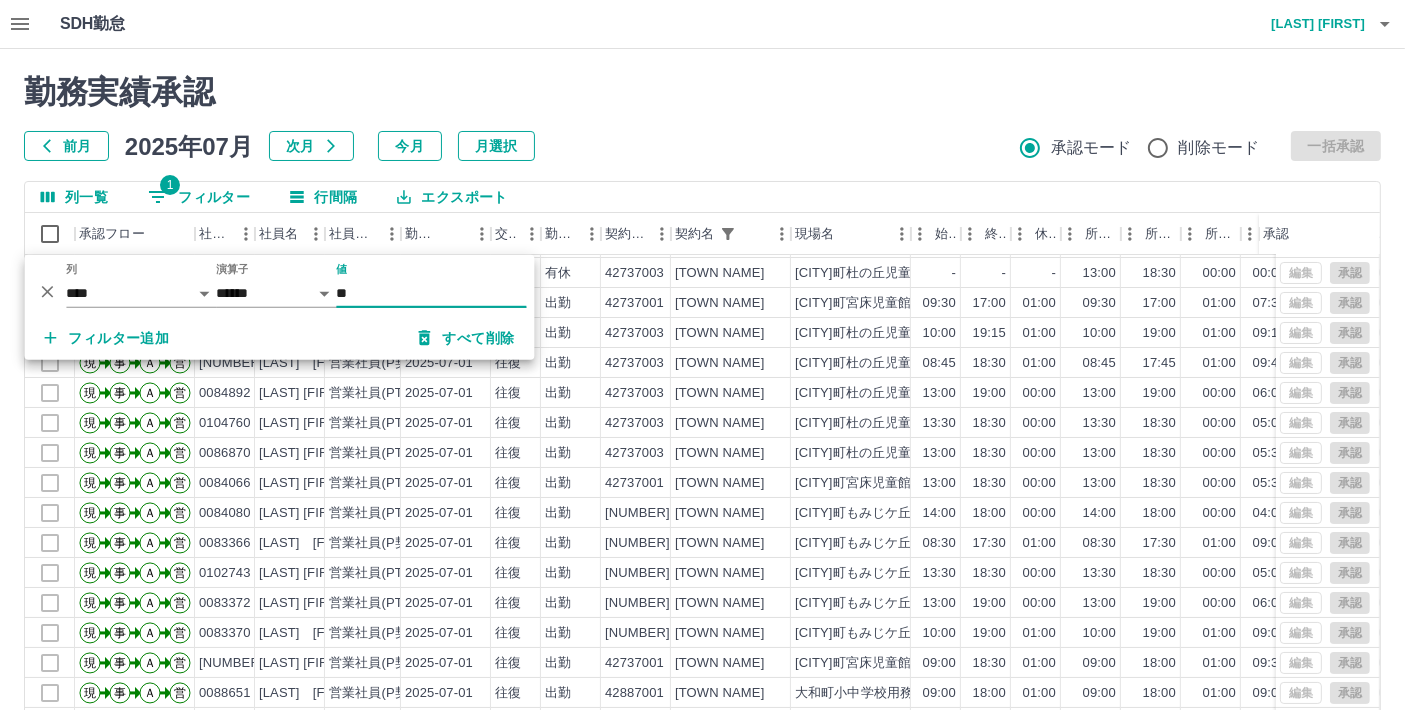type on "*" 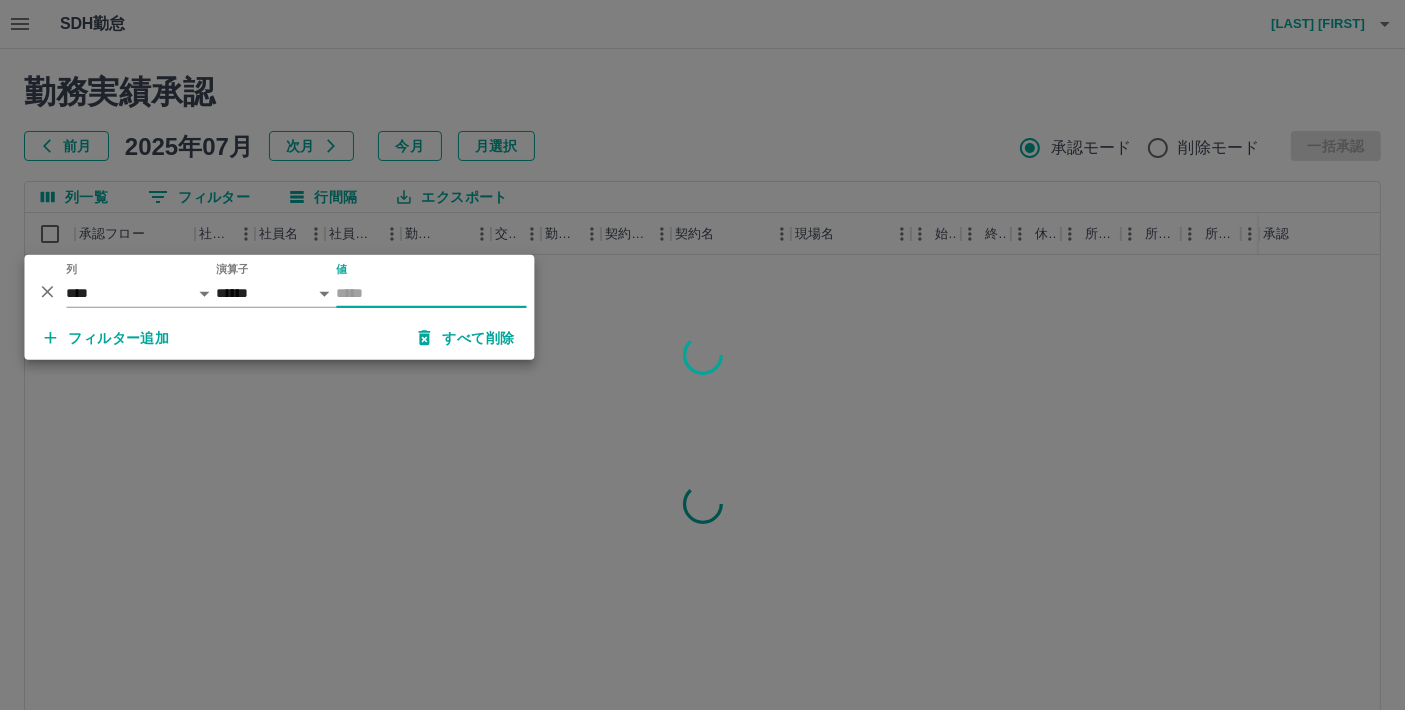 scroll, scrollTop: 0, scrollLeft: 0, axis: both 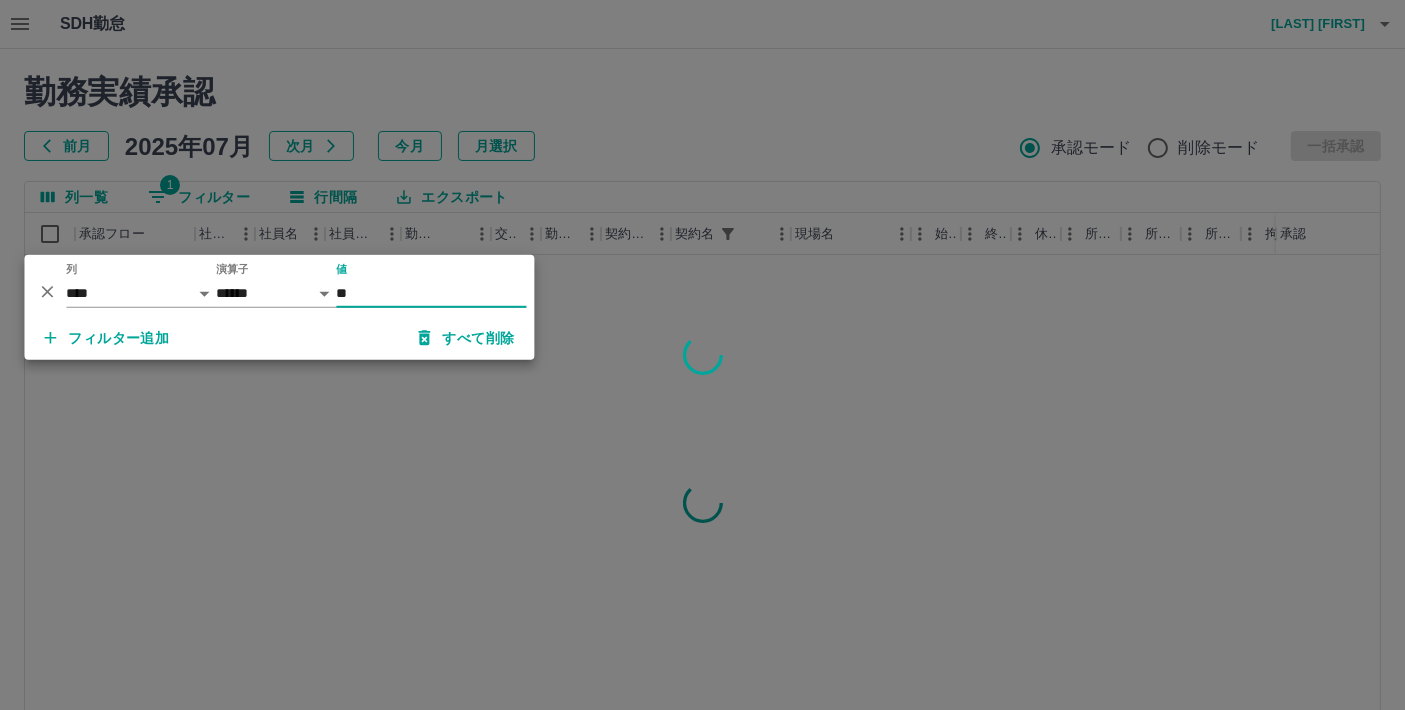 type on "**" 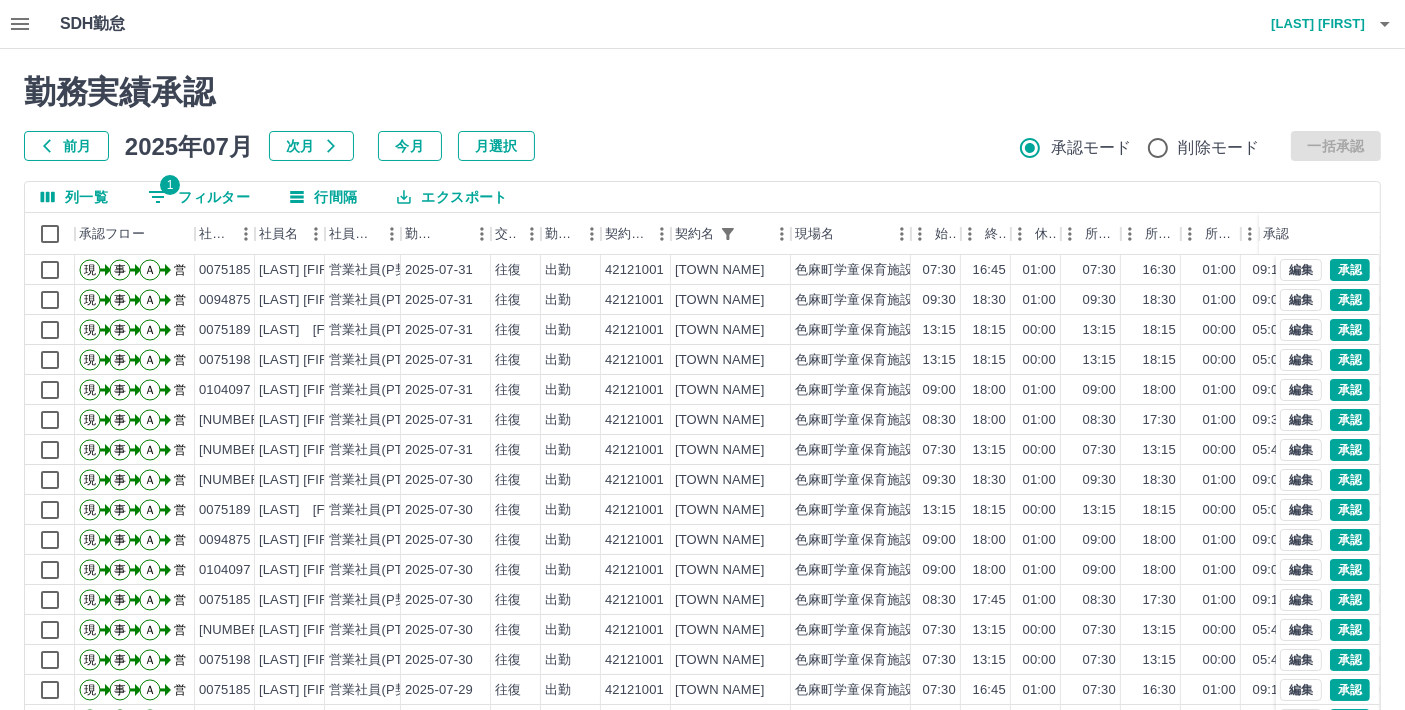 scroll, scrollTop: 134, scrollLeft: 0, axis: vertical 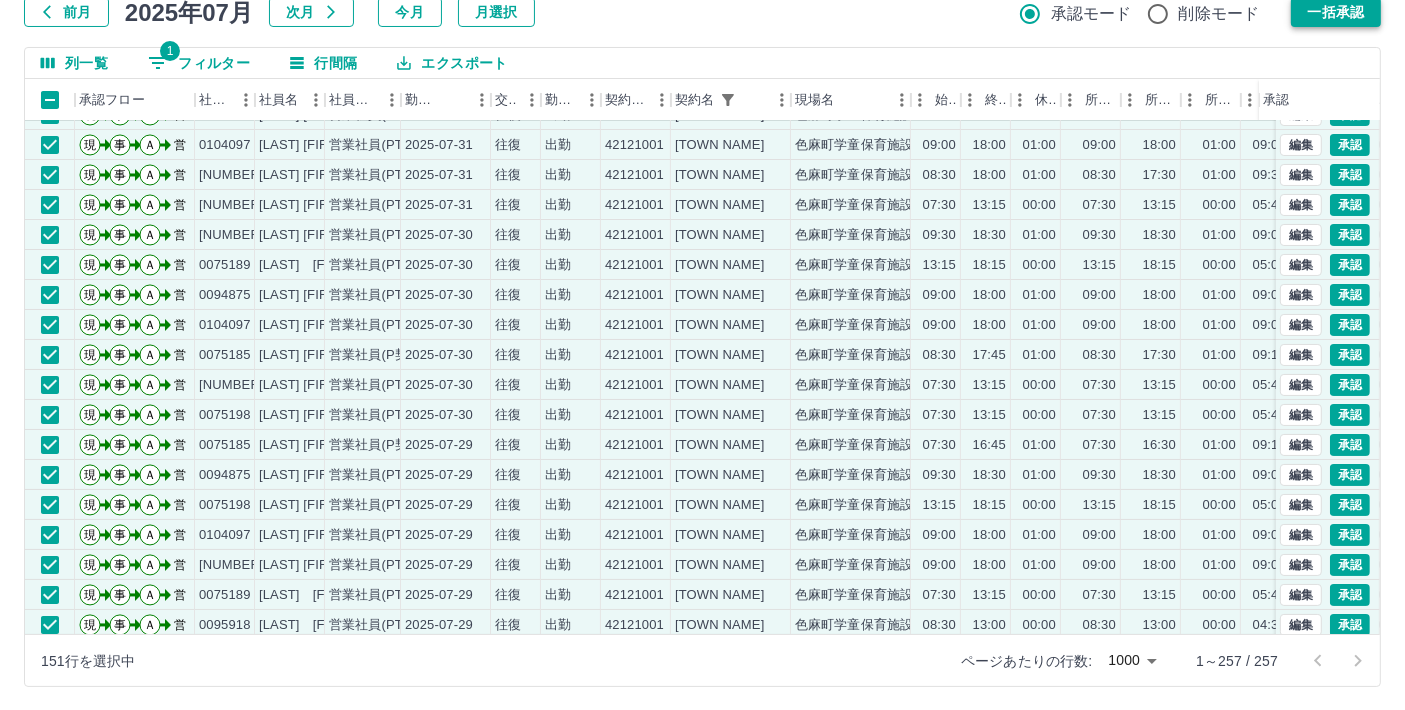 click on "一括承認" at bounding box center [1336, 12] 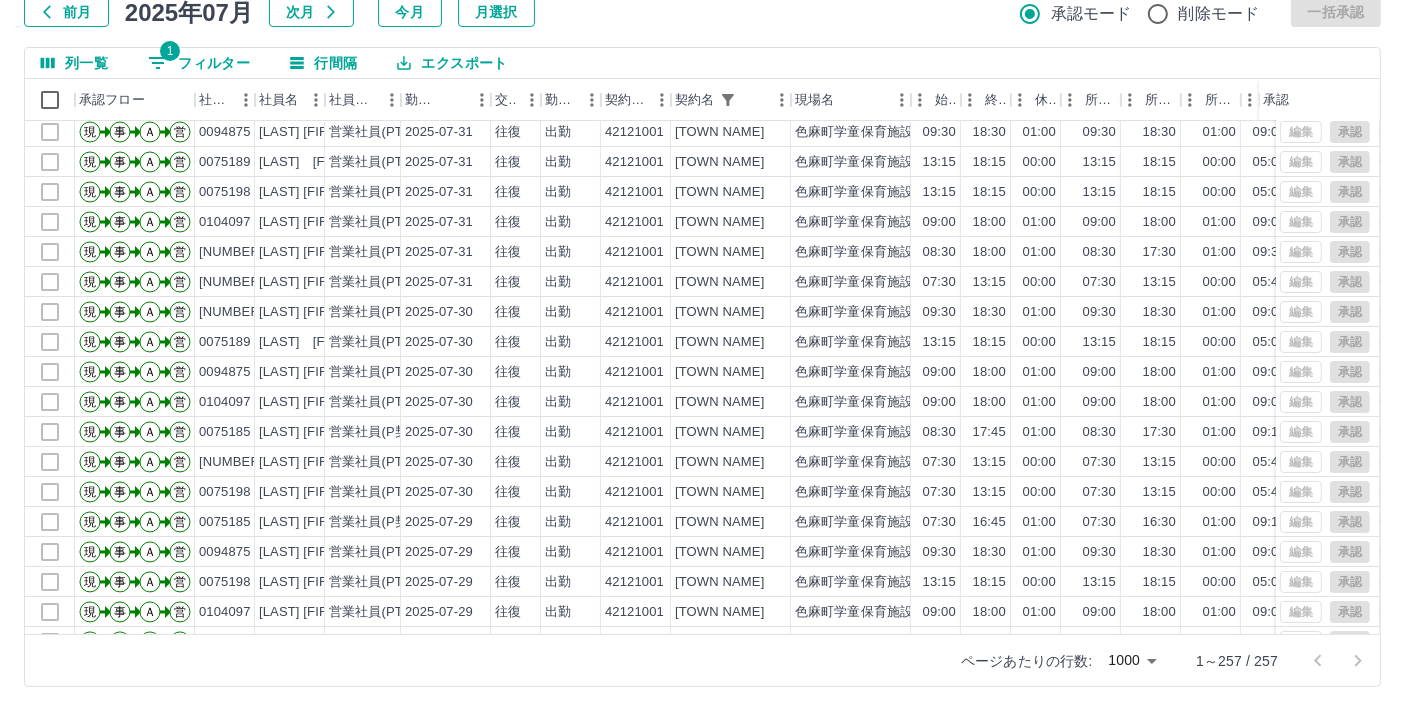 scroll, scrollTop: 0, scrollLeft: 0, axis: both 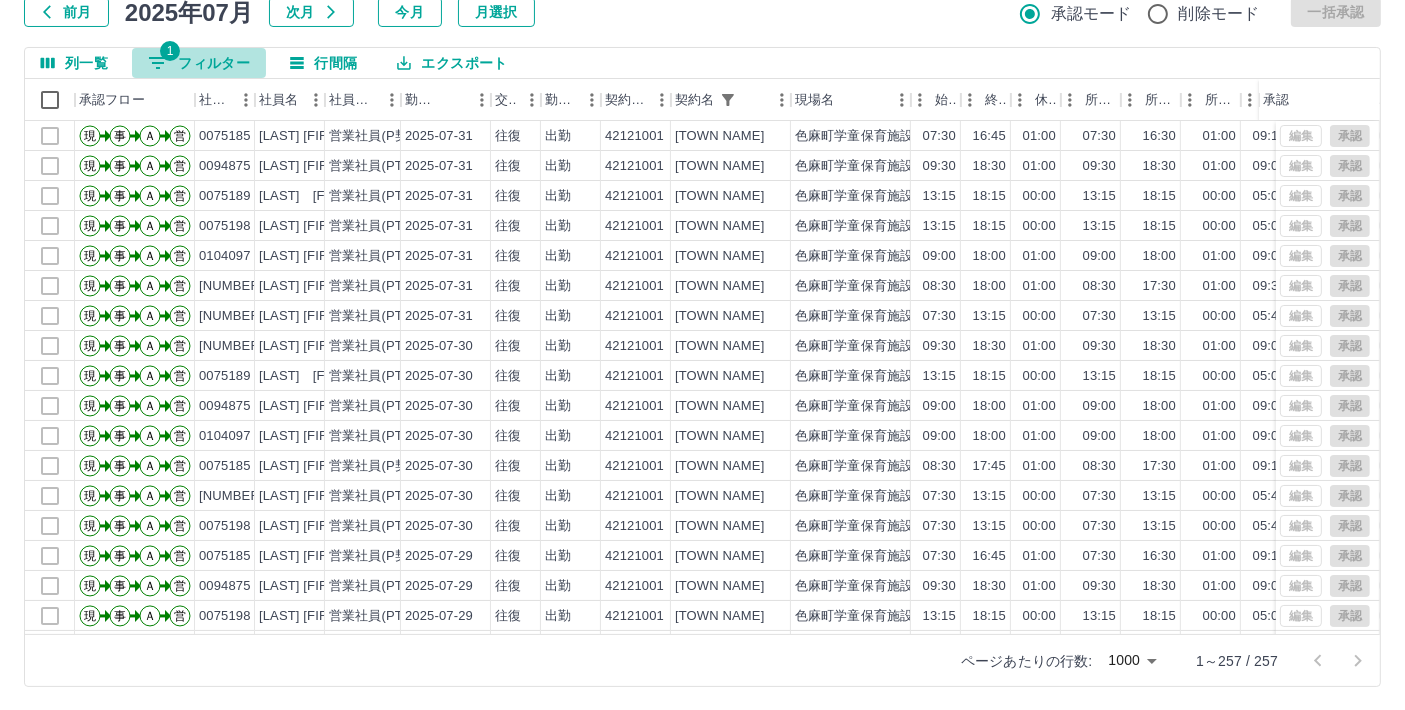 click on "1 フィルター" at bounding box center (199, 63) 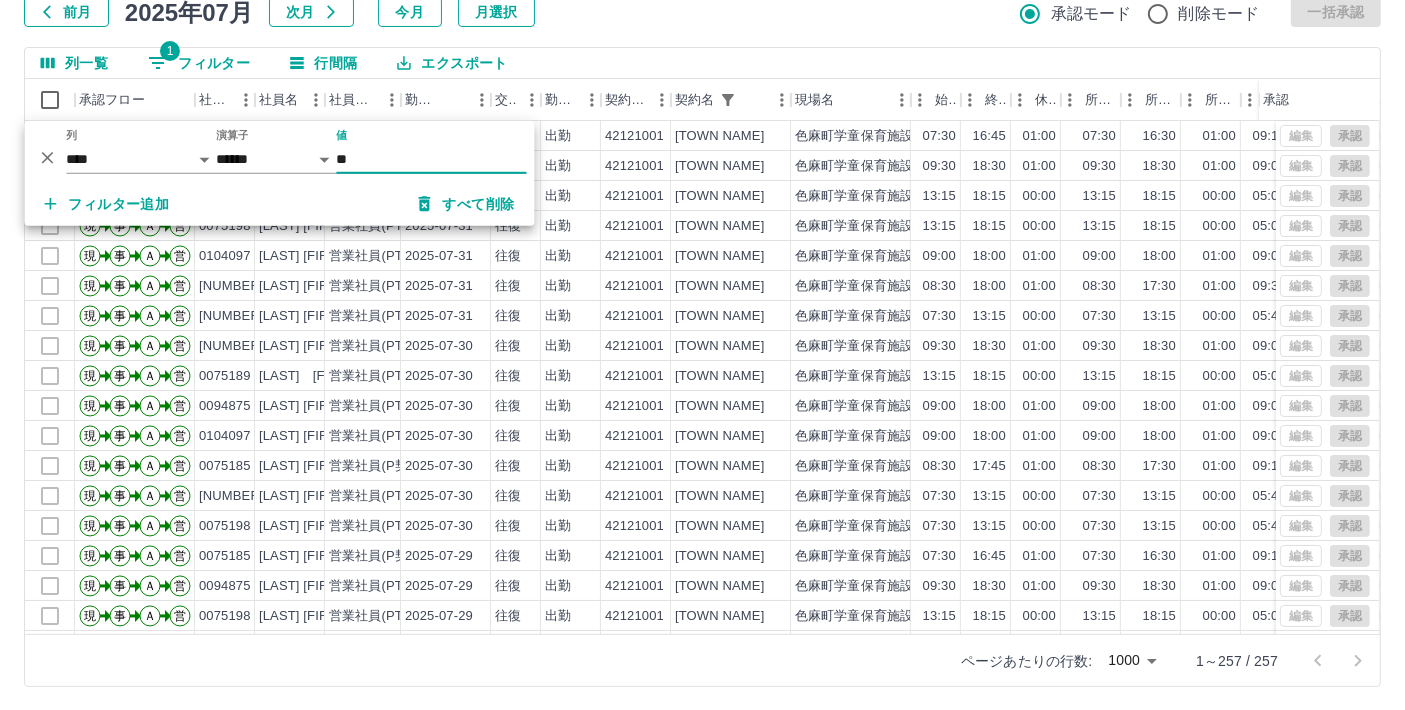 type on "*" 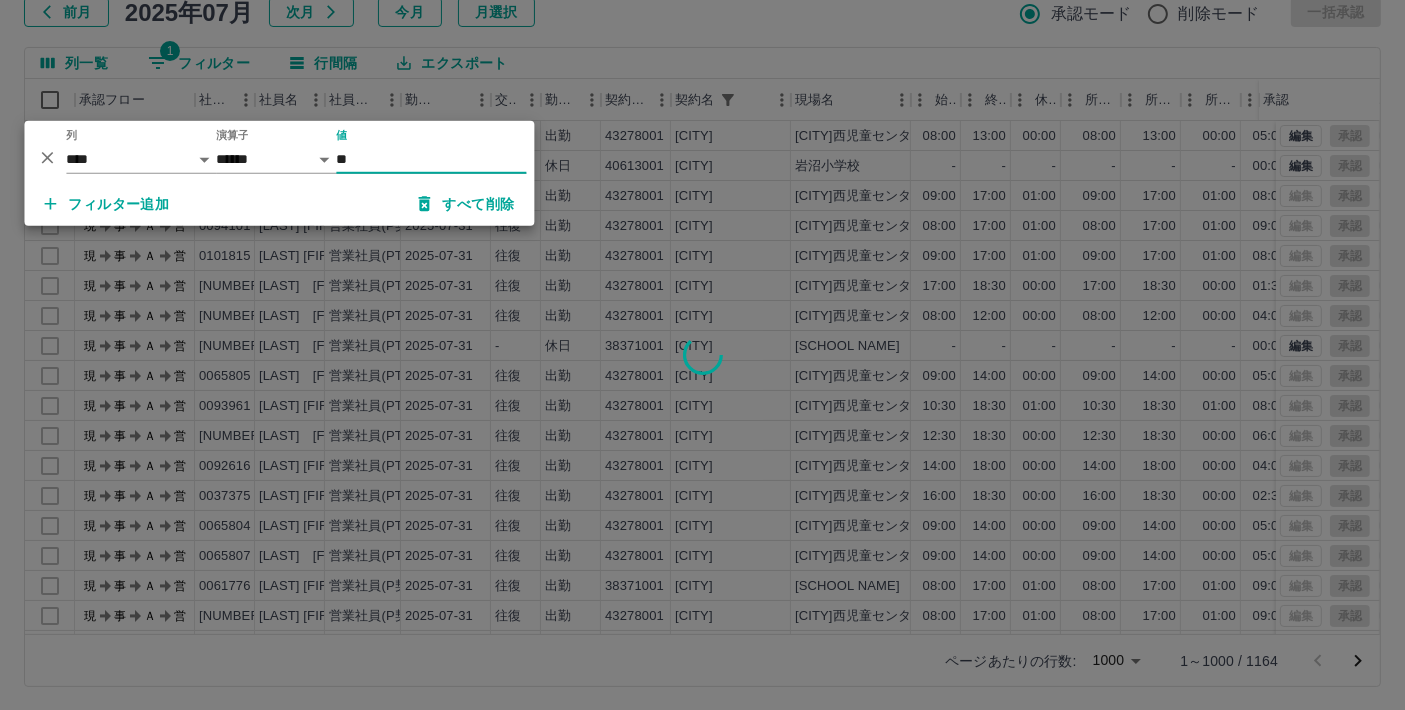 type on "**" 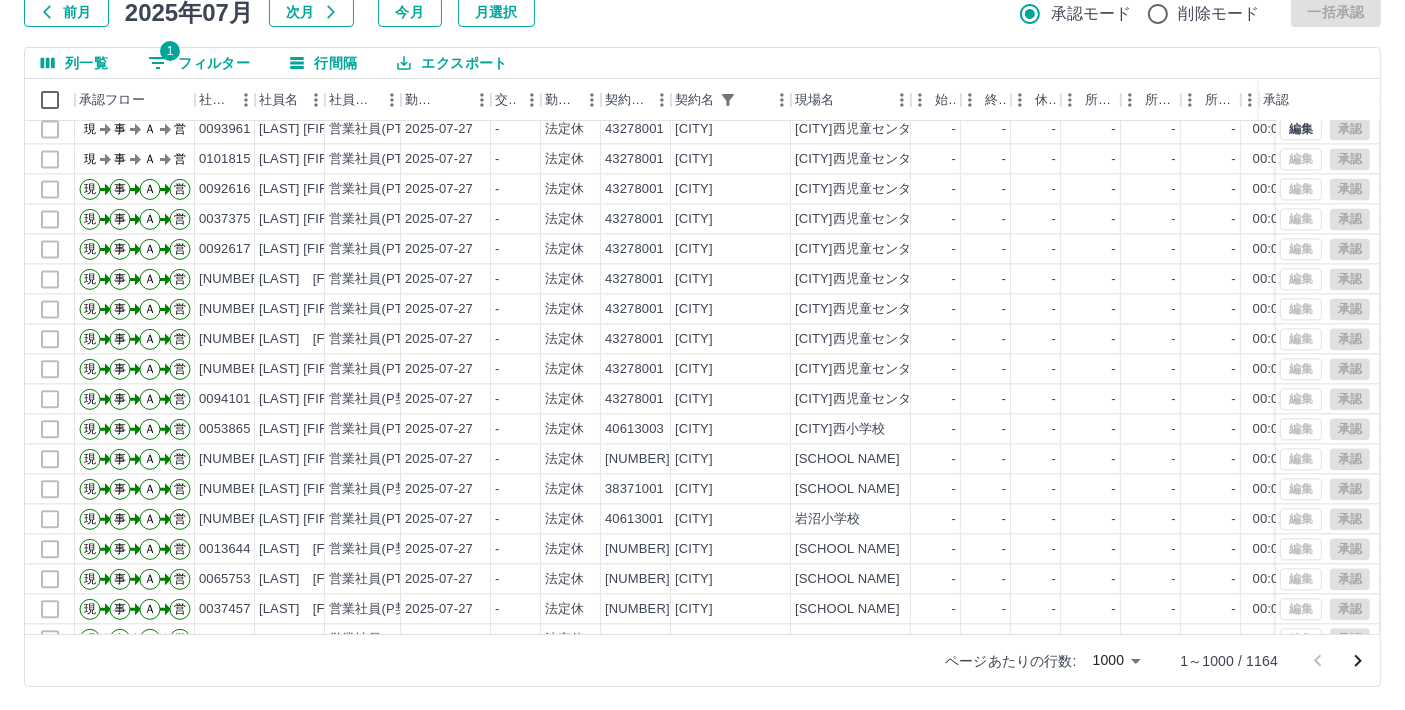 scroll, scrollTop: 4444, scrollLeft: 0, axis: vertical 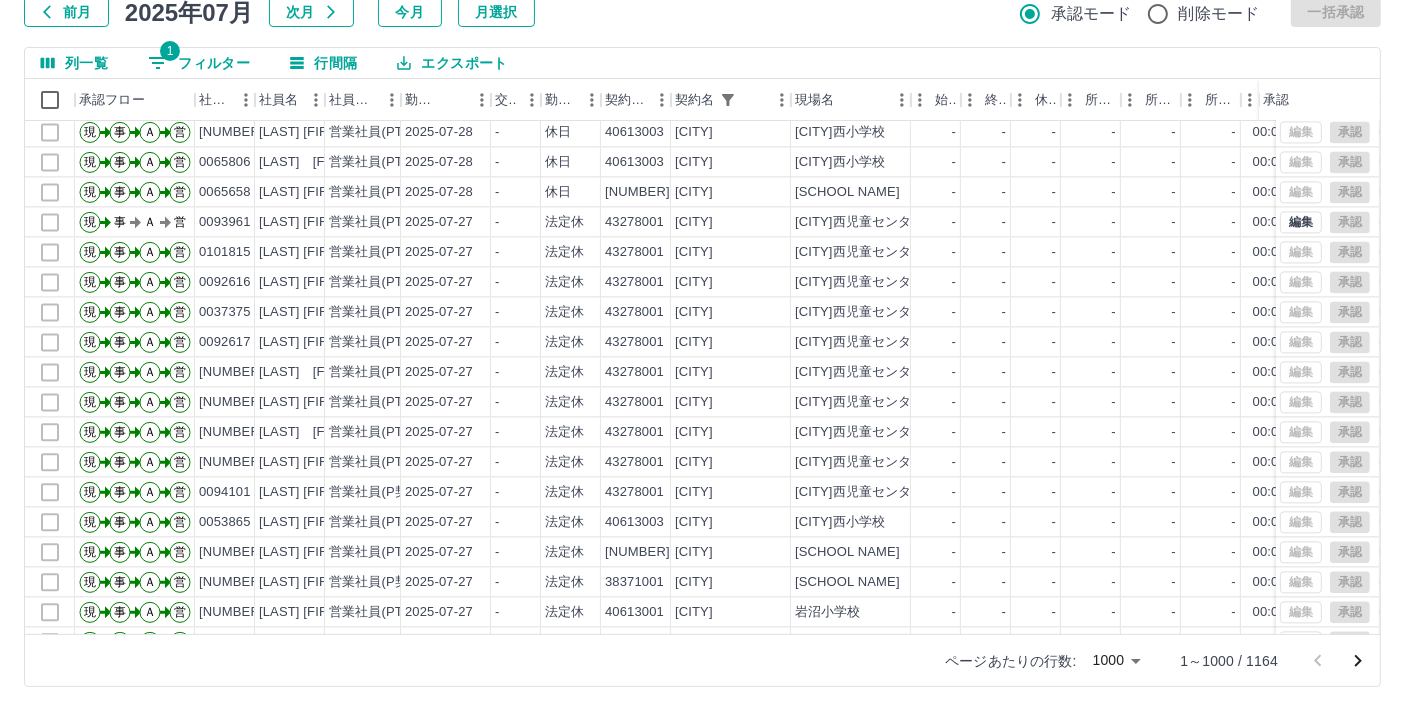 select on "**********" 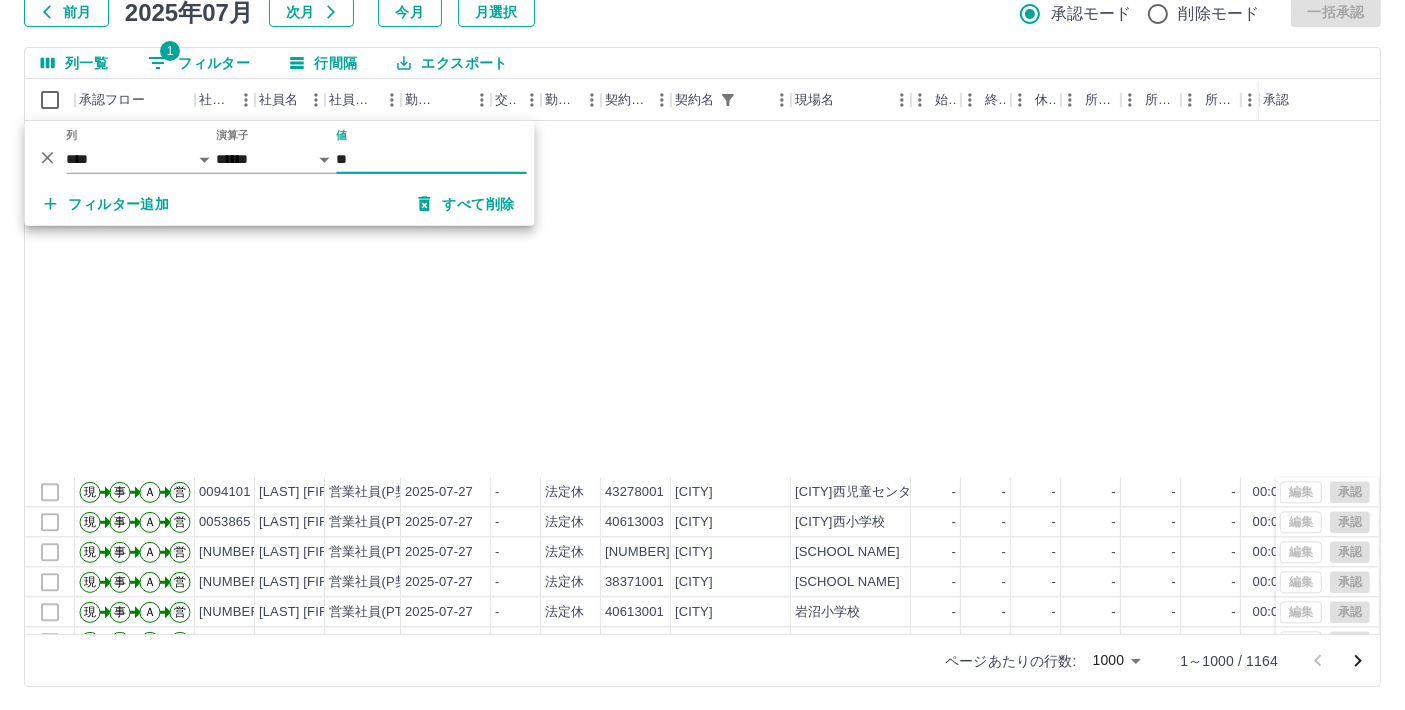 scroll, scrollTop: 4888, scrollLeft: 0, axis: vertical 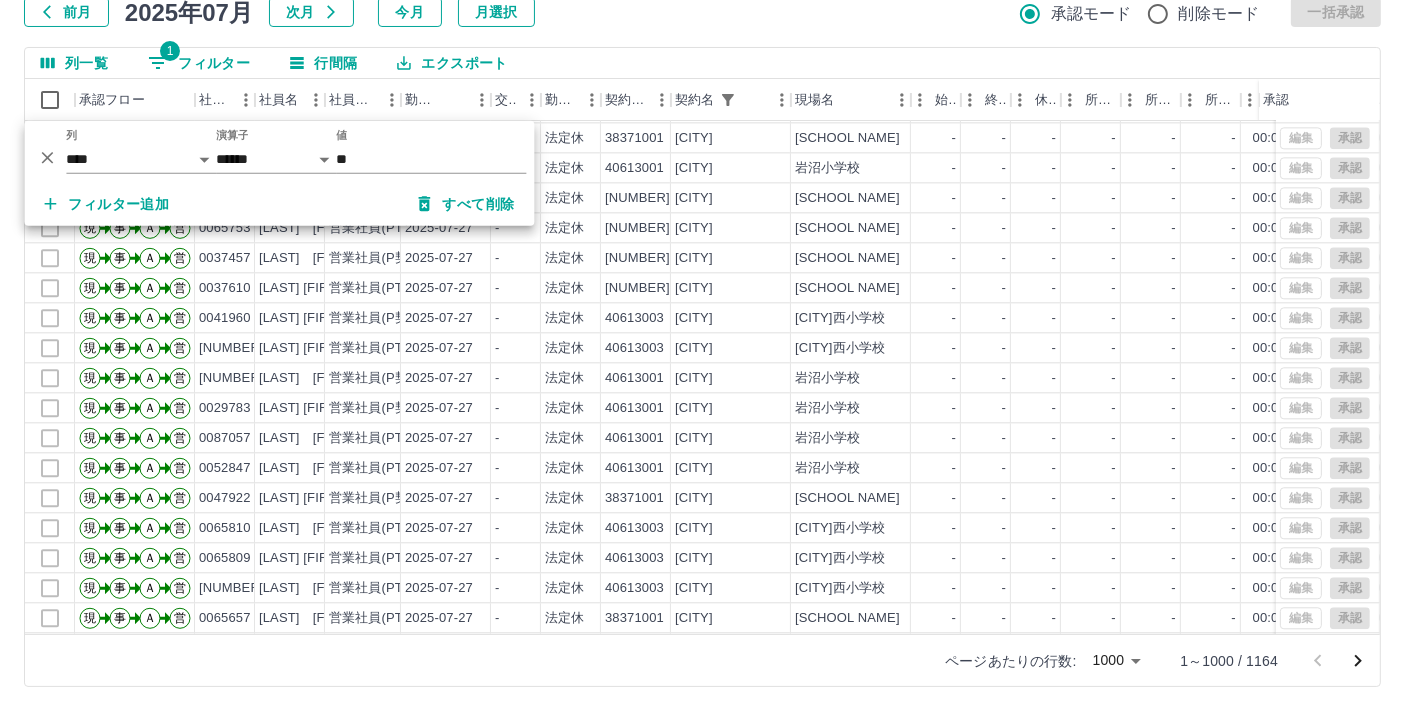 click on "勤務実績承認 前月 2025年07月 次月 今月 月選択 承認モード 削除モード 一括承認 列一覧 1 フィルター 行間隔 エクスポート 承認フロー 社員番号 社員名 社員区分 勤務日 交通費 勤務区分 契約コード 契約名 現場名 始業 終業 休憩 所定開始 所定終業 所定休憩 拘束 勤務 遅刻等 コメント ステータス 承認 現 事 Ａ 営 0094101 [LAST]　[FIRST] 営業社員(P契約) 2025-07-27  -  法定休 43278001 [CITY] [CITY]西児童センター分室 - - - - - - 00:00 00:00 00:00 全承認済 現 事 Ａ 営 0053865 [LAST]　[FIRST] 営業社員(PT契約) 2025-07-27  -  法定休 40613003 [CITY] [CITY]西小学校 - - - - - - 00:00 00:00 00:00 全承認済 現 事 Ａ 営 0058090 [LAST]　[FIRST] 営業社員(PT契約) 2025-07-27  -  法定休 38972001 [CITY] [CITY]西中学校 - - - - - - 00:00 00:00 00:00 全承認済 現 事 Ａ 営 0052828 [LAST]　[FIRST] 営業社員(P契約) 2025-07-27  -  法定休 - - - -" at bounding box center [702, 313] 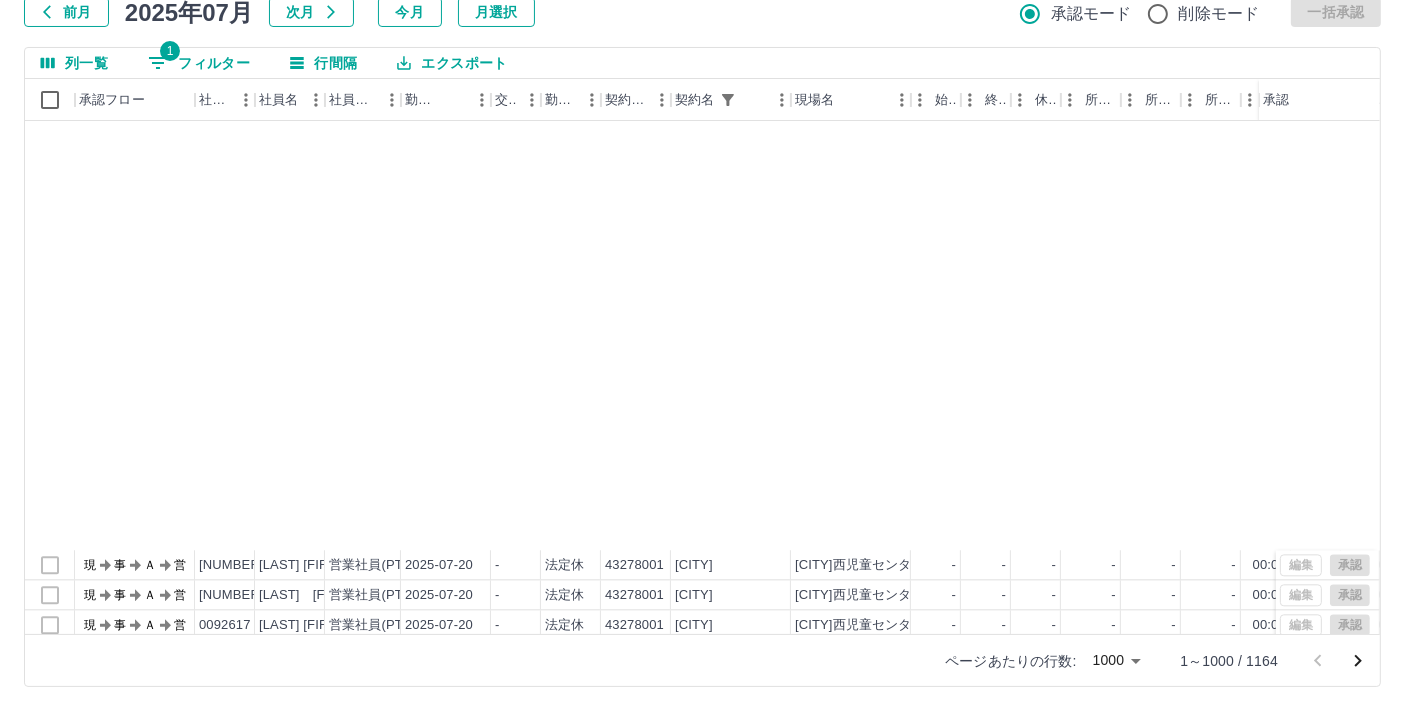 scroll, scrollTop: 13000, scrollLeft: 0, axis: vertical 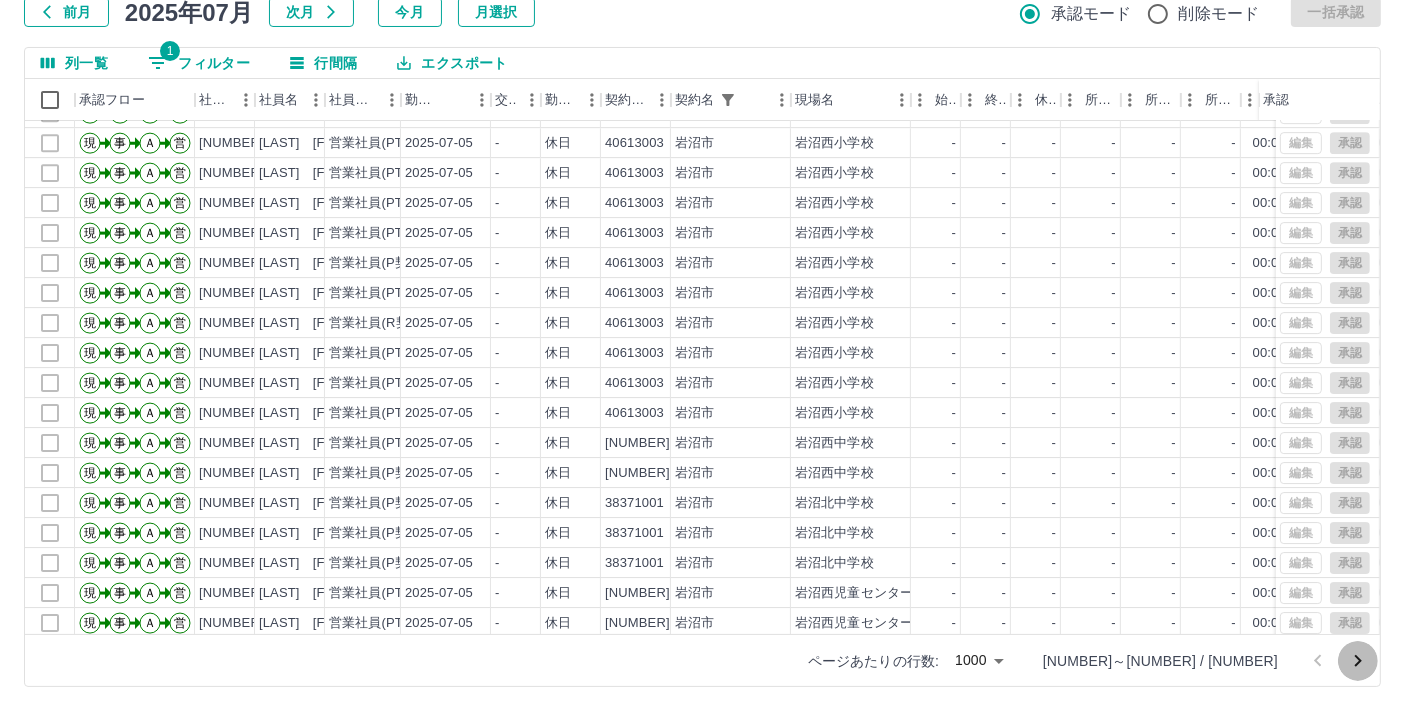 click 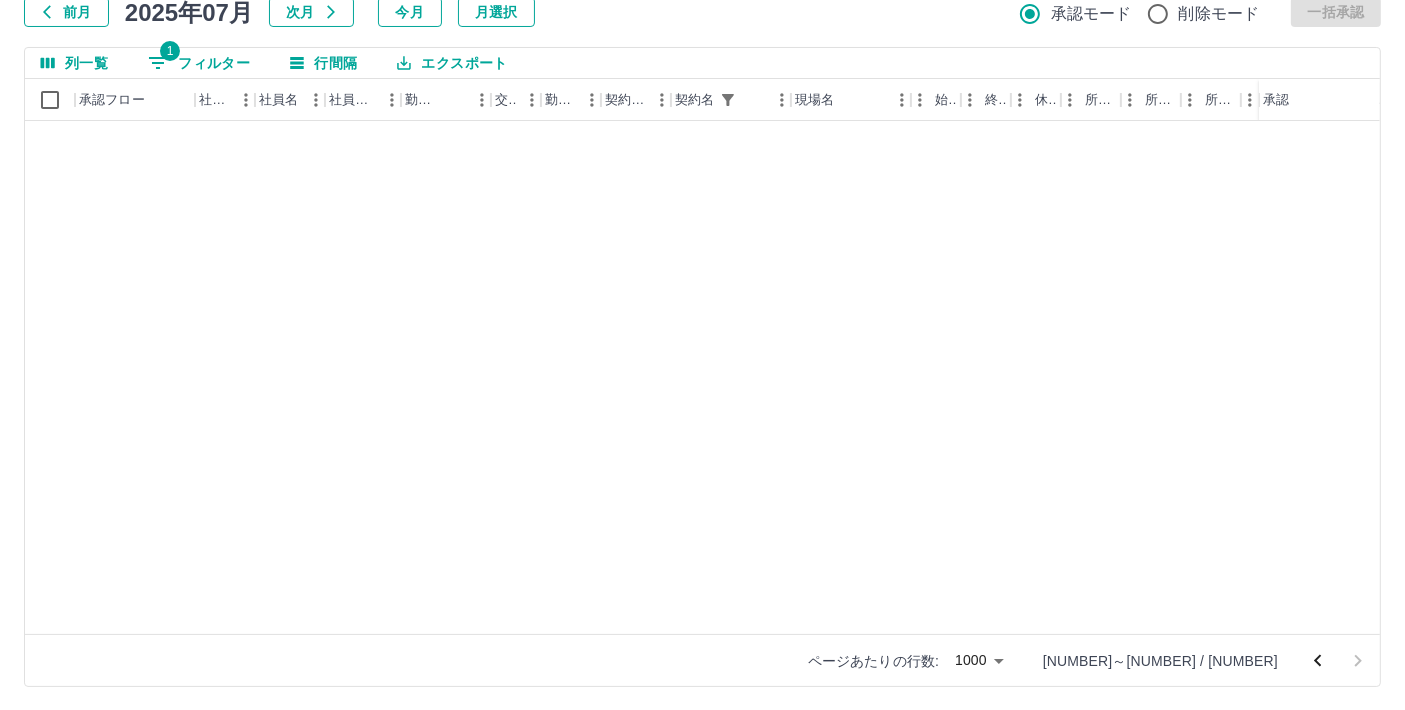 scroll, scrollTop: 3666, scrollLeft: 0, axis: vertical 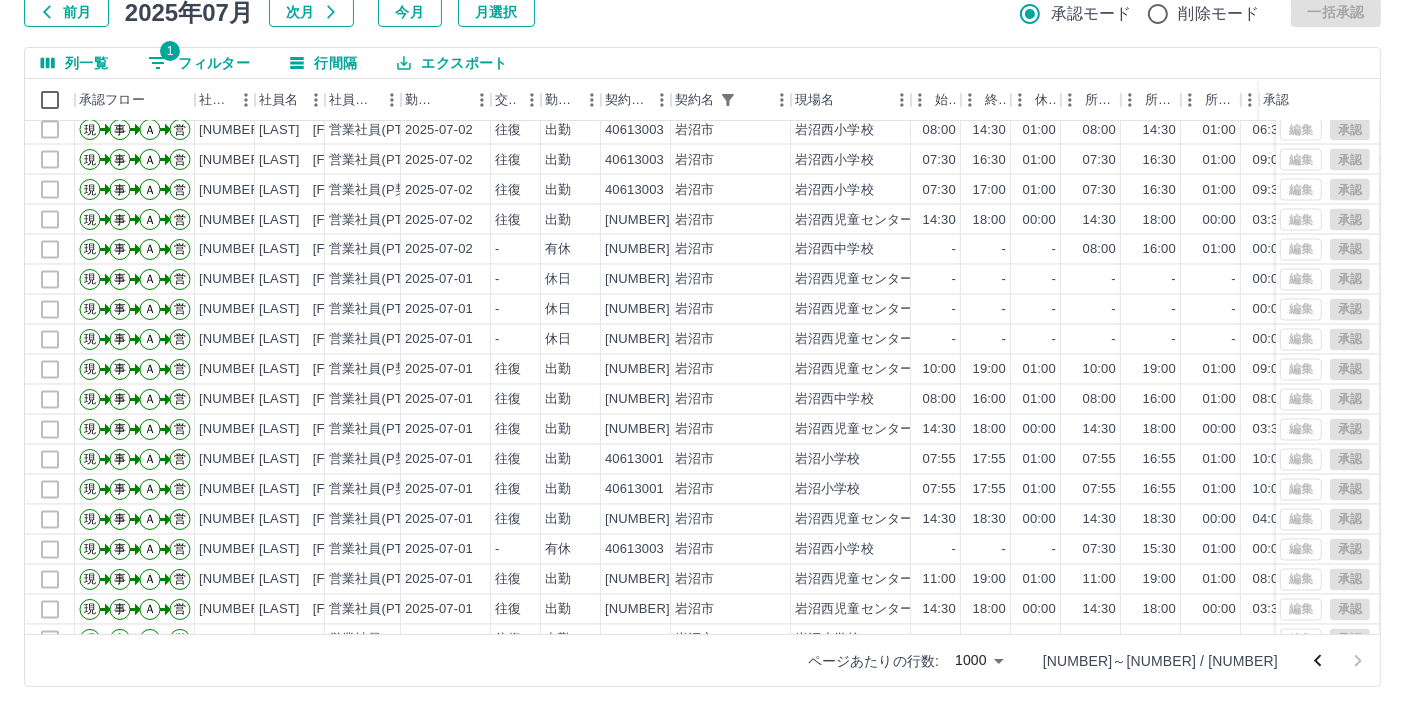 click on "1 フィルター" at bounding box center [199, 63] 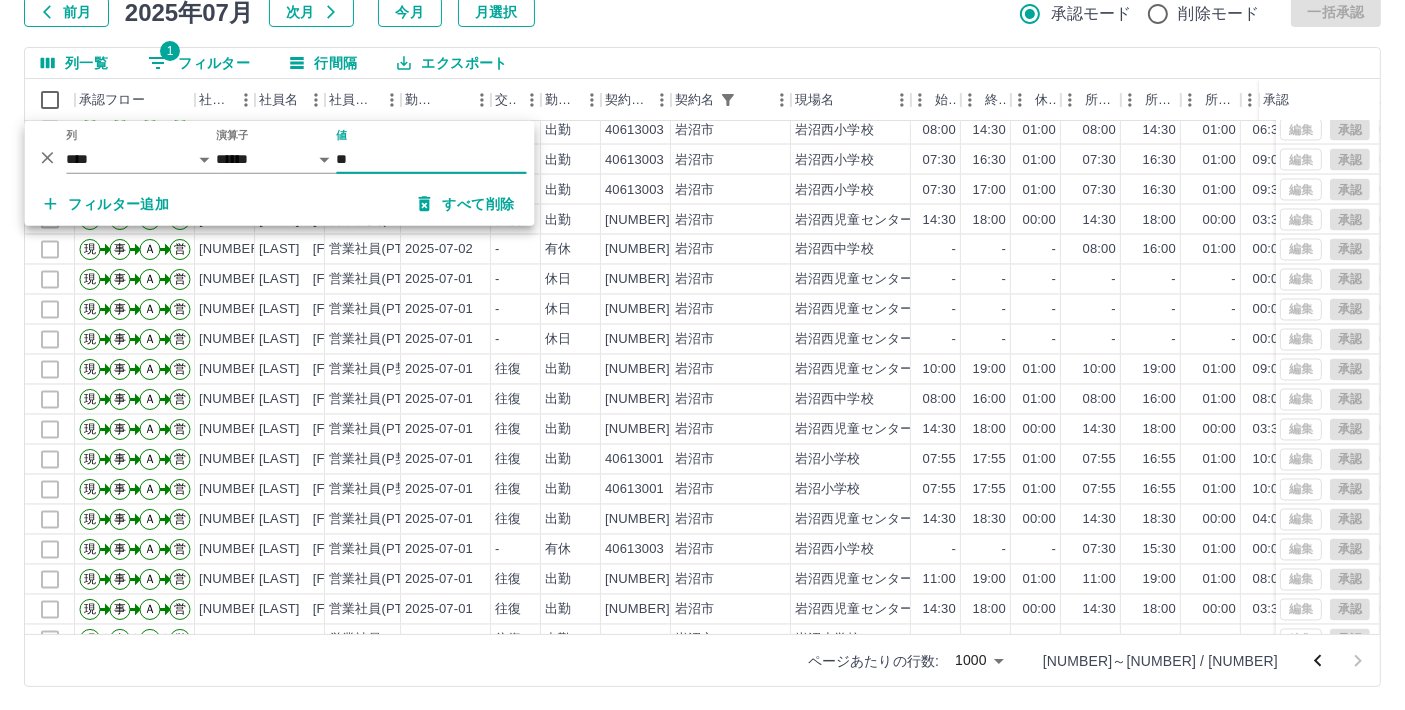 type on "*" 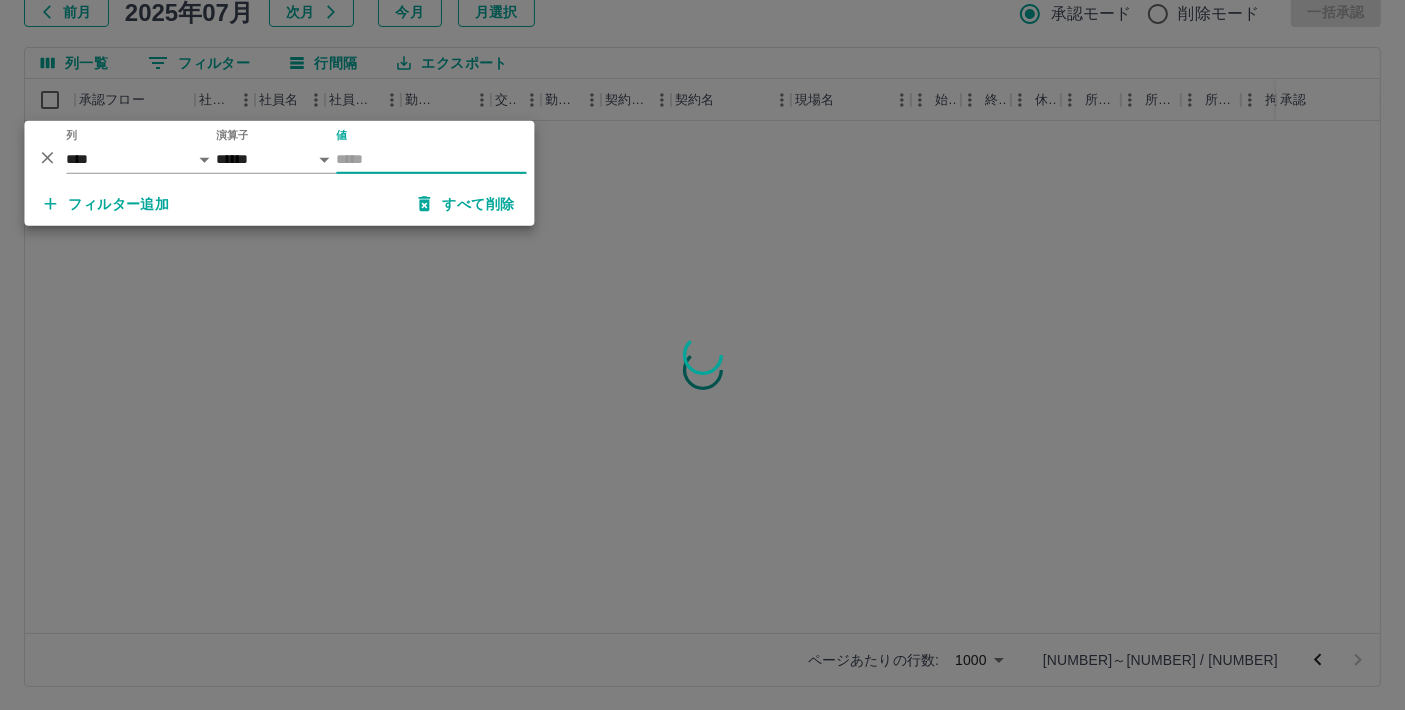 scroll, scrollTop: 0, scrollLeft: 0, axis: both 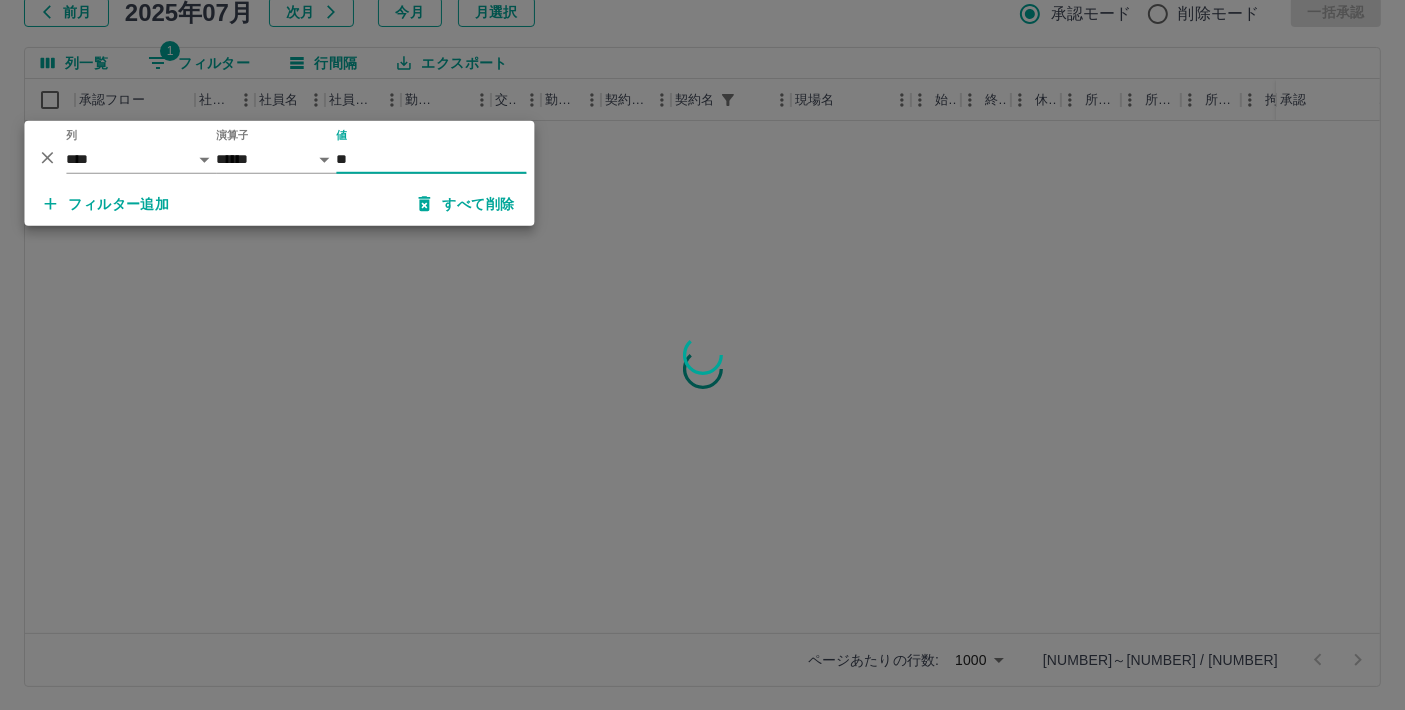 type on "**" 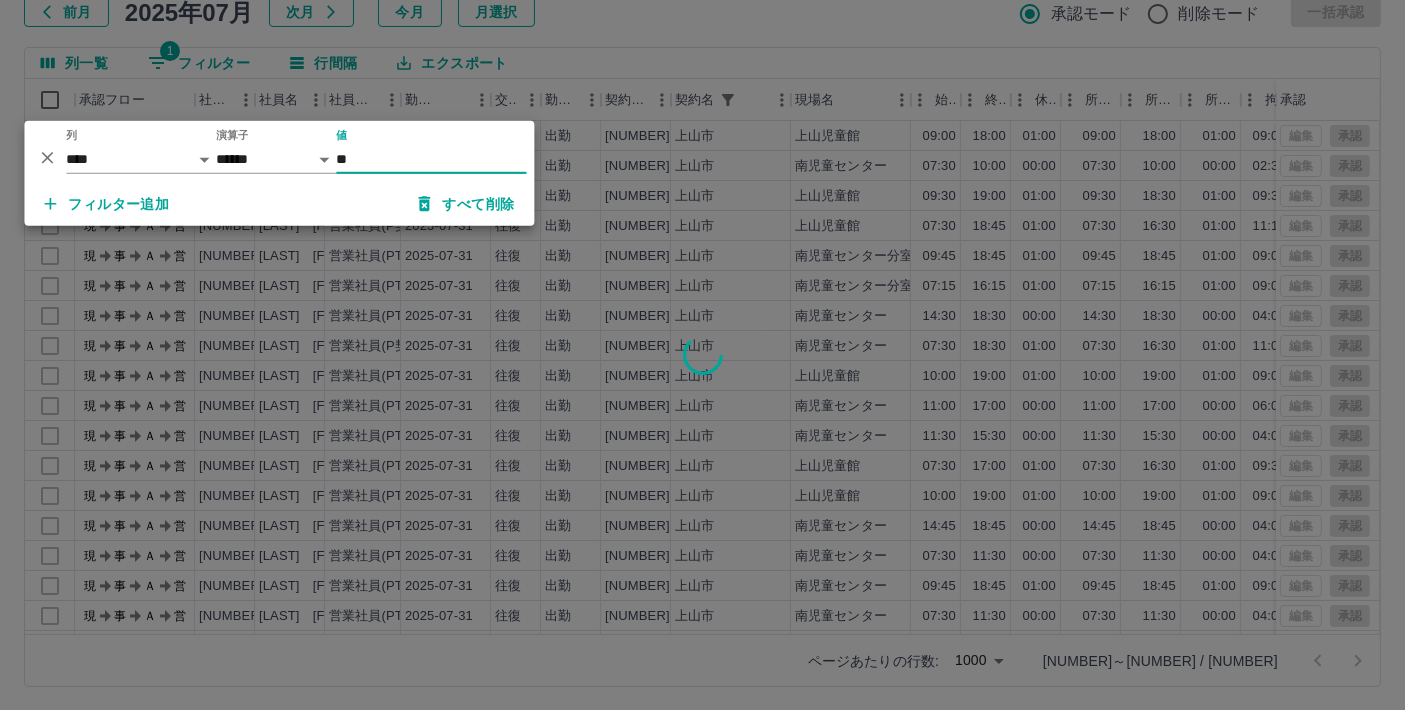 click at bounding box center [702, 355] 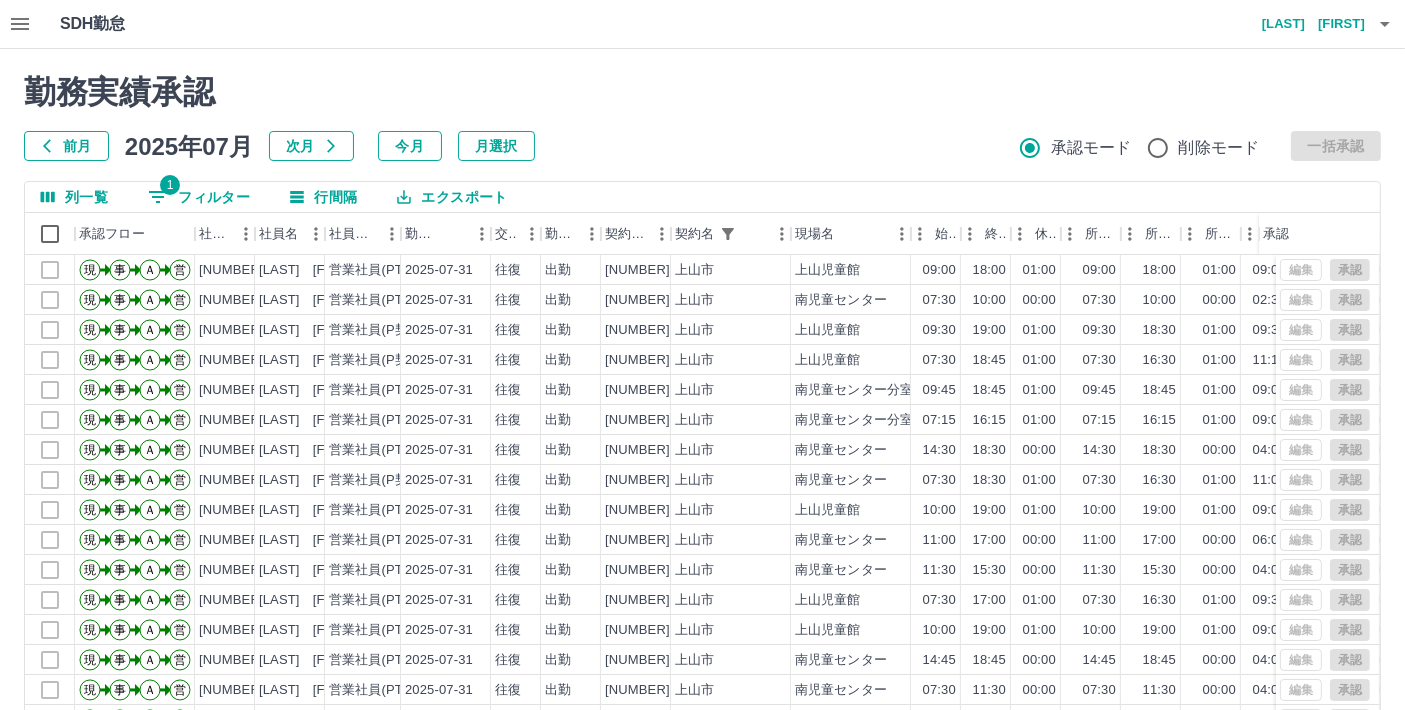 scroll, scrollTop: 134, scrollLeft: 0, axis: vertical 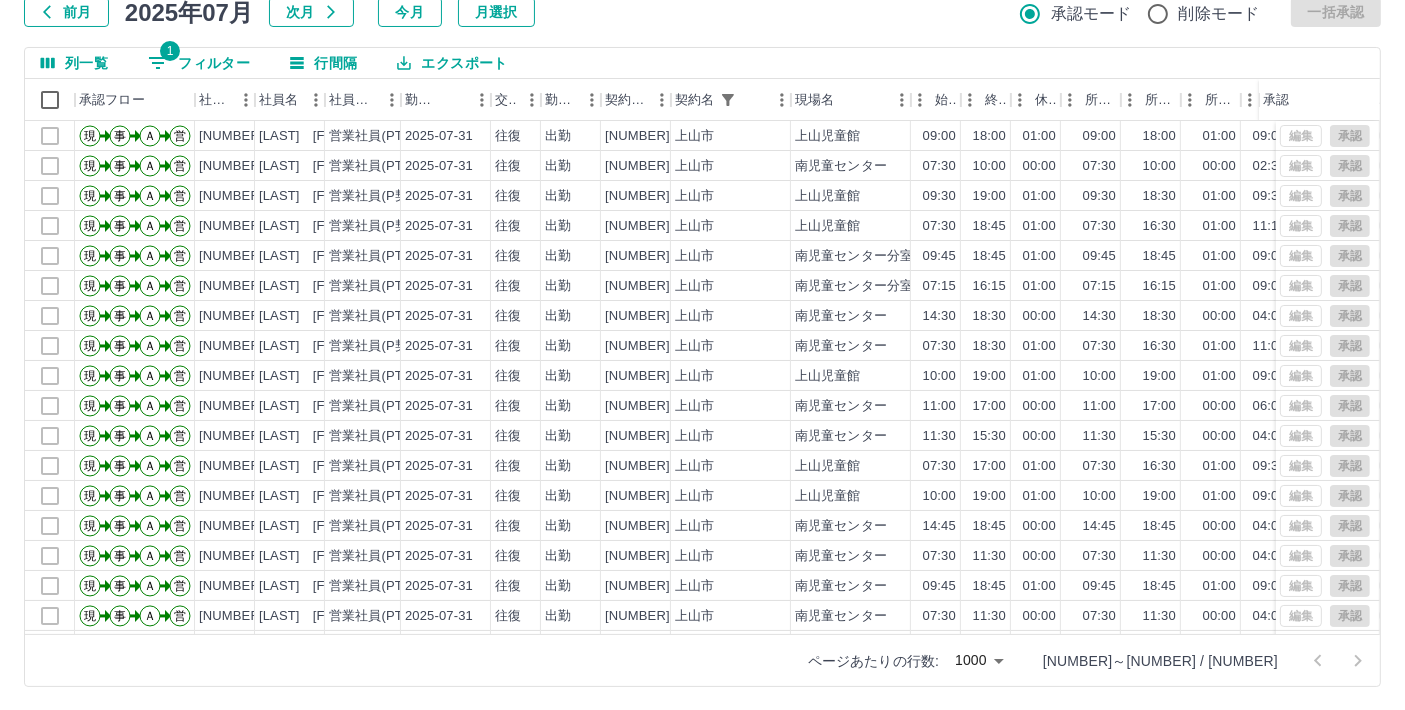 click on "1 フィルター" at bounding box center [199, 63] 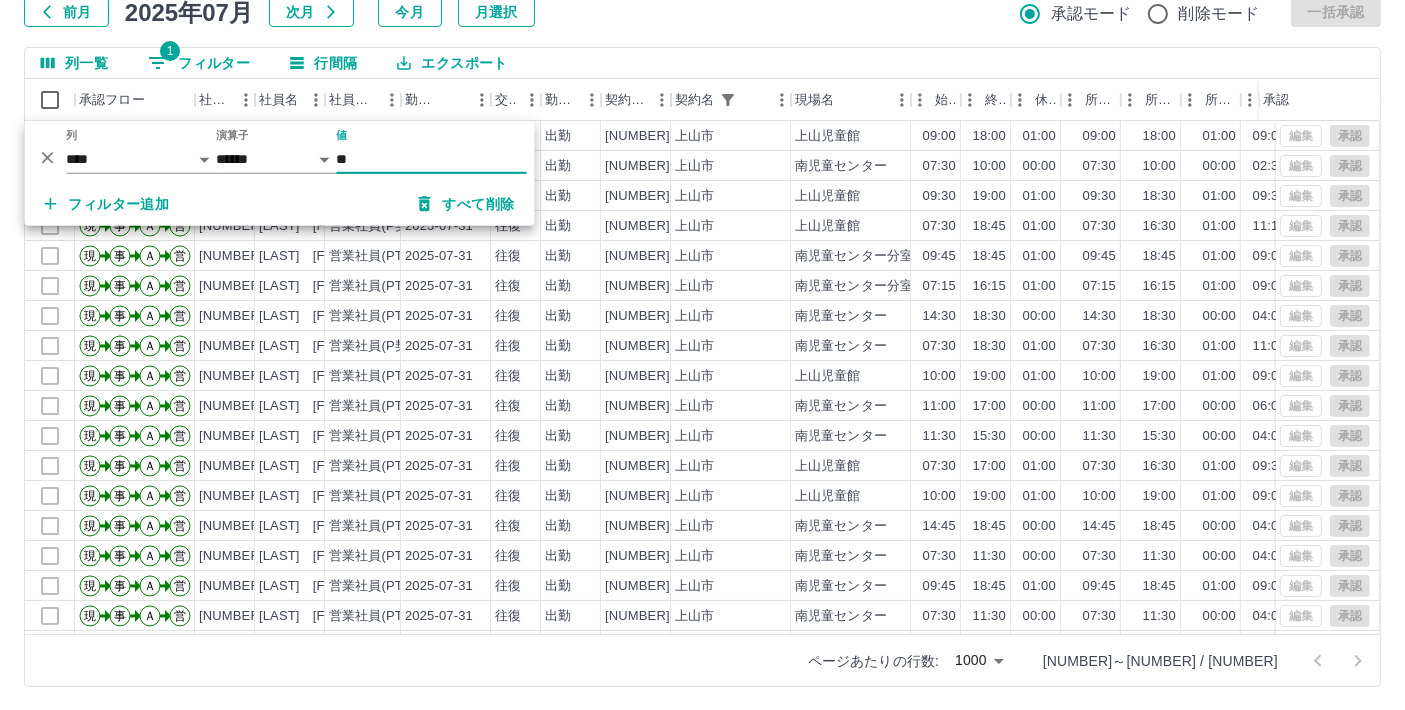 click on "1 フィルター" at bounding box center (199, 63) 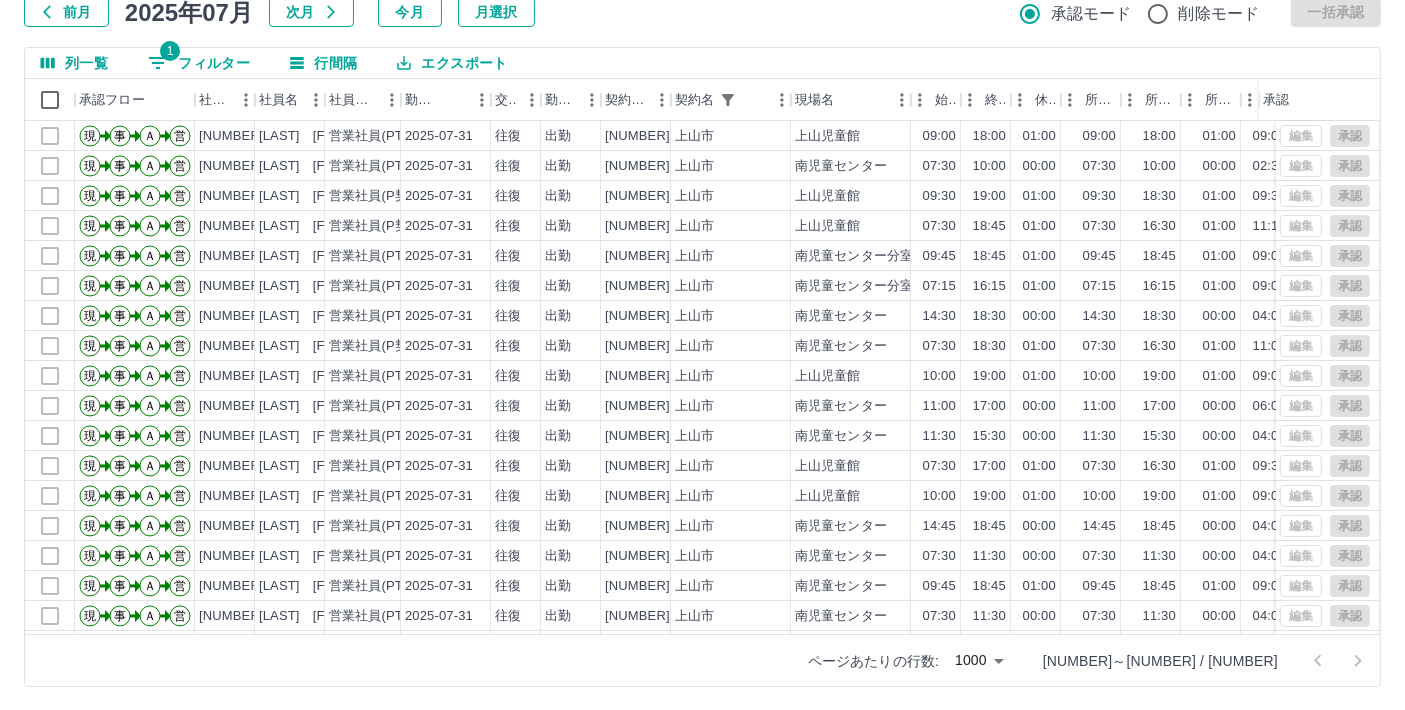 click on "1 フィルター" at bounding box center (199, 63) 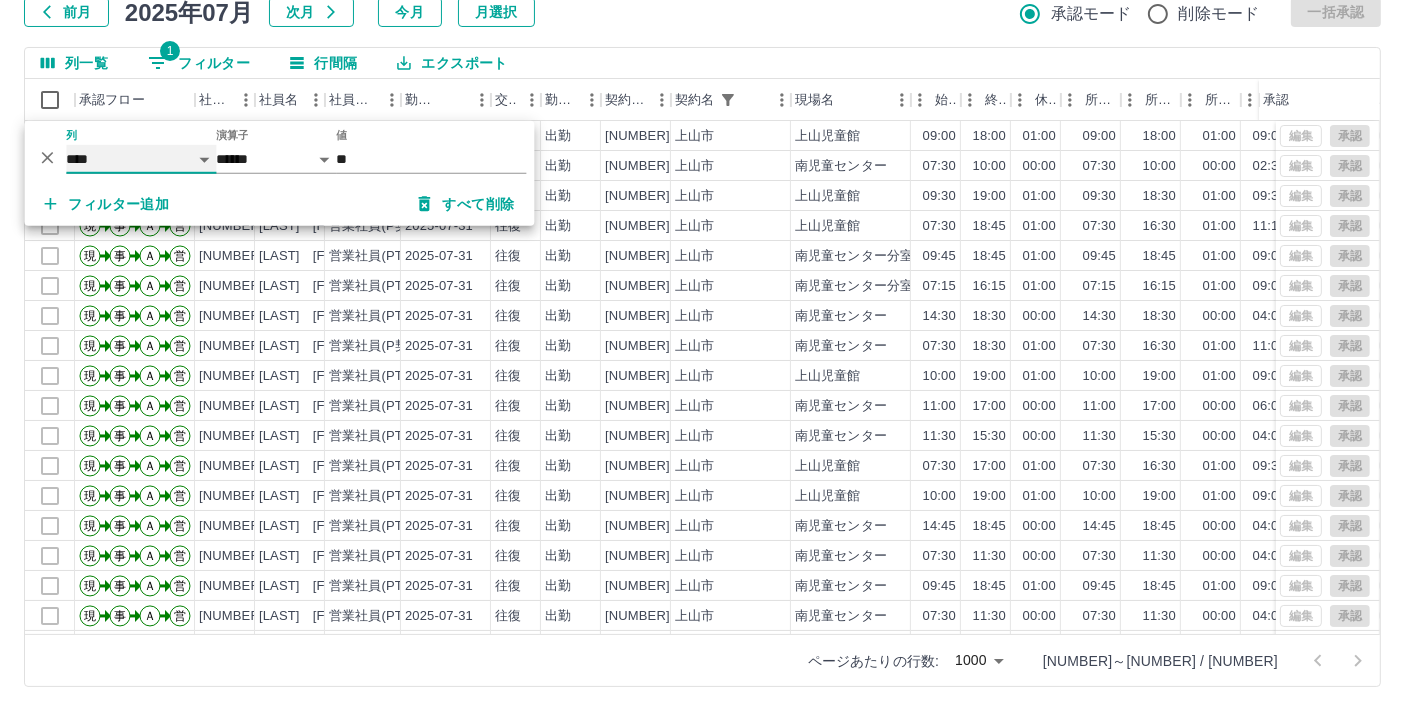 click on "**** *** **** *** *** **** ***** *** *** ** ** ** **** **** **** ** ** *** **** *****" at bounding box center (141, 159) 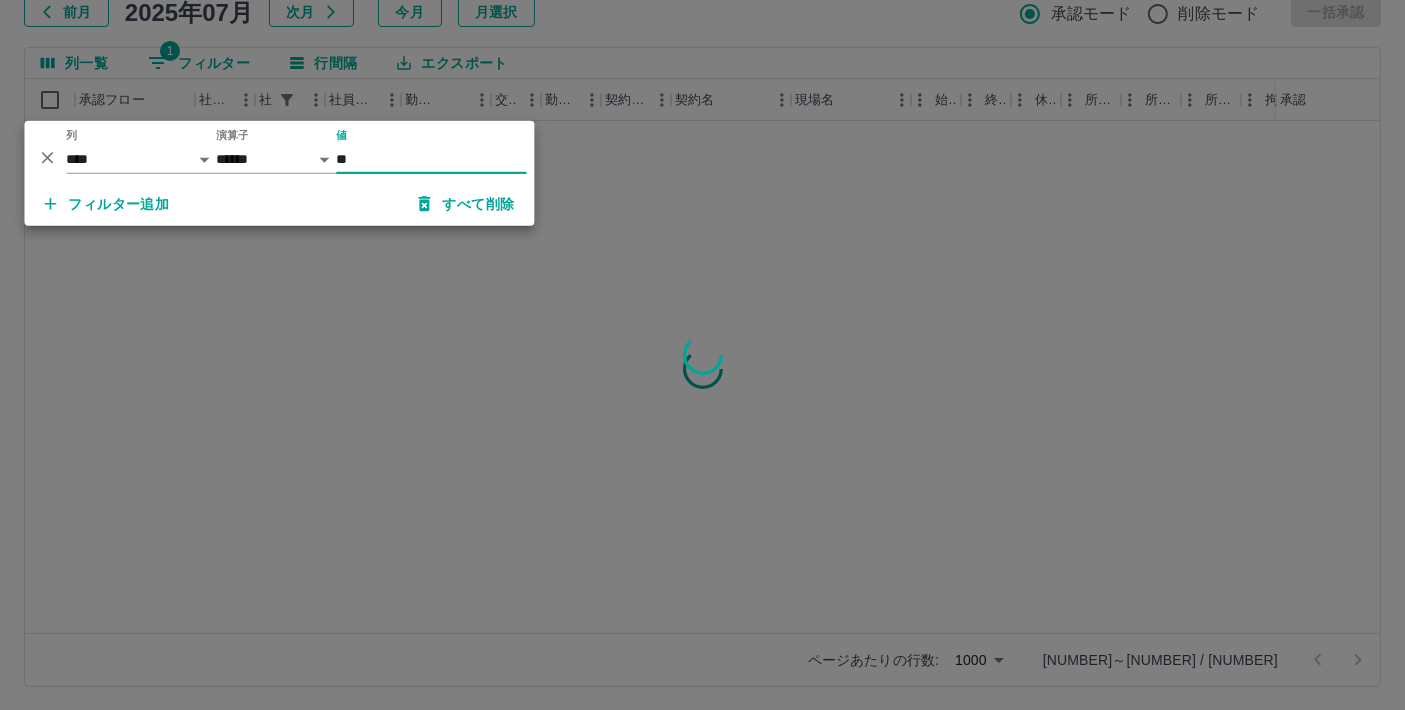 click on "**" at bounding box center [431, 159] 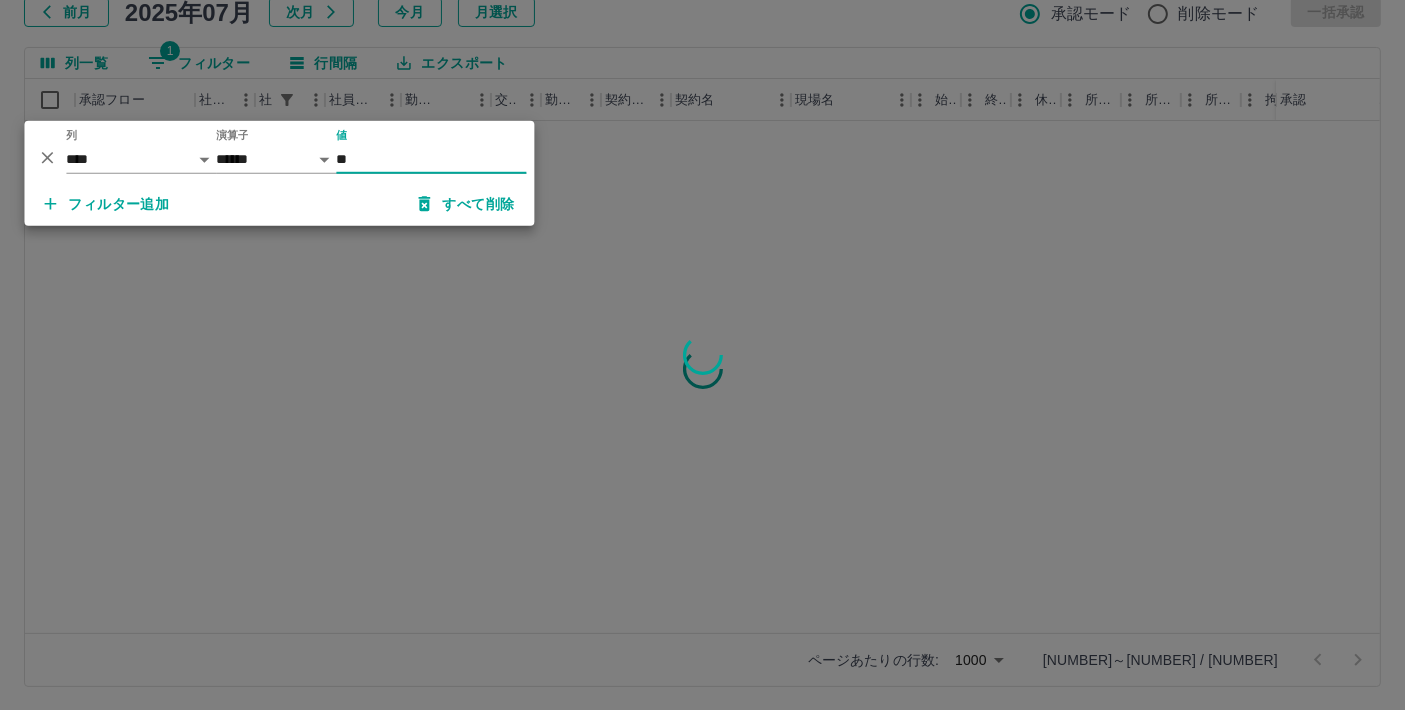 type on "**" 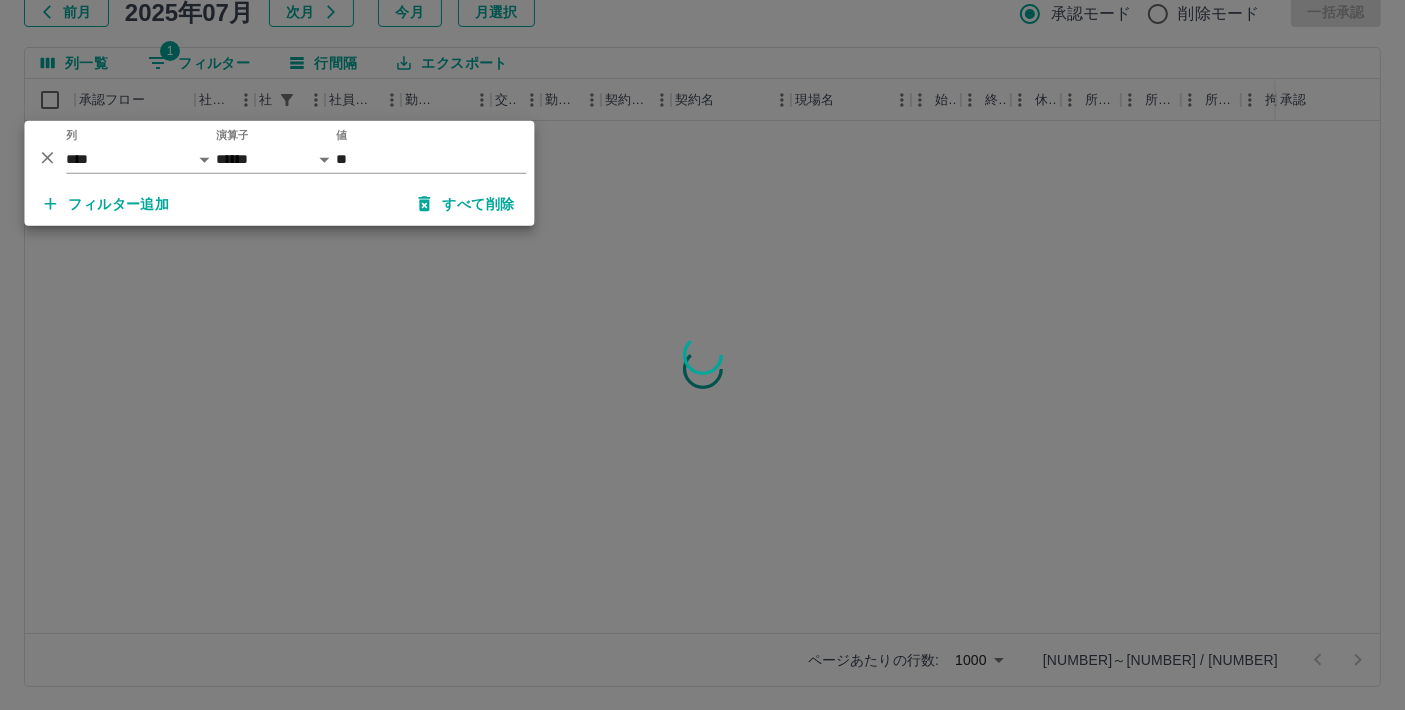 click at bounding box center (702, 355) 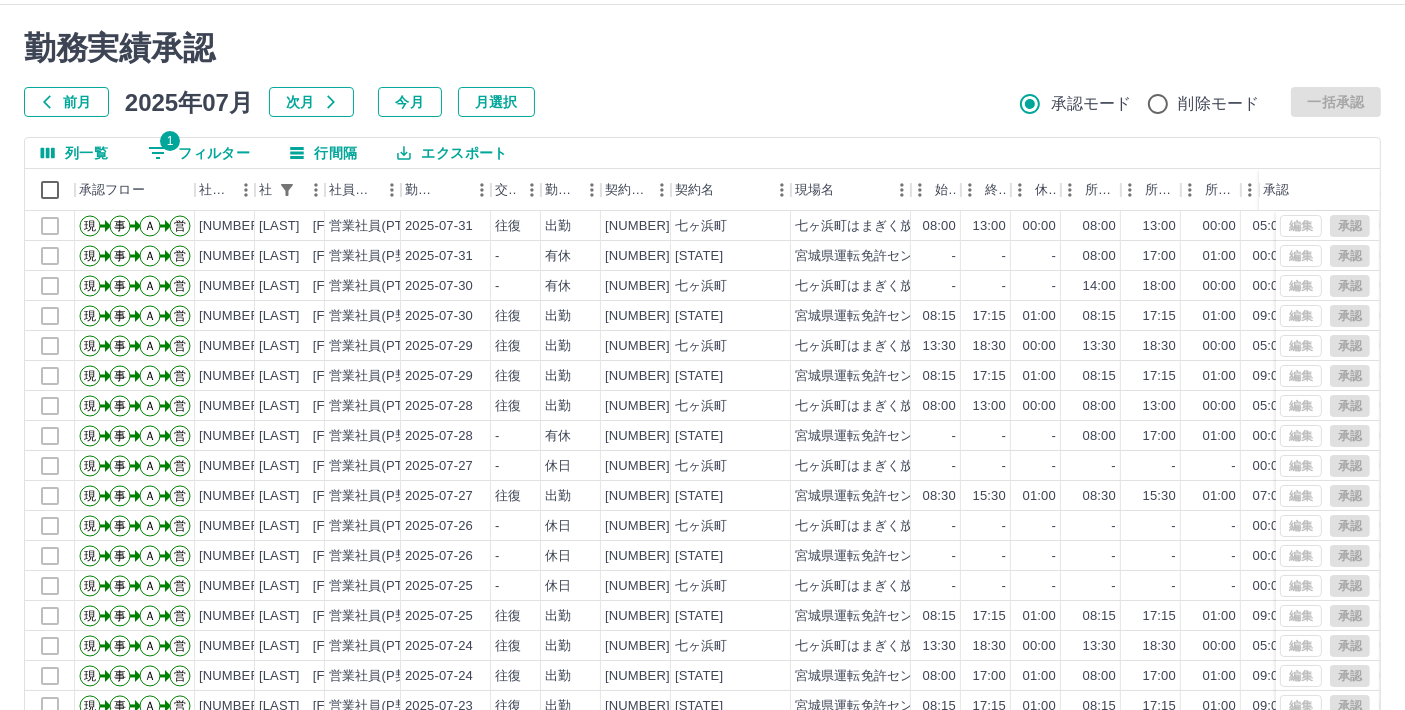 scroll, scrollTop: 23, scrollLeft: 0, axis: vertical 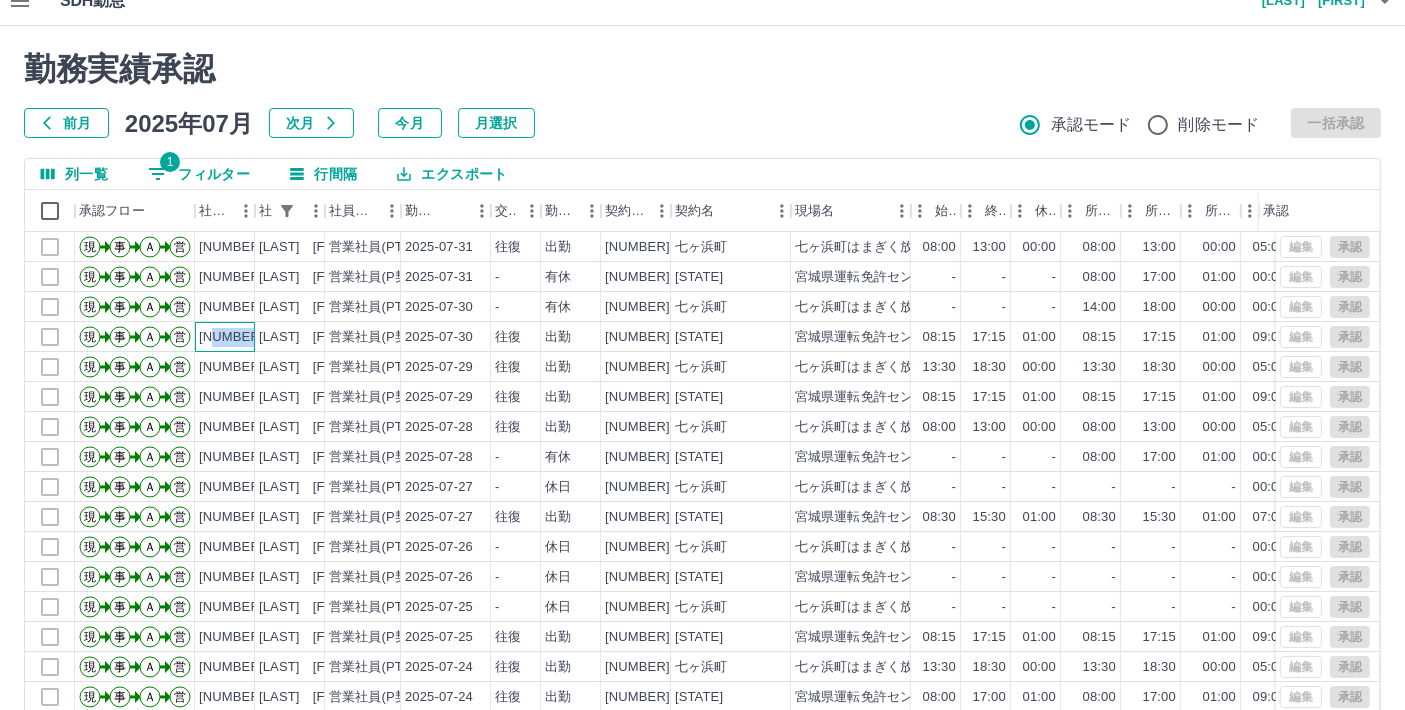drag, startPoint x: 213, startPoint y: 330, endPoint x: 247, endPoint y: 332, distance: 34.058773 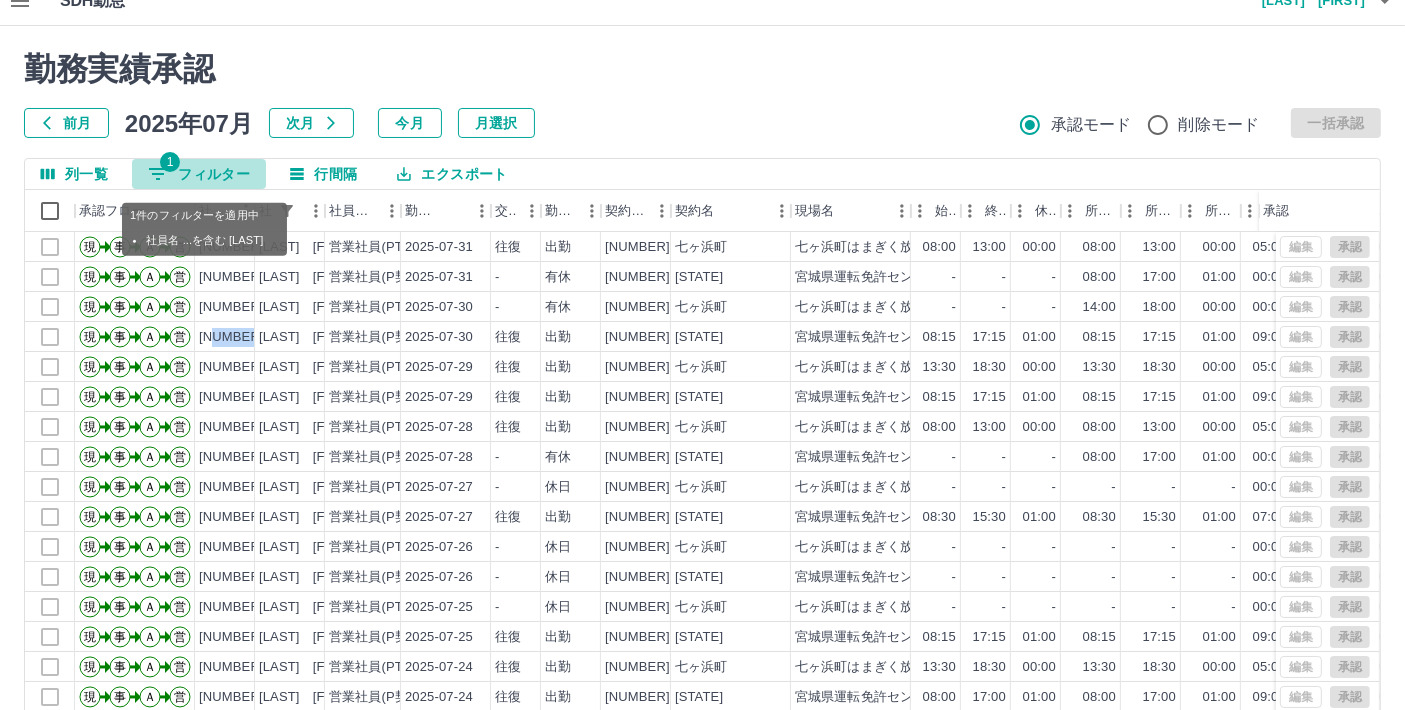 click on "1 フィルター" at bounding box center [199, 174] 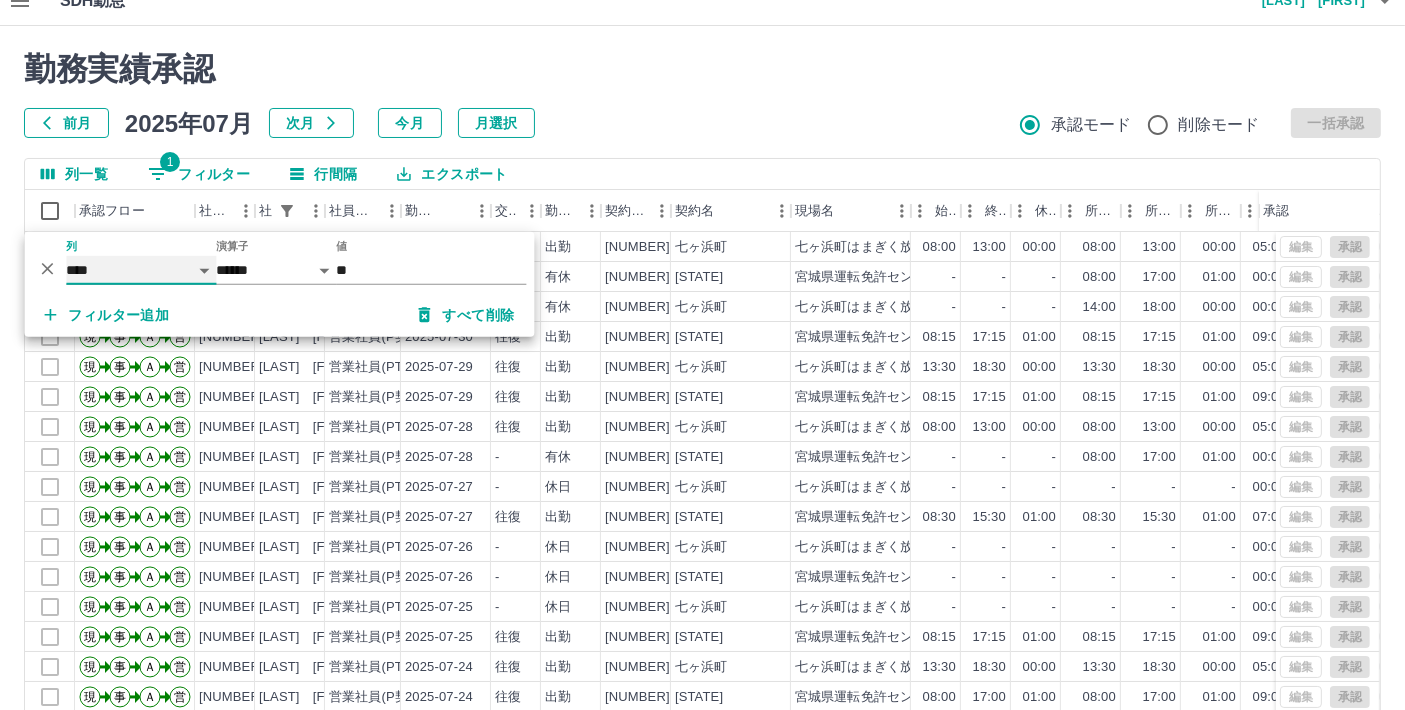 click on "**** *** **** *** *** **** ***** *** *** ** ** ** **** **** **** ** ** *** **** *****" at bounding box center [141, 270] 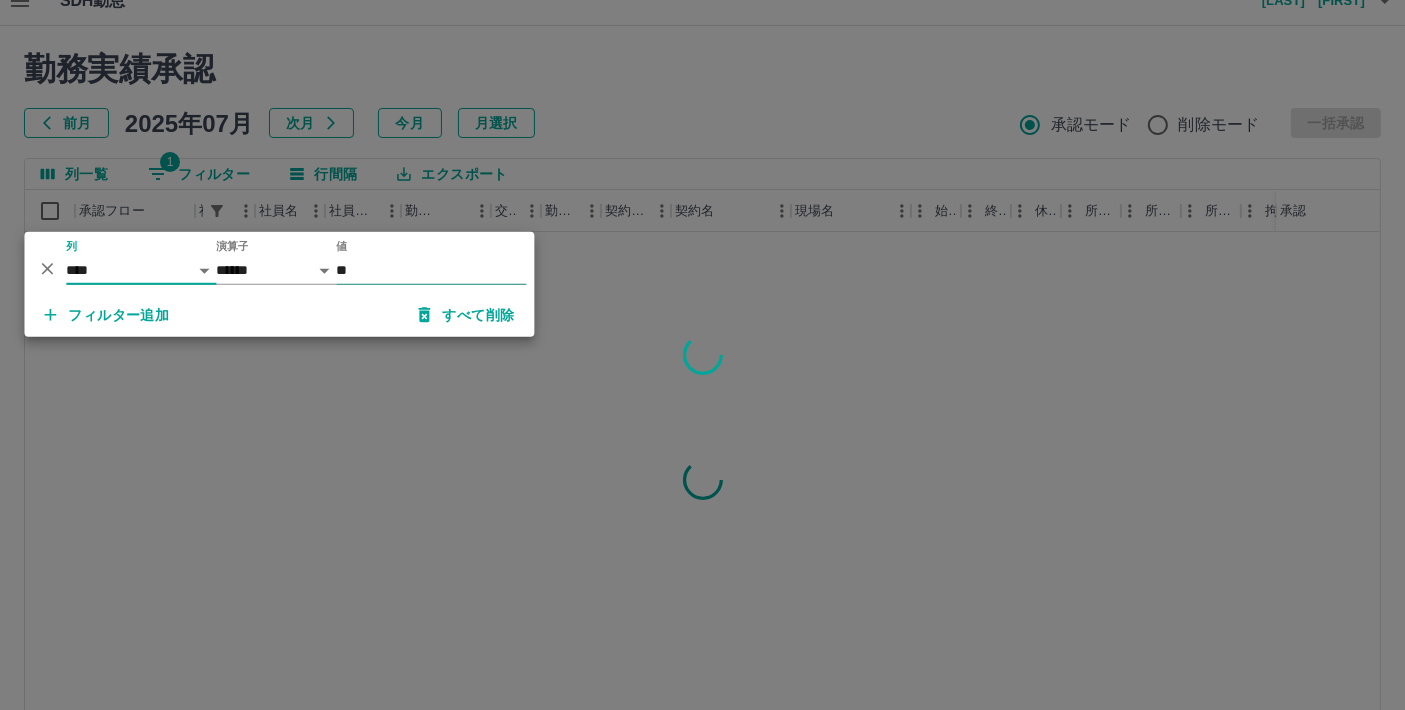 click on "**" at bounding box center [431, 270] 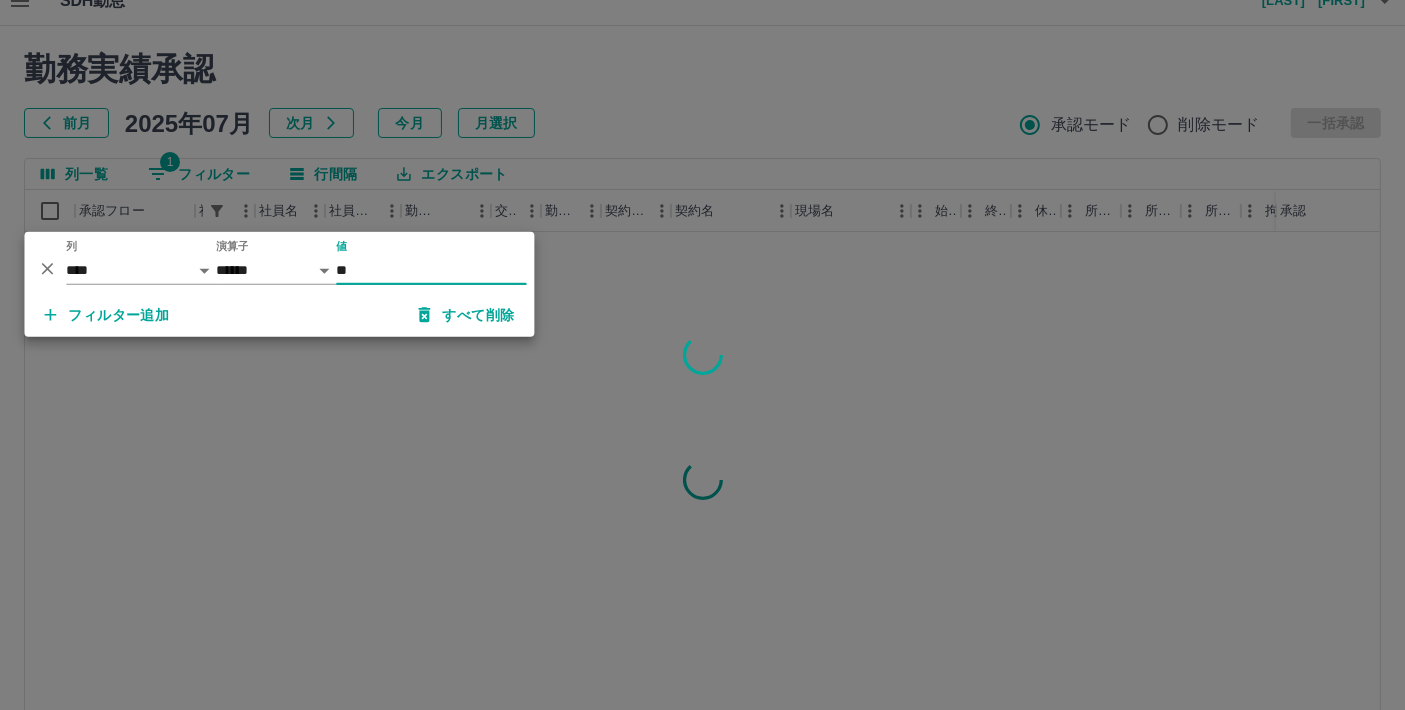 type on "*" 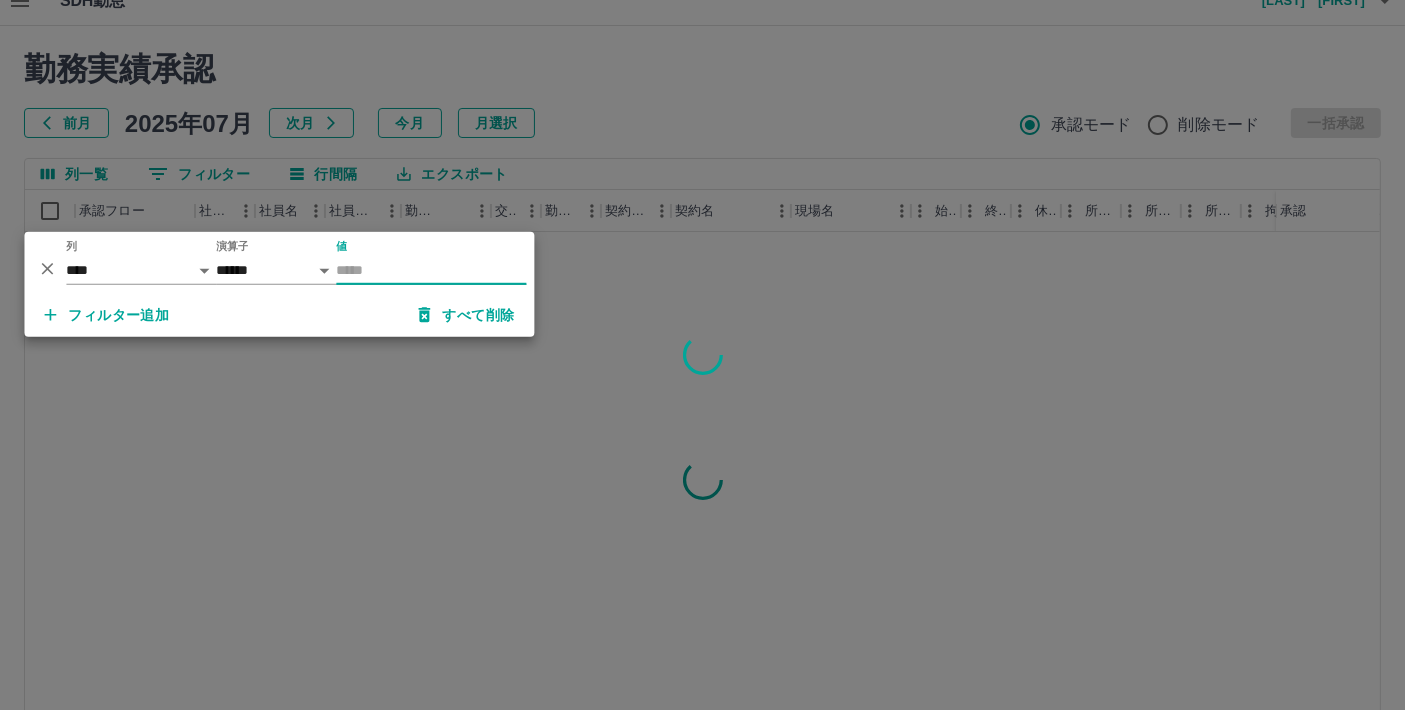 paste on "*****" 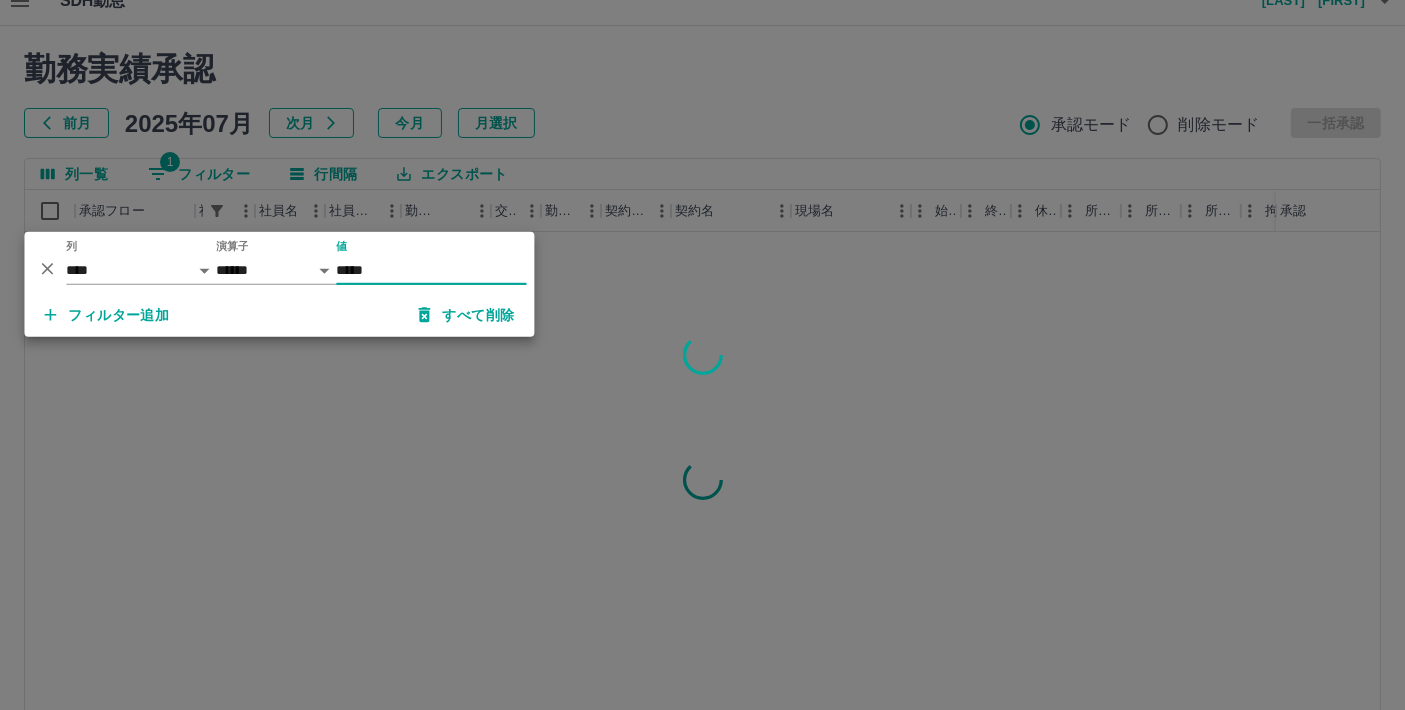 click on "*****" at bounding box center (431, 270) 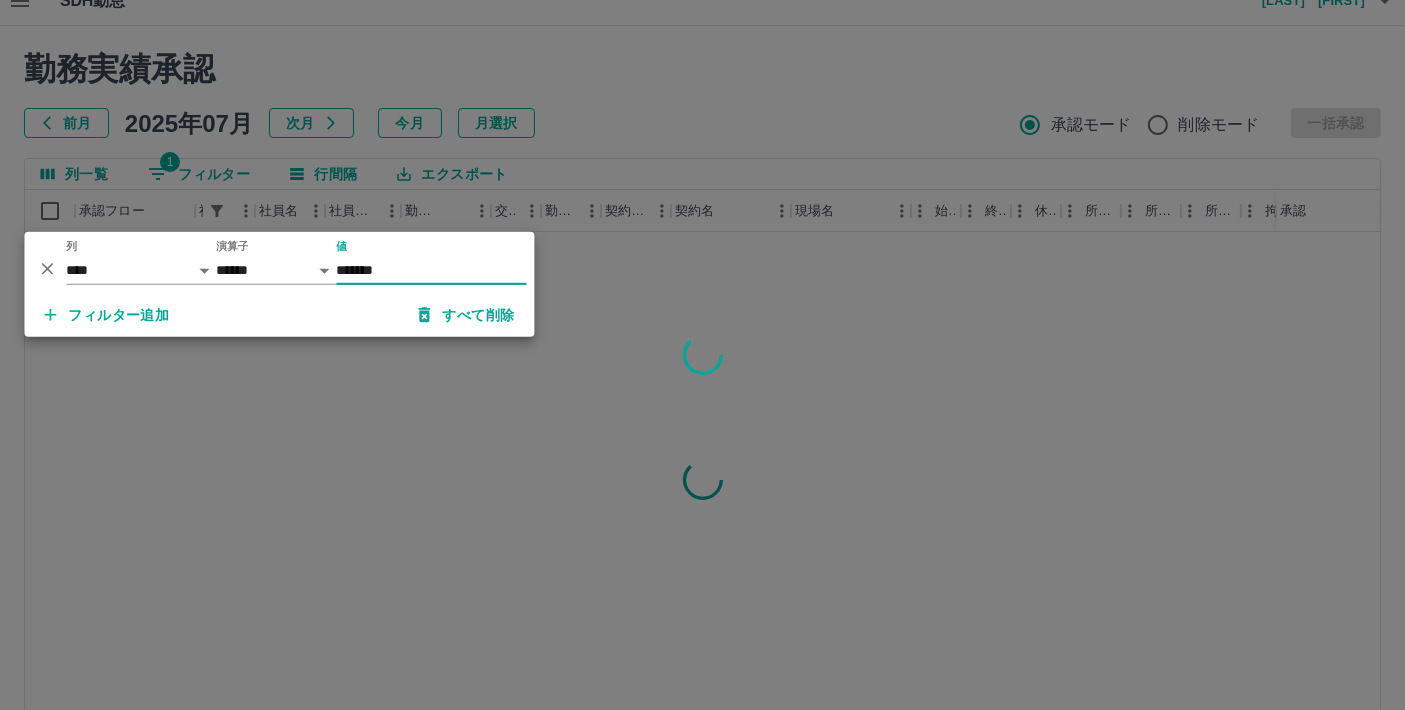 type on "*******" 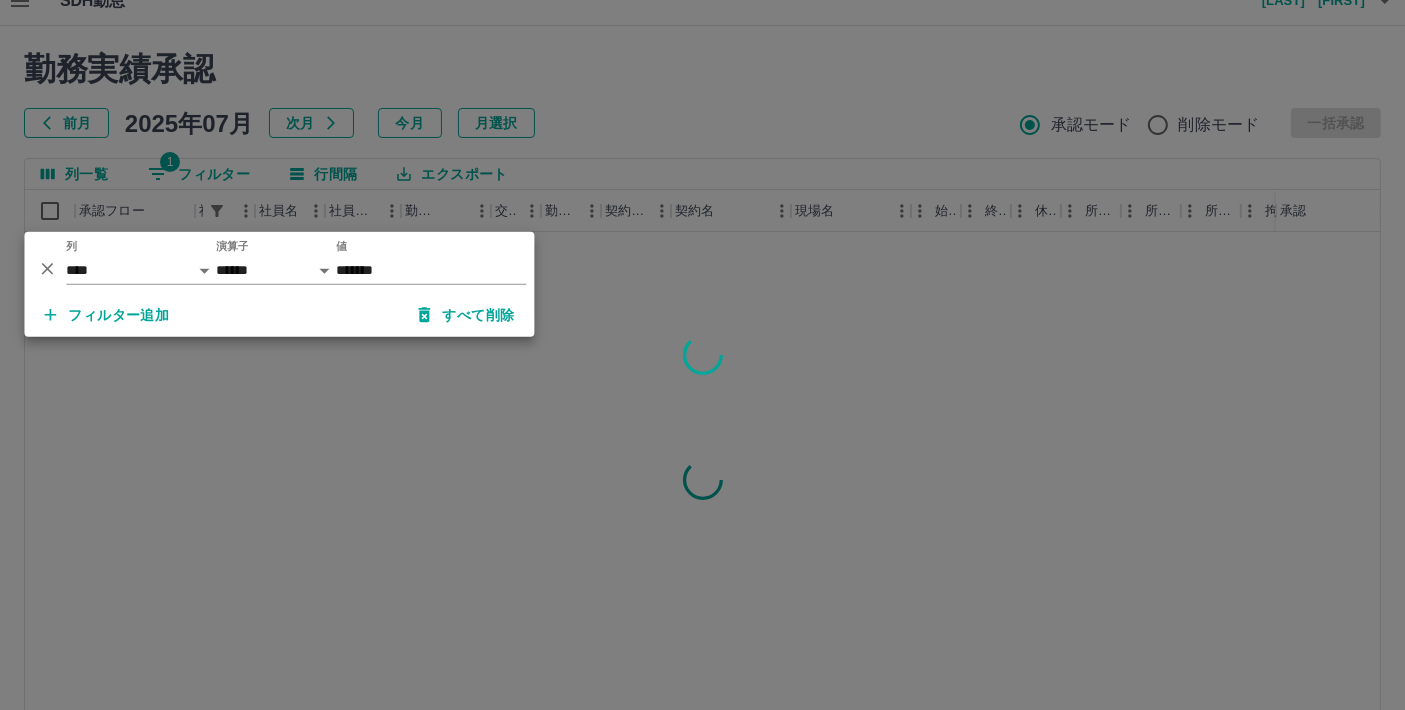 click at bounding box center [702, 355] 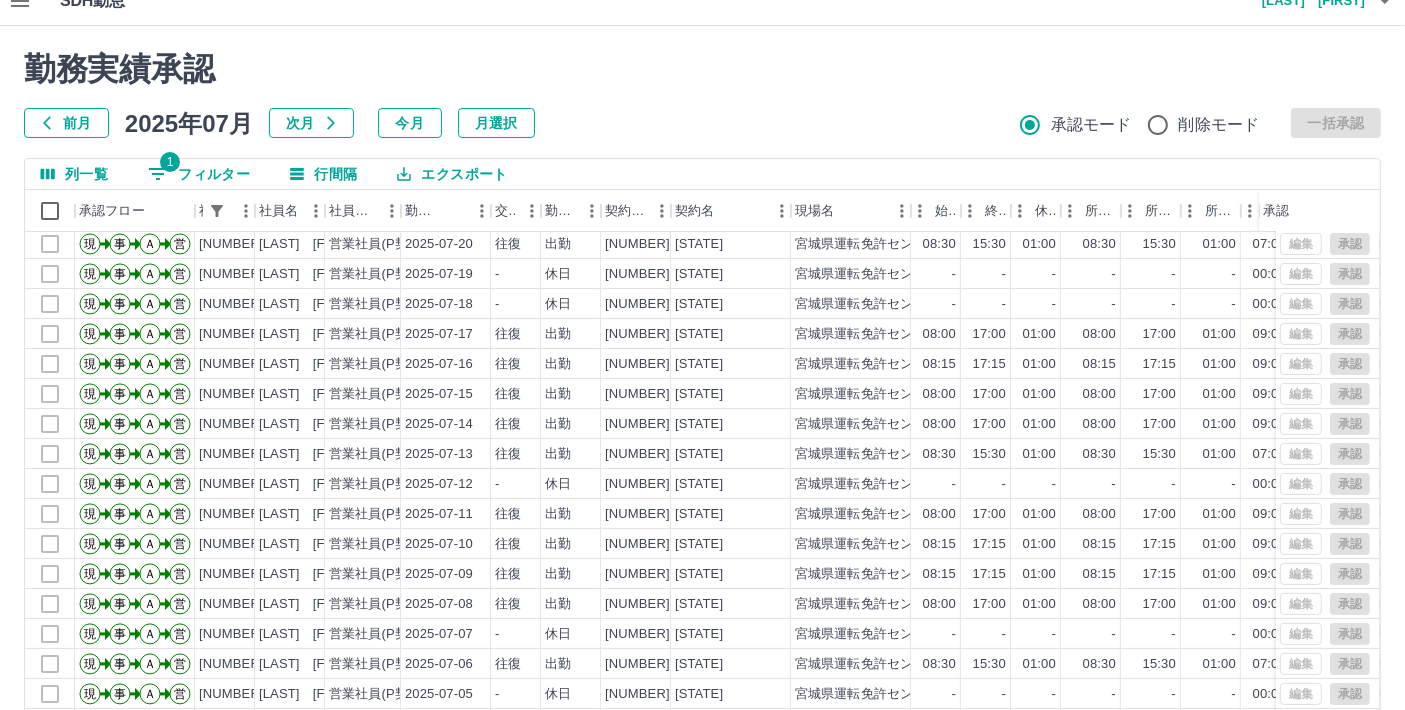 scroll, scrollTop: 432, scrollLeft: 0, axis: vertical 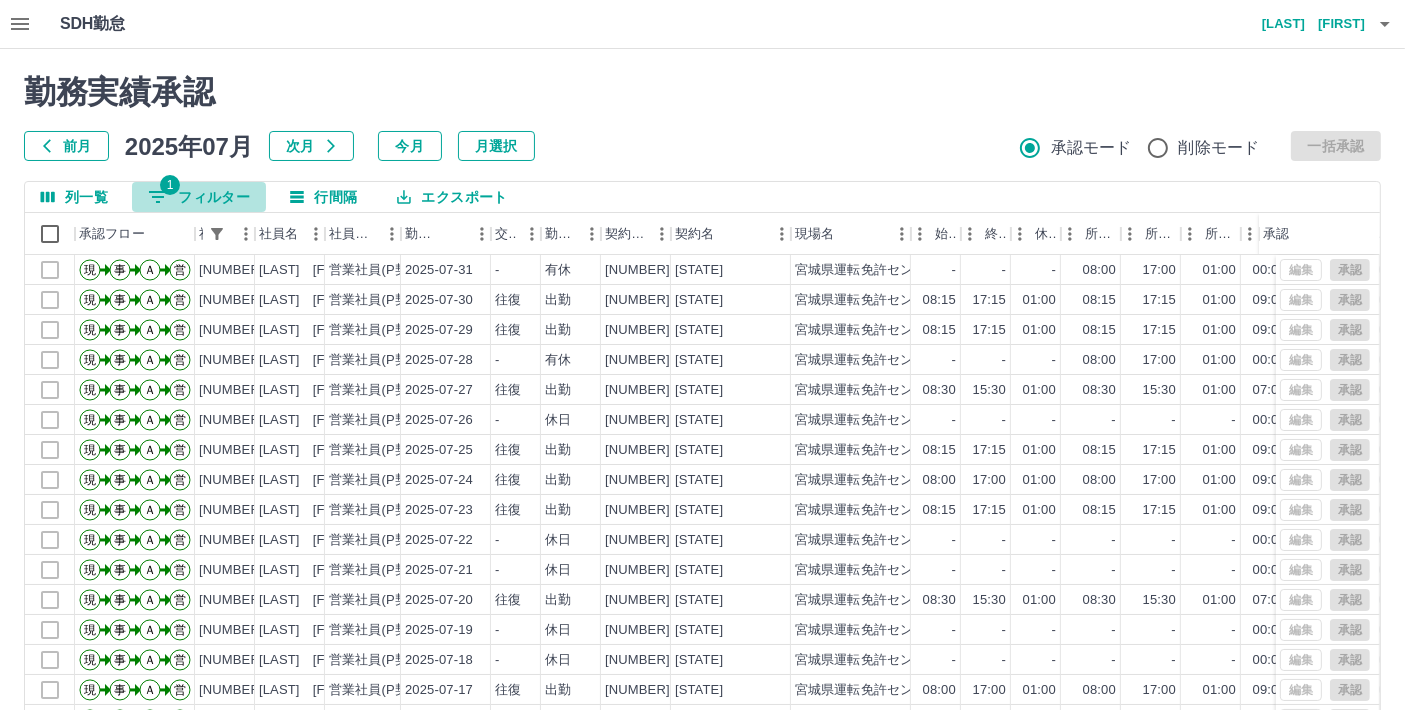 click on "1 フィルター" at bounding box center [199, 197] 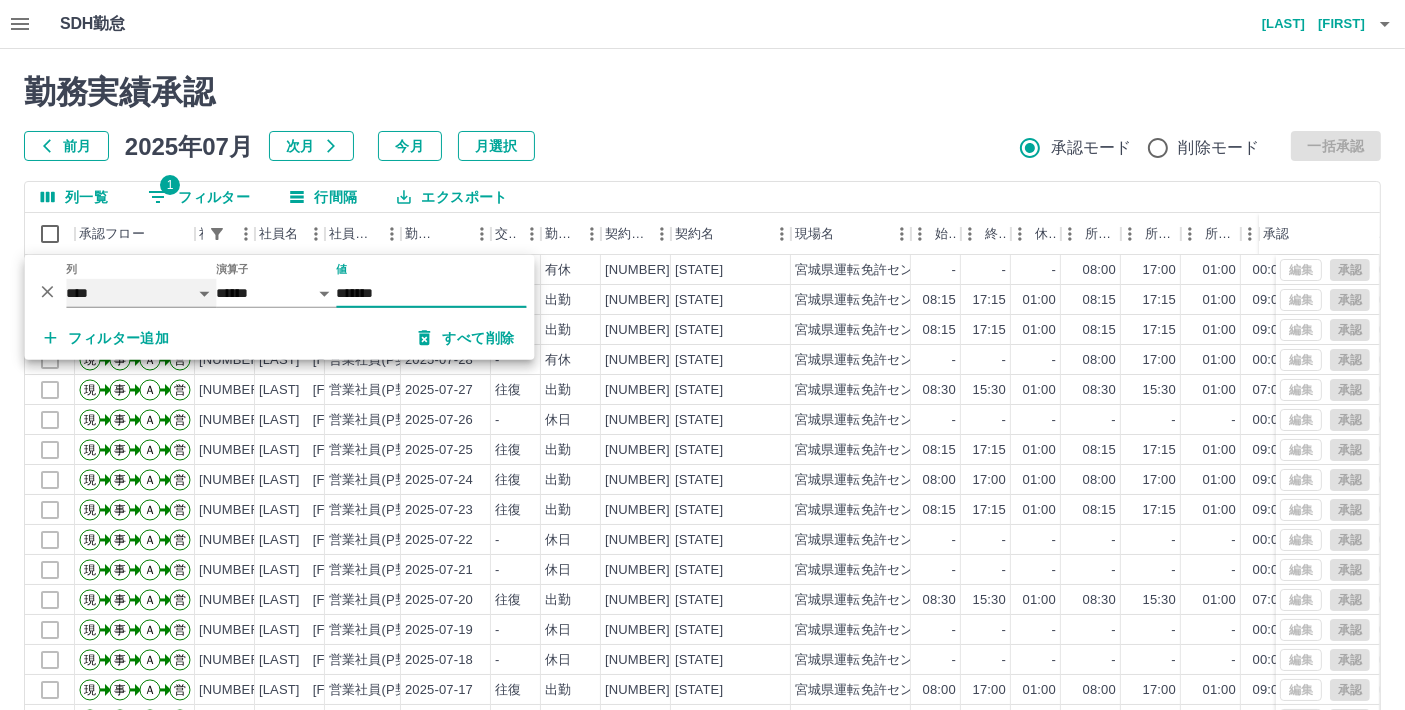 click on "**** *** **** *** *** **** ***** *** *** ** ** ** **** **** **** ** ** *** **** *****" at bounding box center [141, 293] 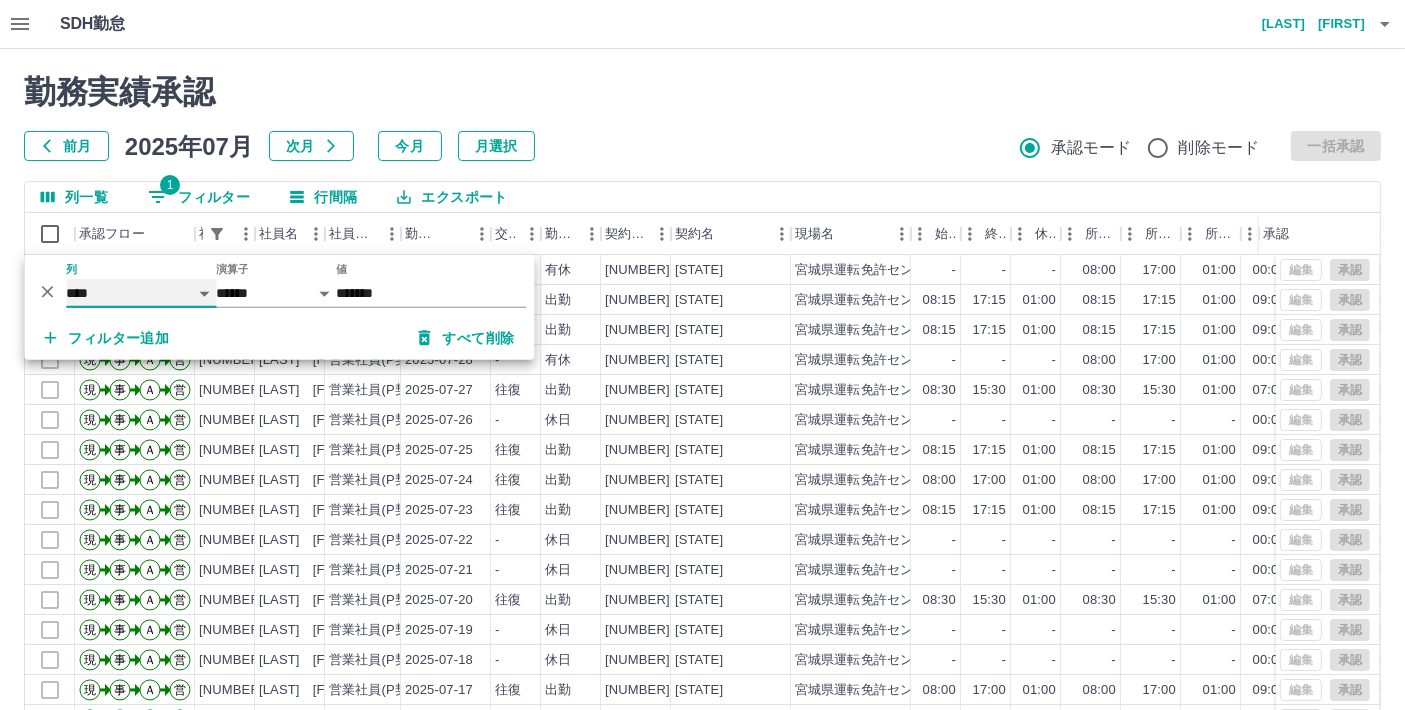 click on "**** *** **** *** *** **** ***** *** *** ** ** ** **** **** **** ** ** *** **** *****" at bounding box center (141, 293) 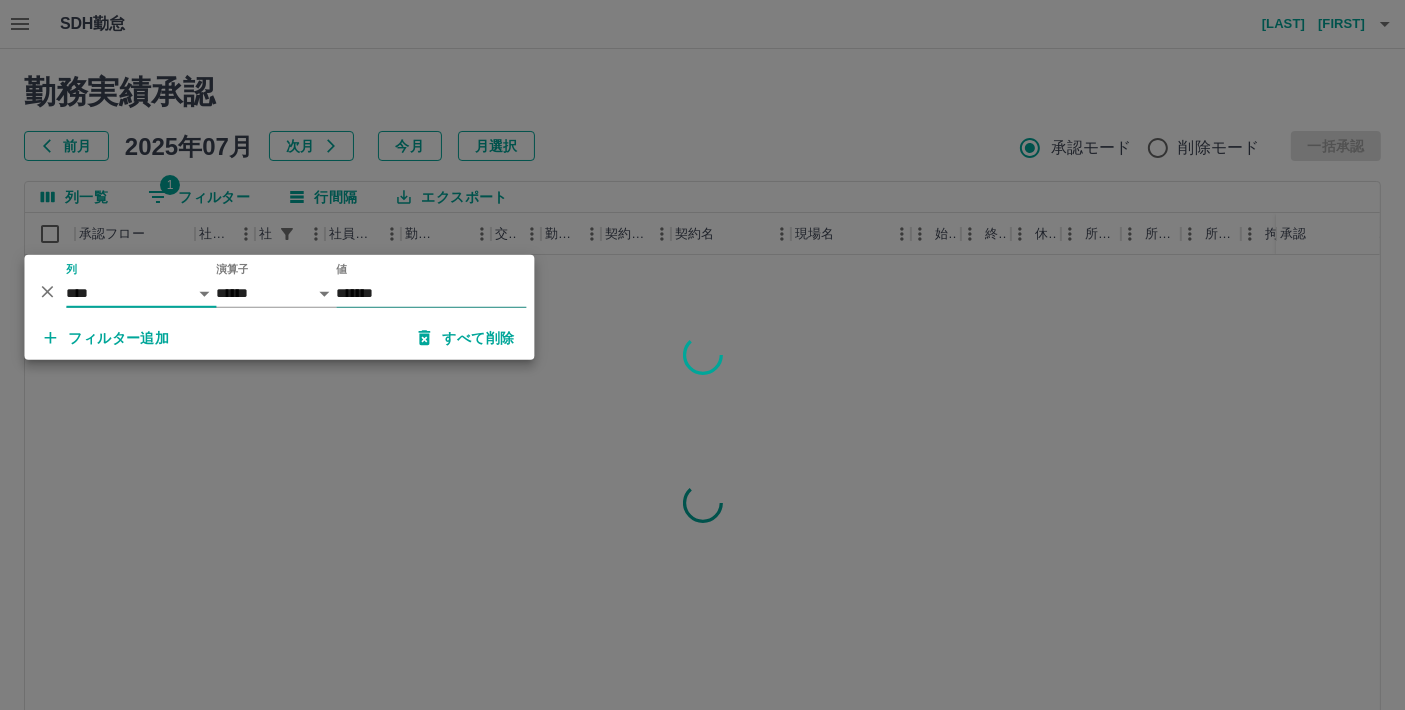 click on "*******" at bounding box center (431, 293) 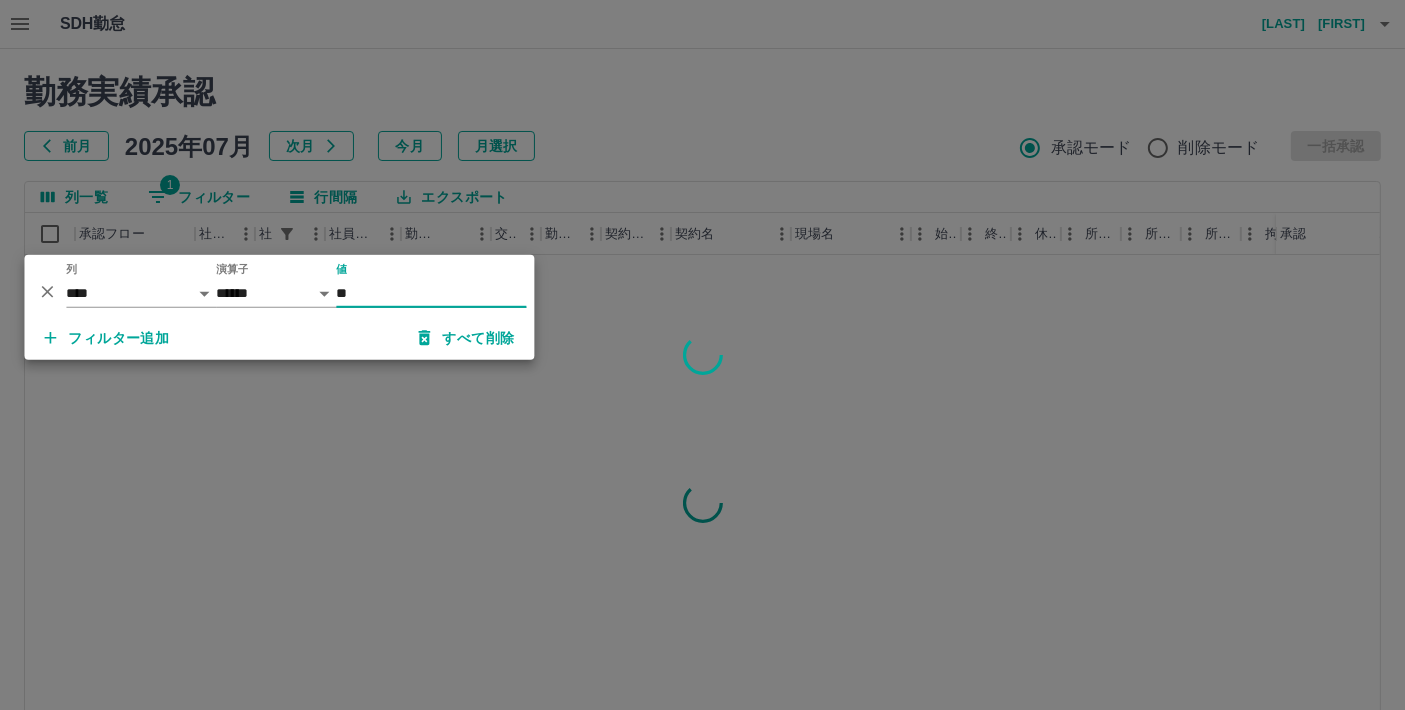 type on "*" 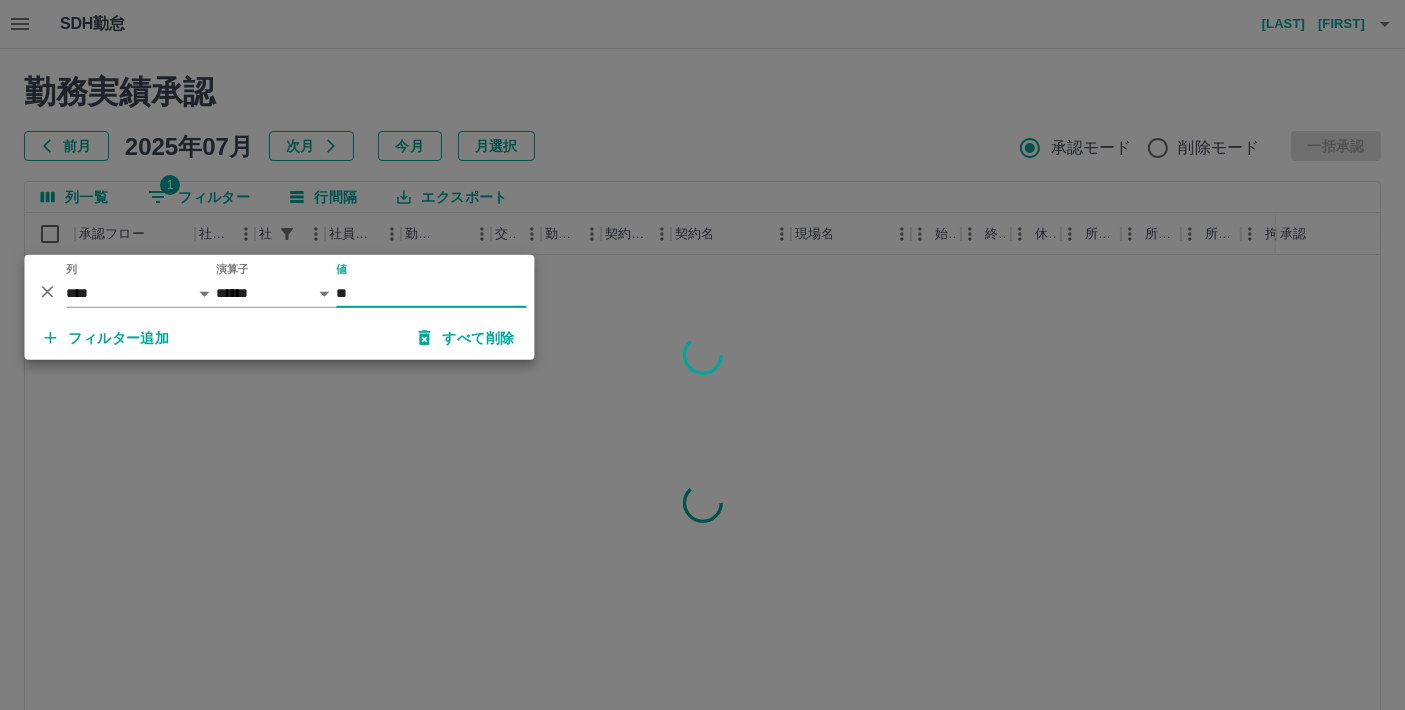 type on "**" 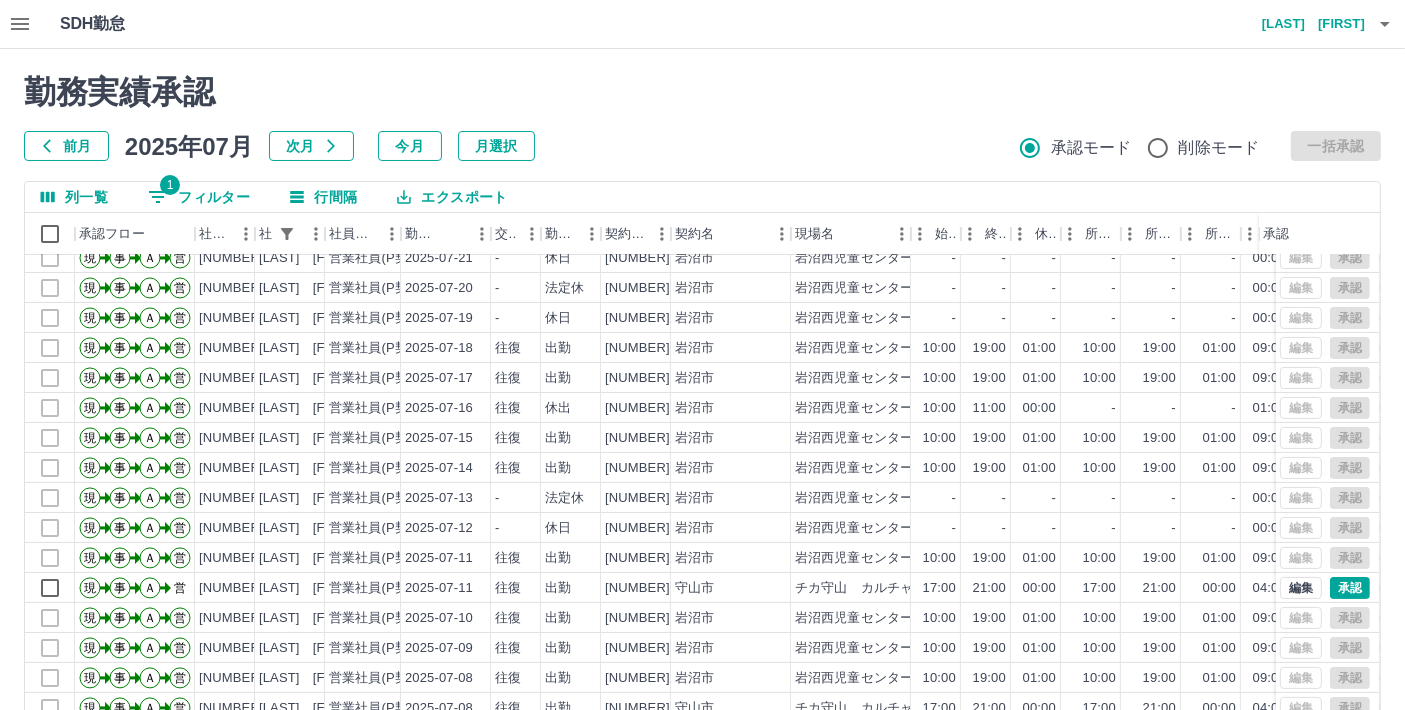 scroll, scrollTop: 333, scrollLeft: 0, axis: vertical 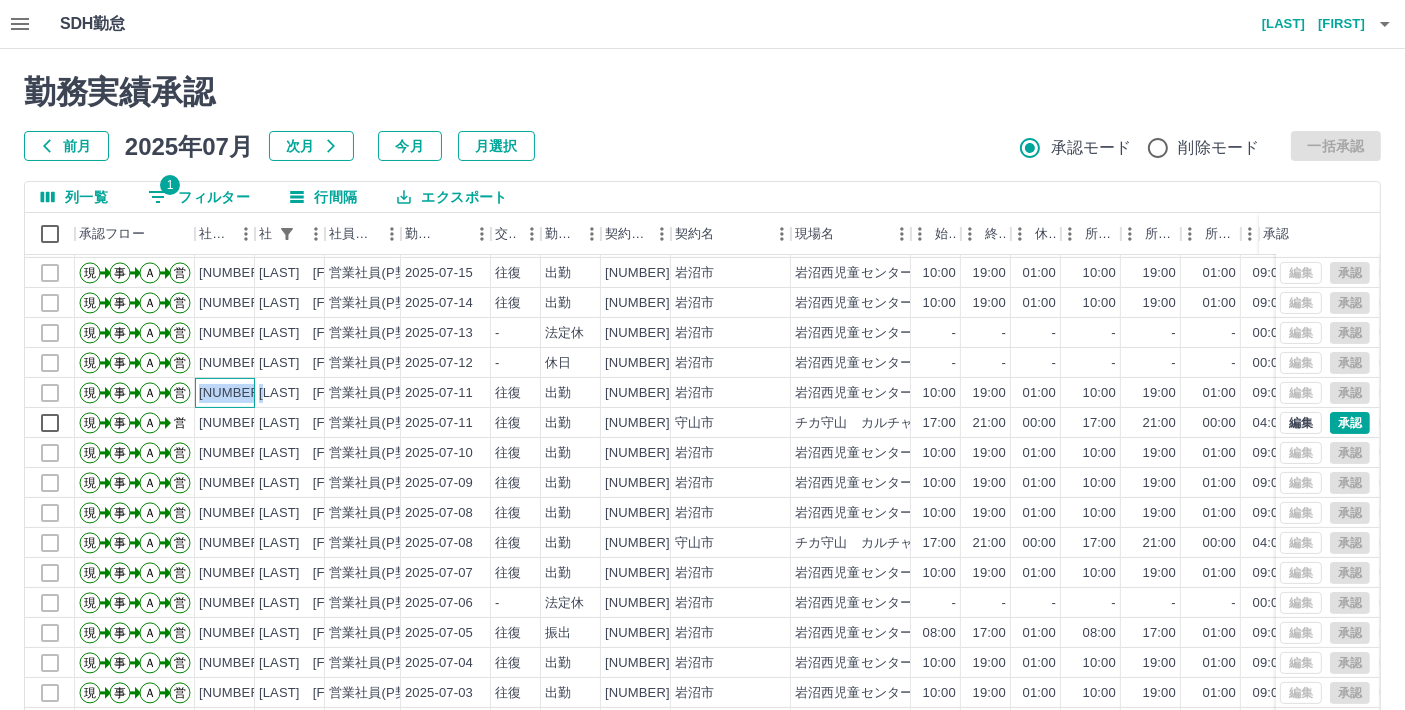 drag, startPoint x: 200, startPoint y: 375, endPoint x: 275, endPoint y: 372, distance: 75.059975 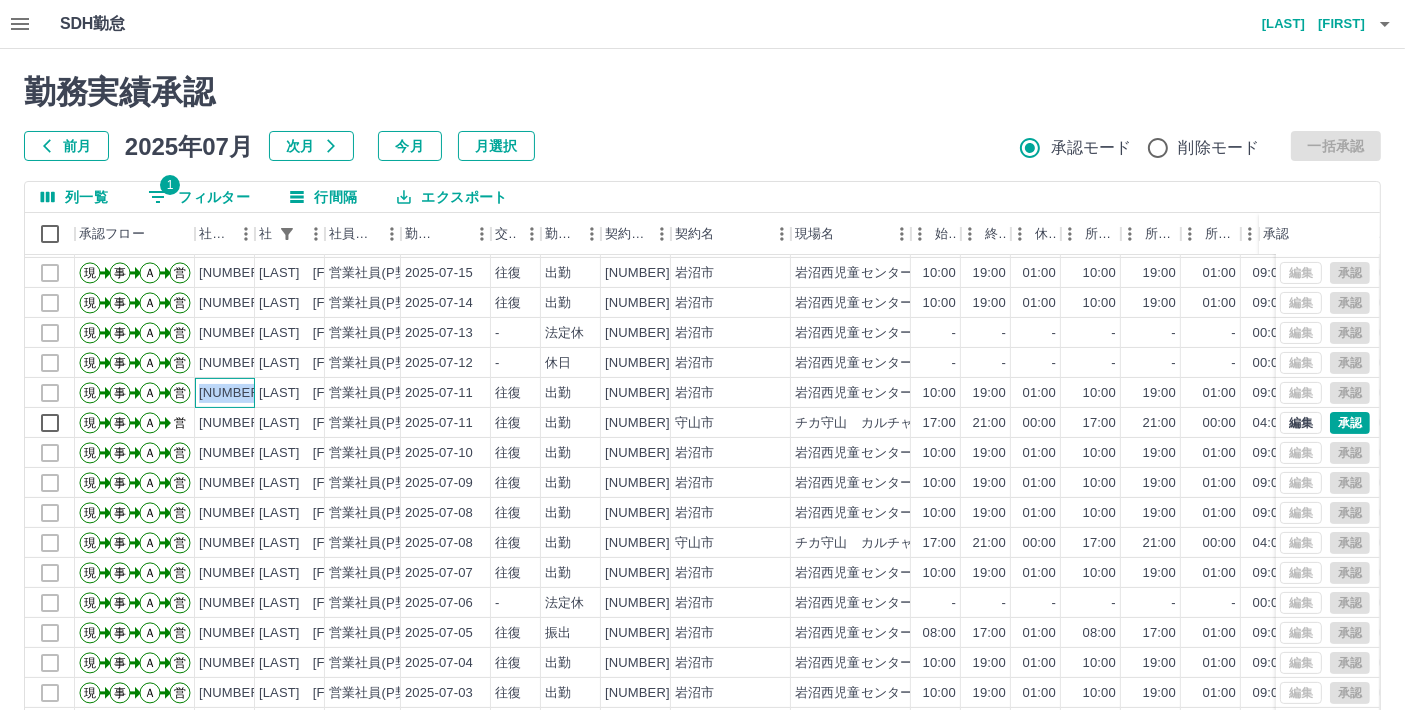 drag, startPoint x: 197, startPoint y: 377, endPoint x: 252, endPoint y: 372, distance: 55.226807 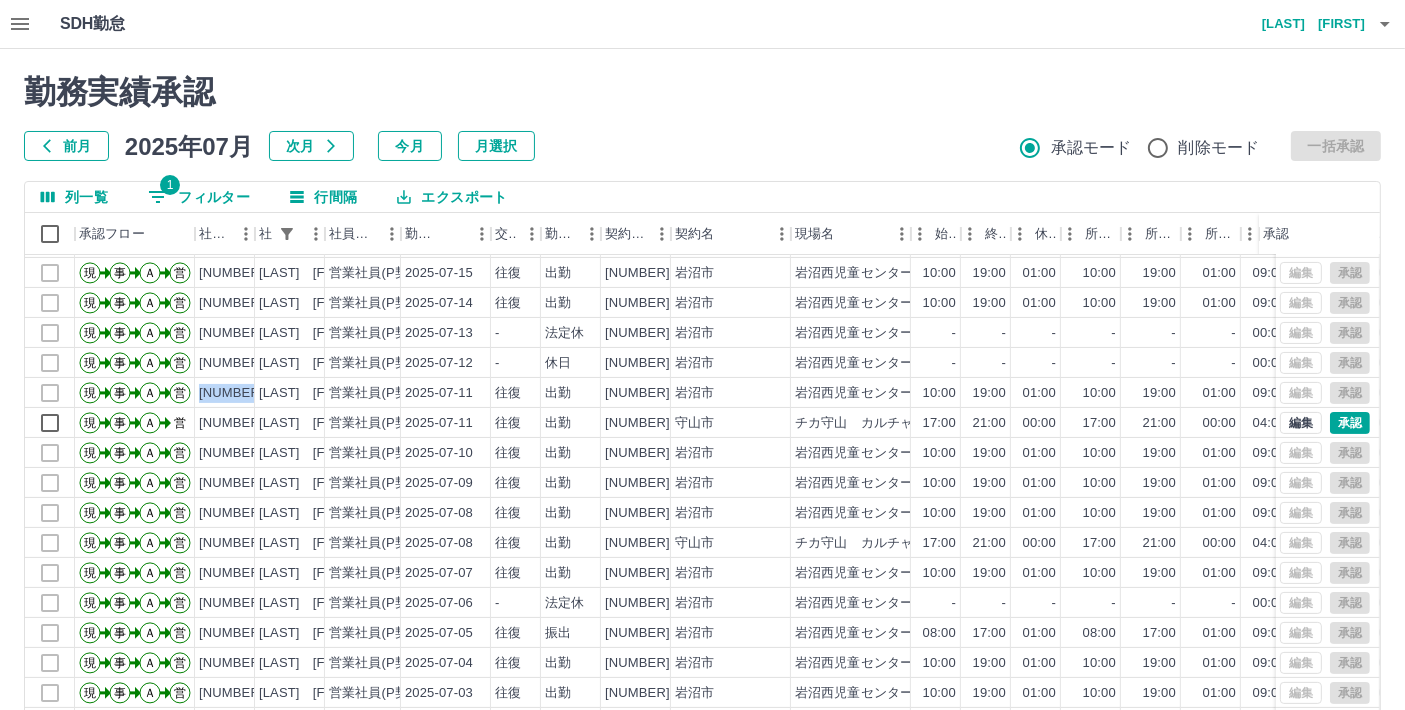 click on "1 フィルター" at bounding box center (199, 197) 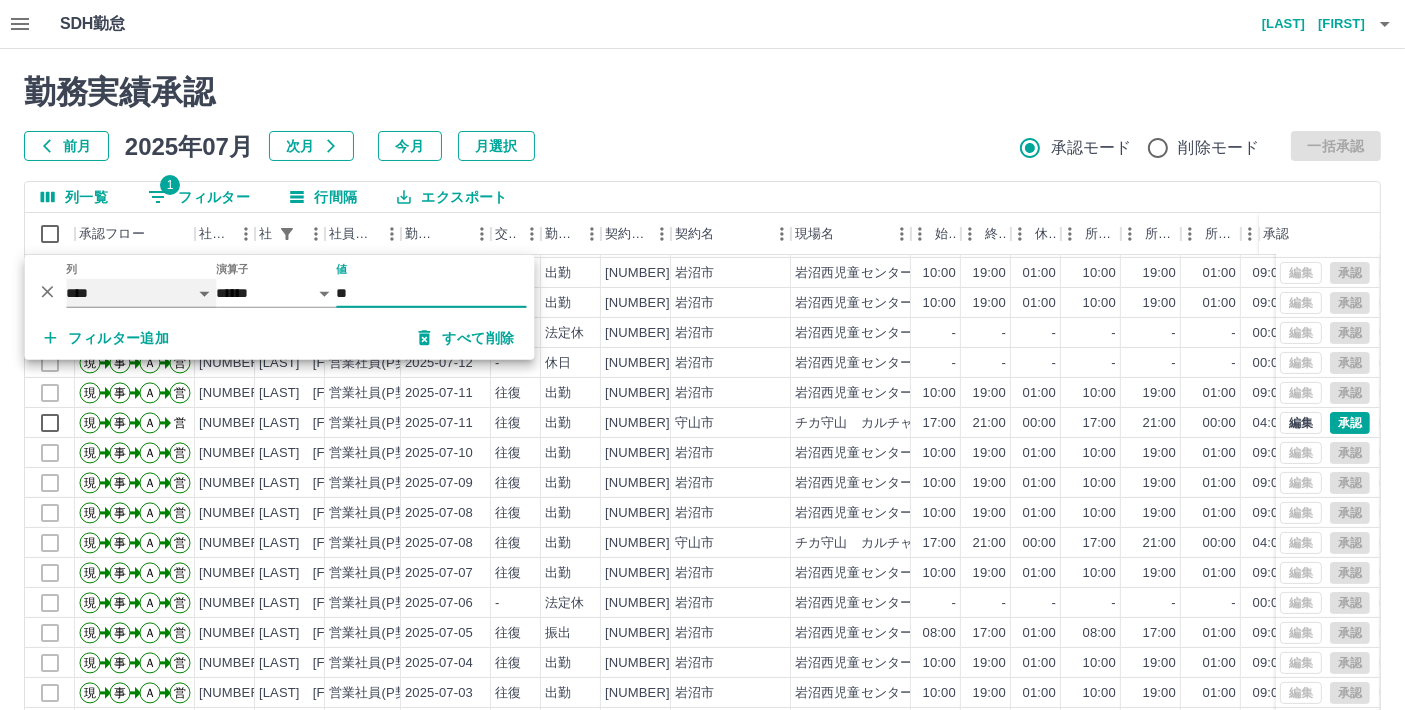 click on "**** *** **** *** *** **** ***** *** *** ** ** ** **** **** **** ** ** *** **** *****" at bounding box center (141, 293) 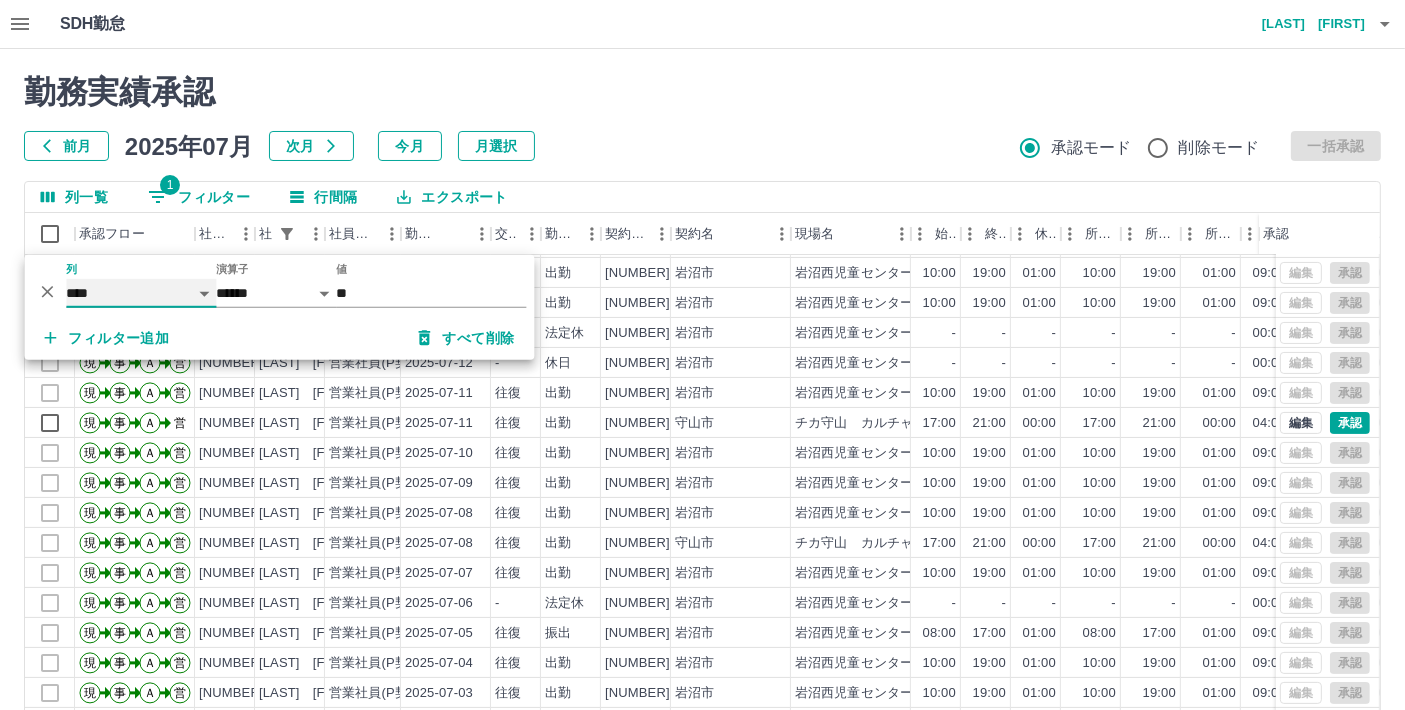 click on "**** *** **** *** *** **** ***** *** *** ** ** ** **** **** **** ** ** *** **** *****" at bounding box center (141, 293) 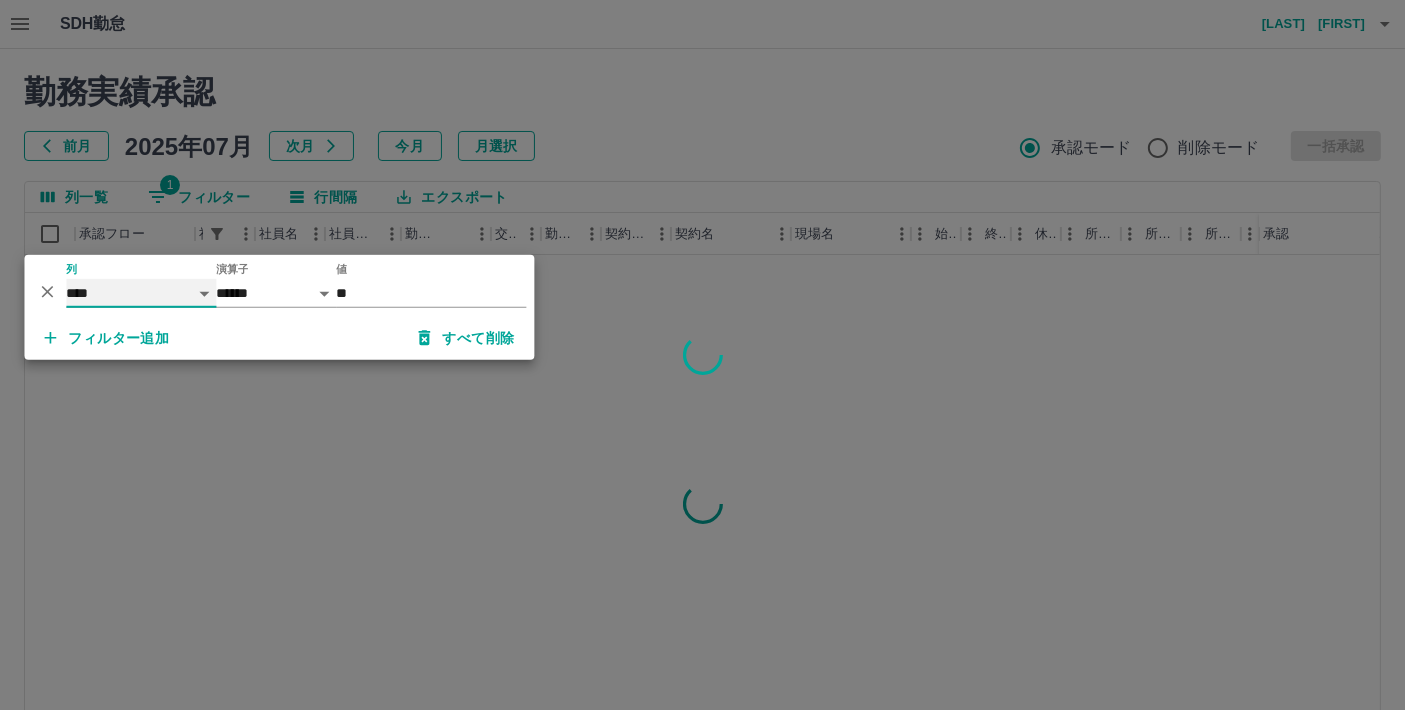 scroll, scrollTop: 0, scrollLeft: 0, axis: both 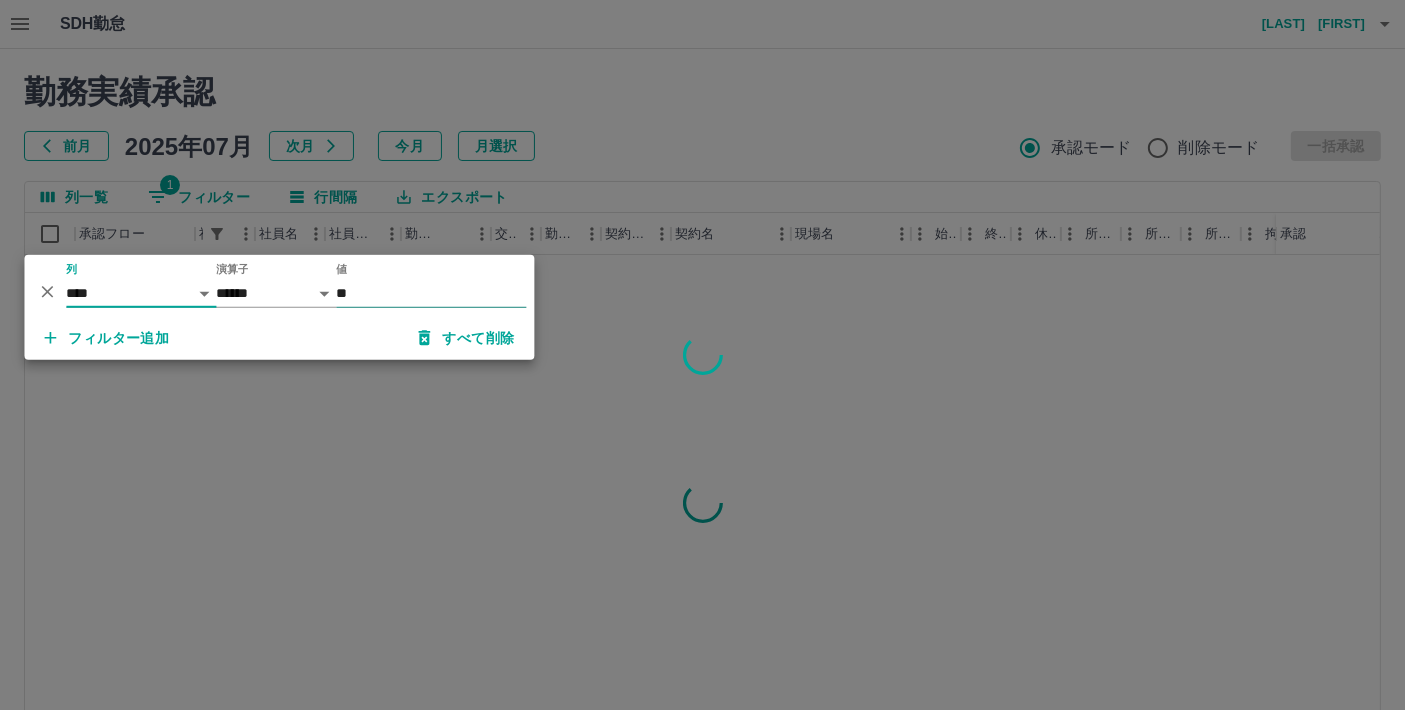 click on "**" at bounding box center (431, 293) 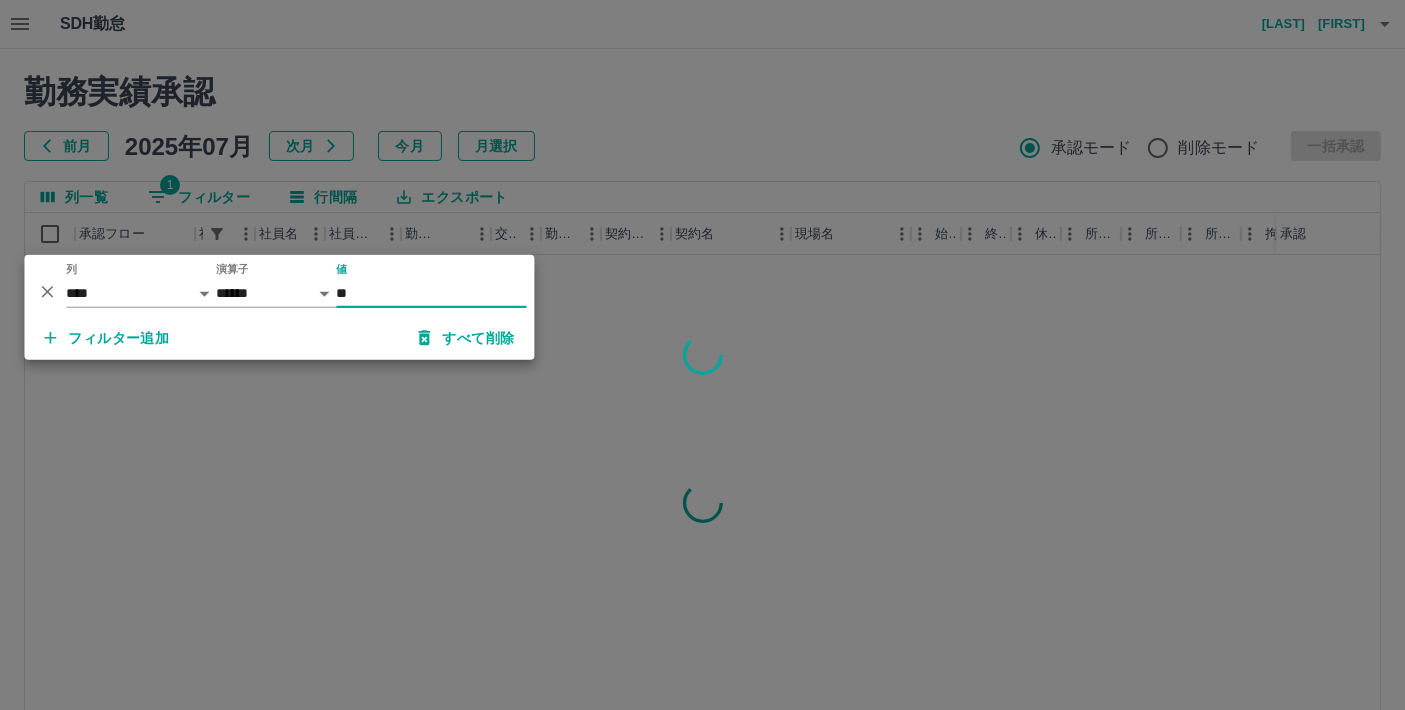 type on "*" 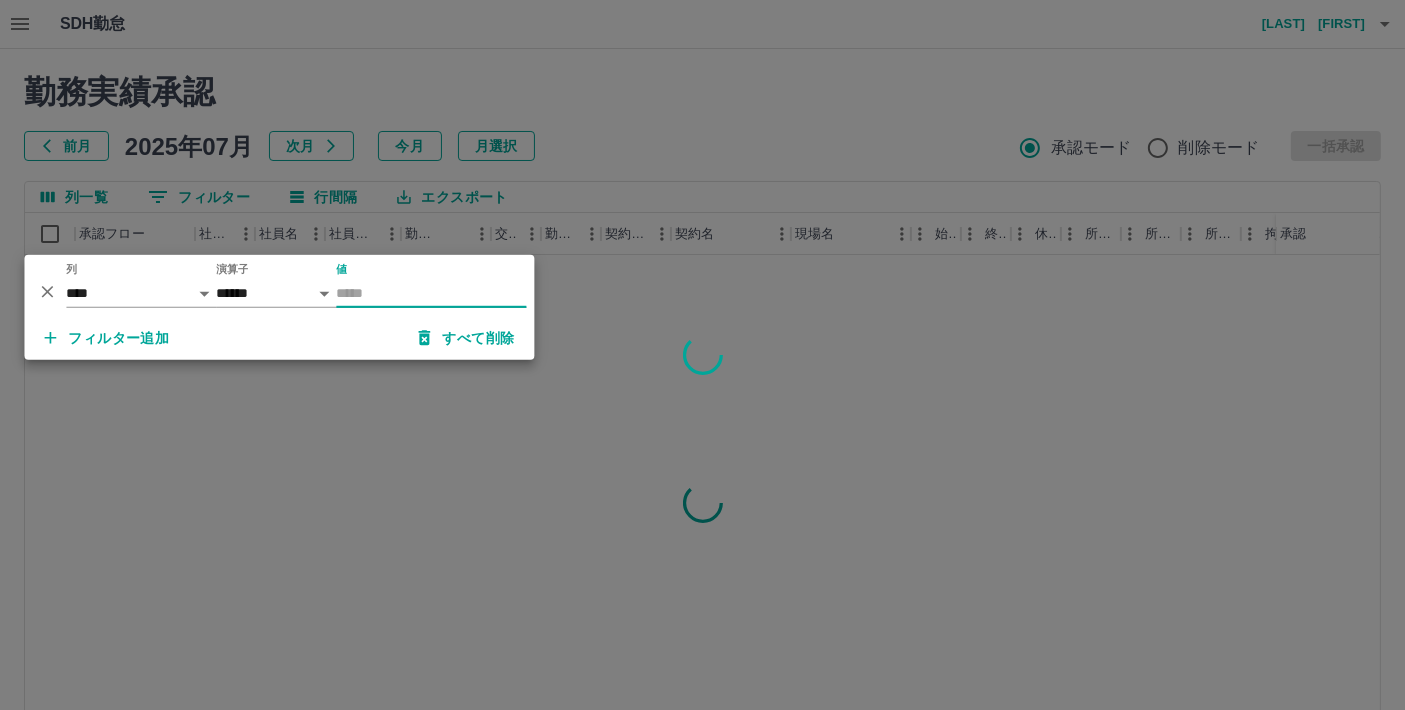 paste on "*******" 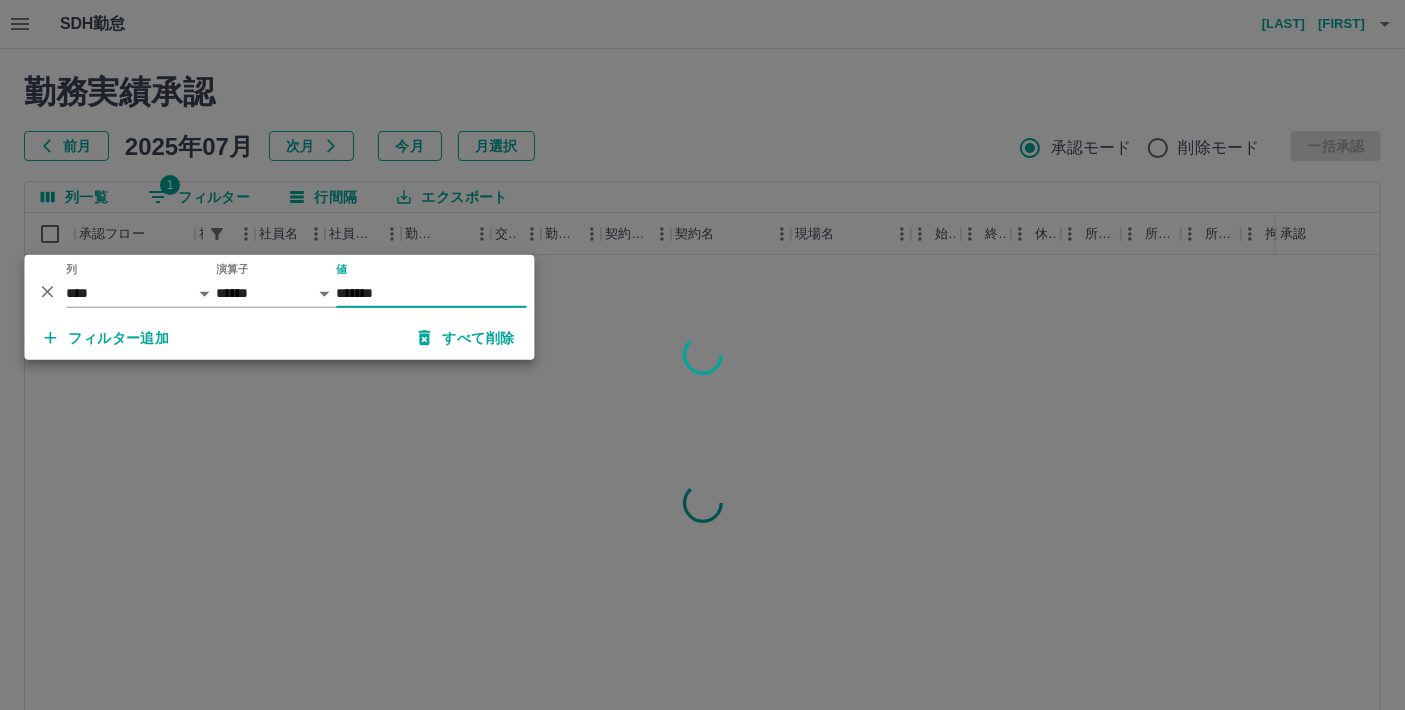 type on "*******" 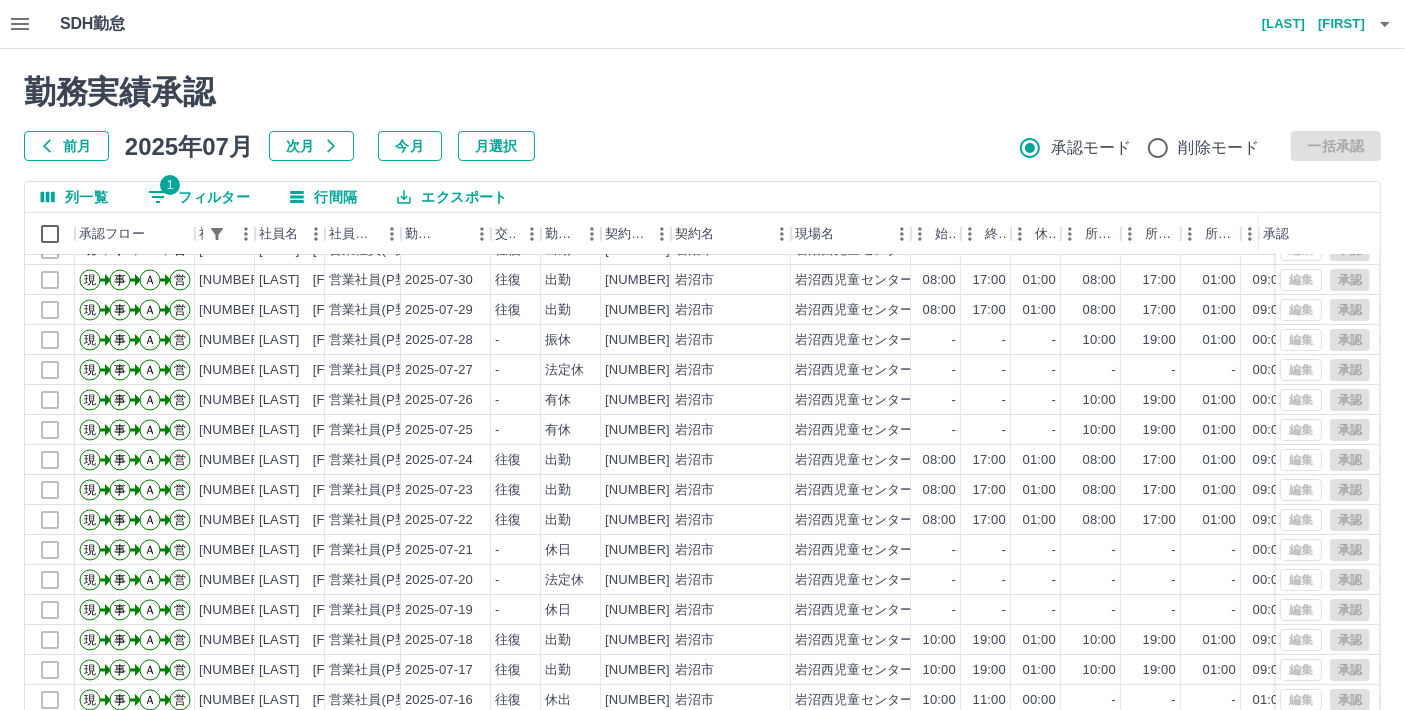 scroll, scrollTop: 0, scrollLeft: 0, axis: both 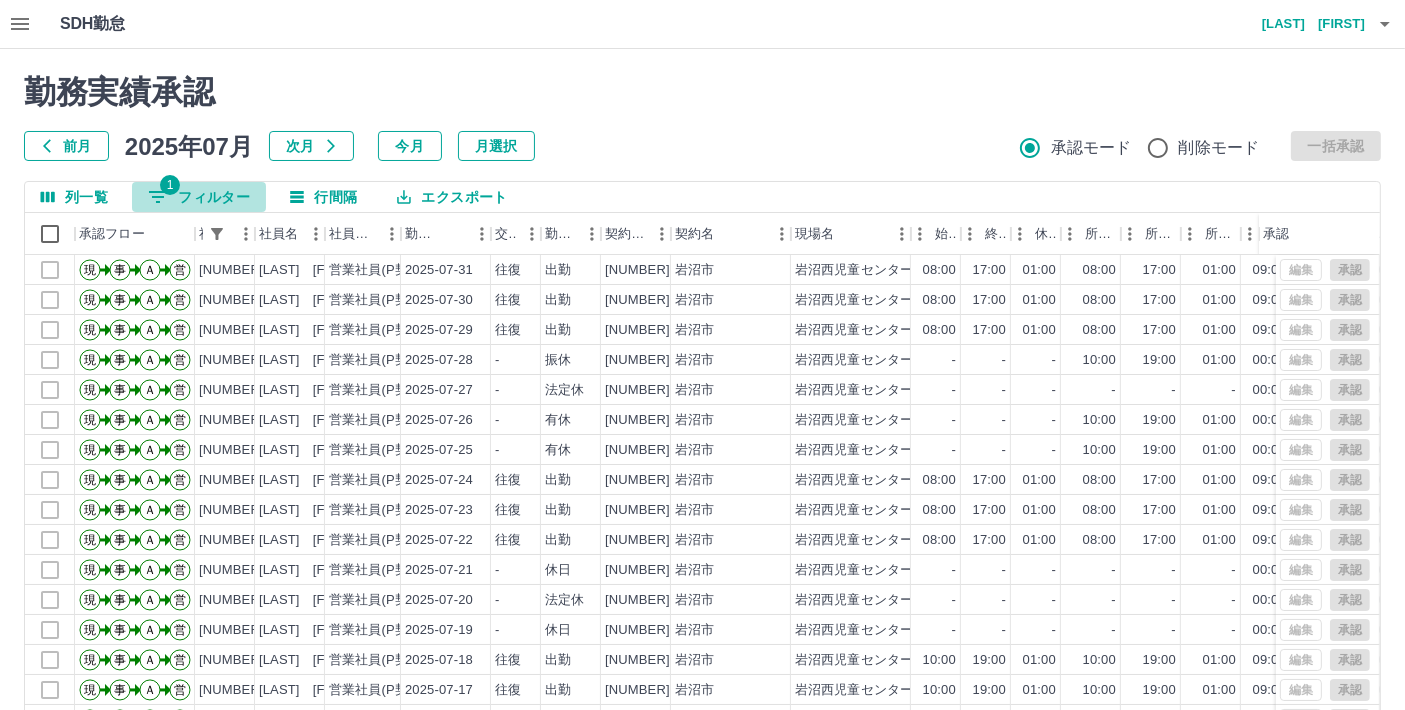 click on "1 フィルター" at bounding box center (199, 197) 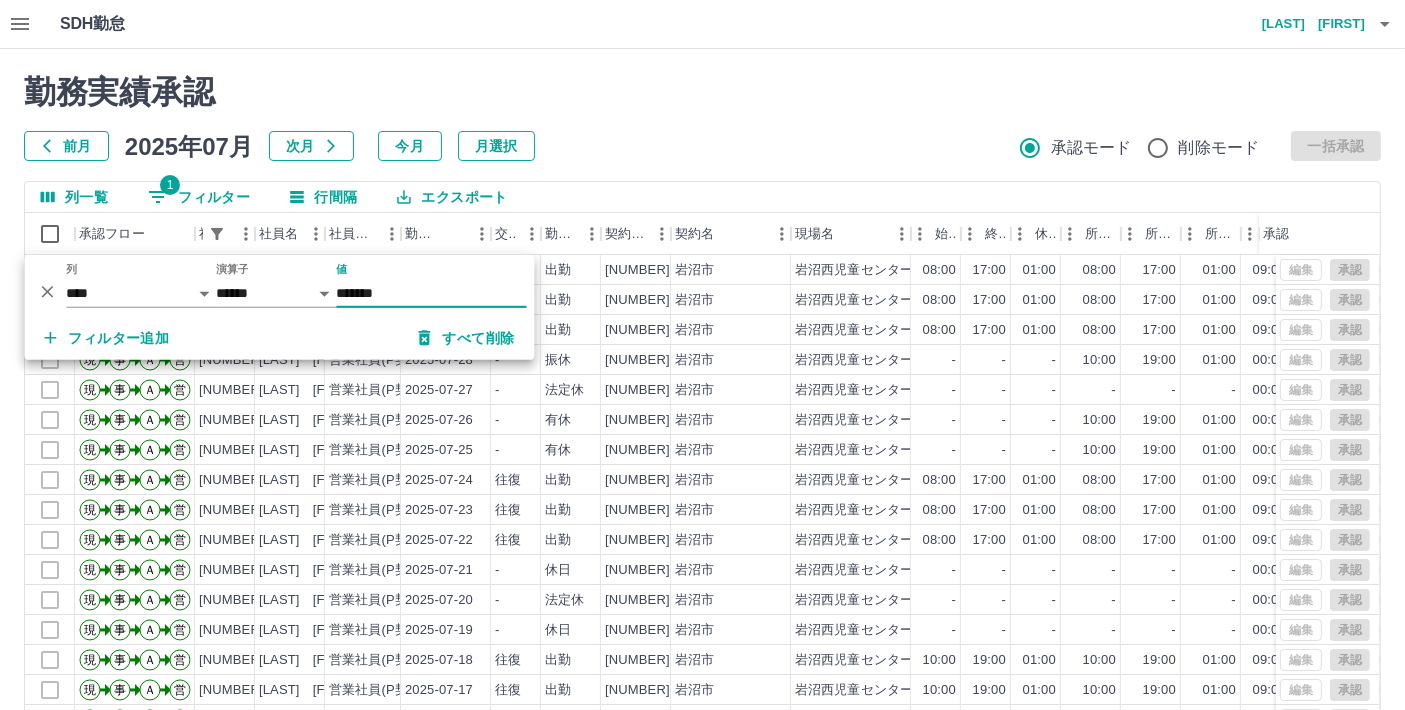 drag, startPoint x: 406, startPoint y: 281, endPoint x: 305, endPoint y: 304, distance: 103.58572 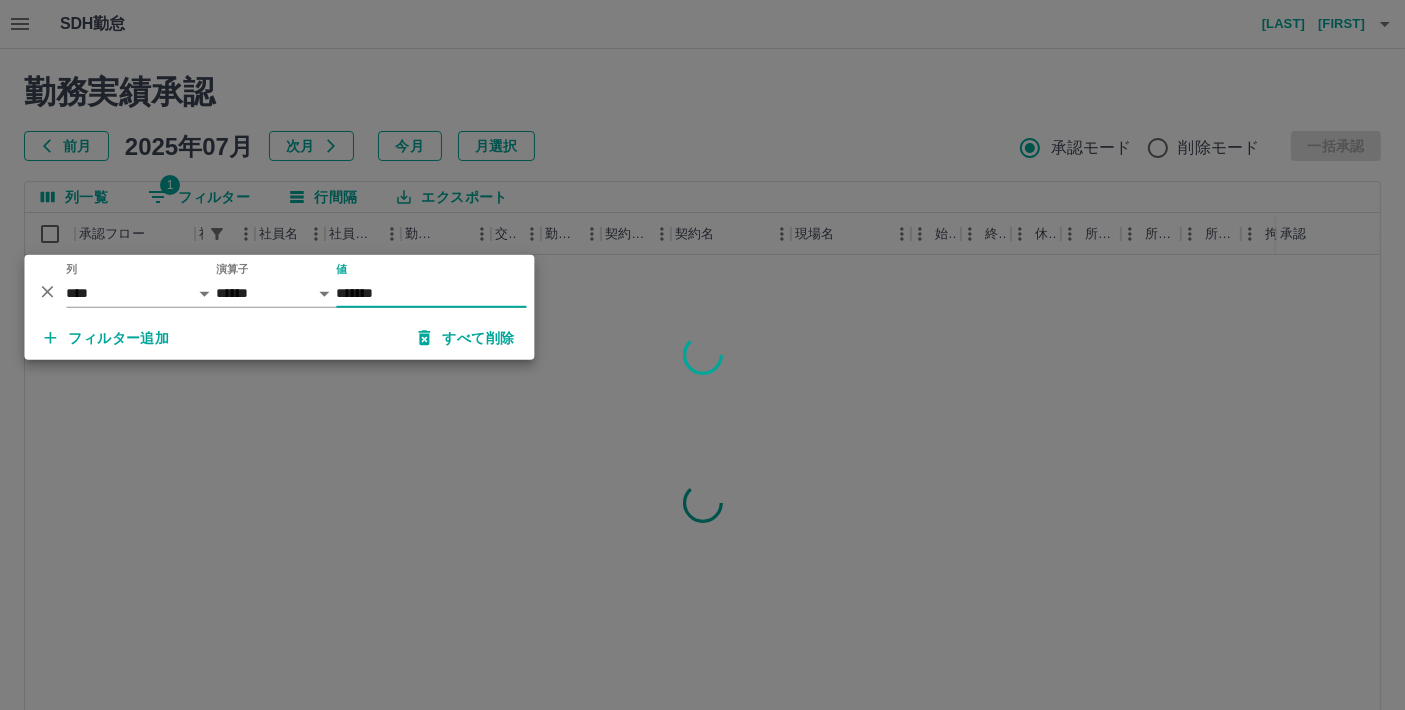 type on "*******" 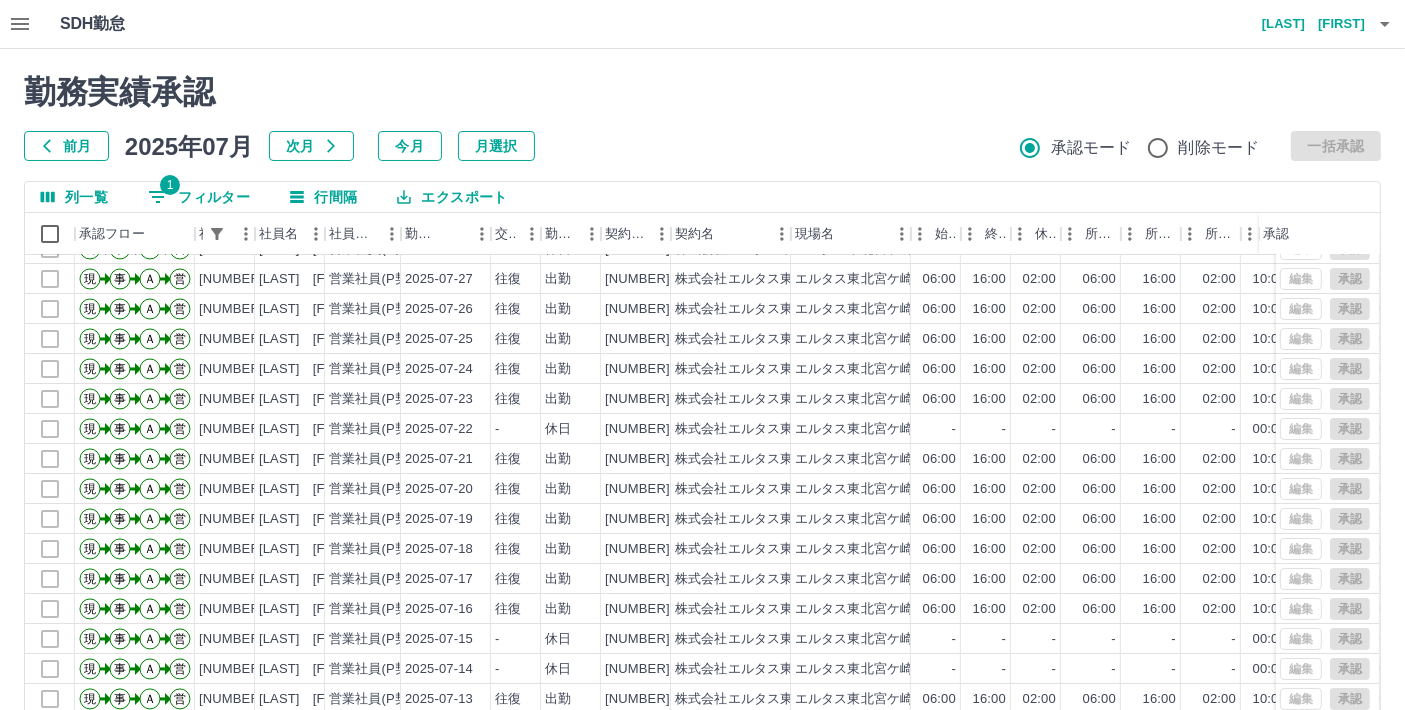 scroll, scrollTop: 222, scrollLeft: 0, axis: vertical 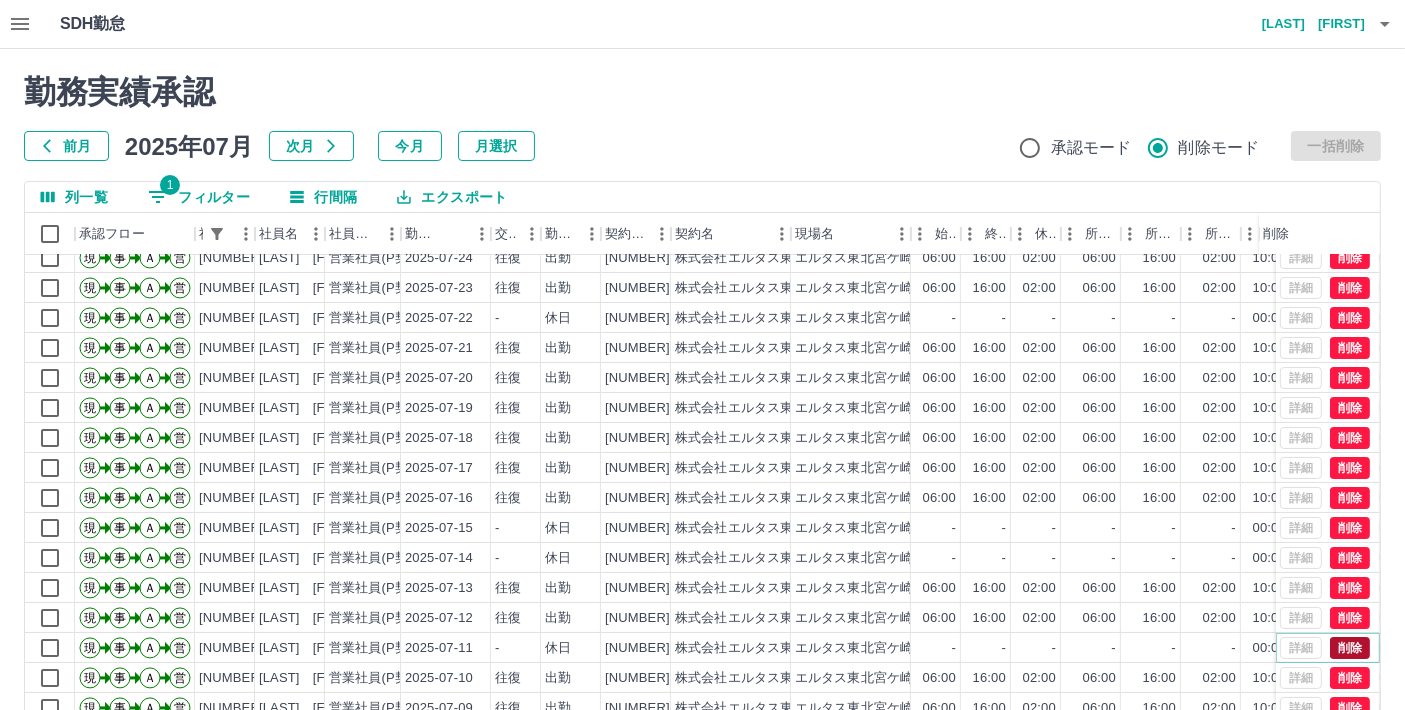 click on "削除" at bounding box center (1350, 648) 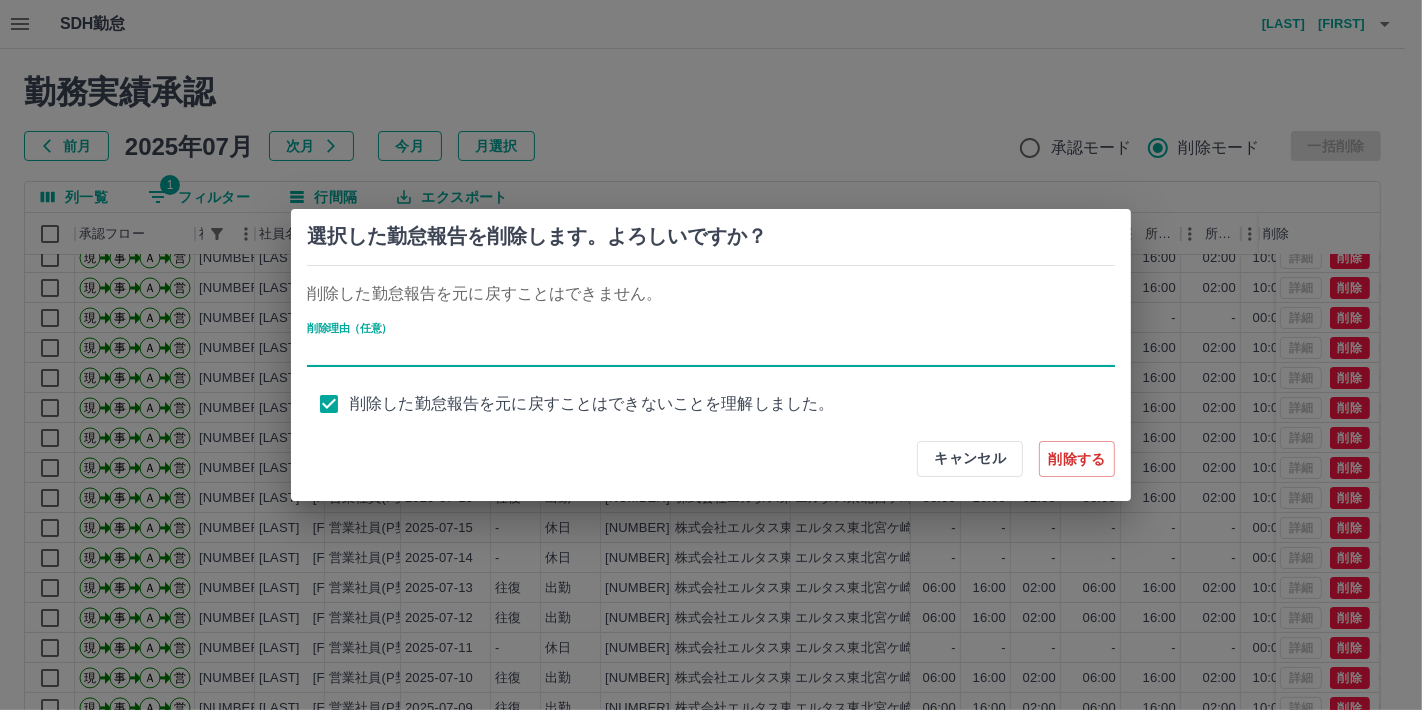 click on "削除理由（任意）" at bounding box center [711, 352] 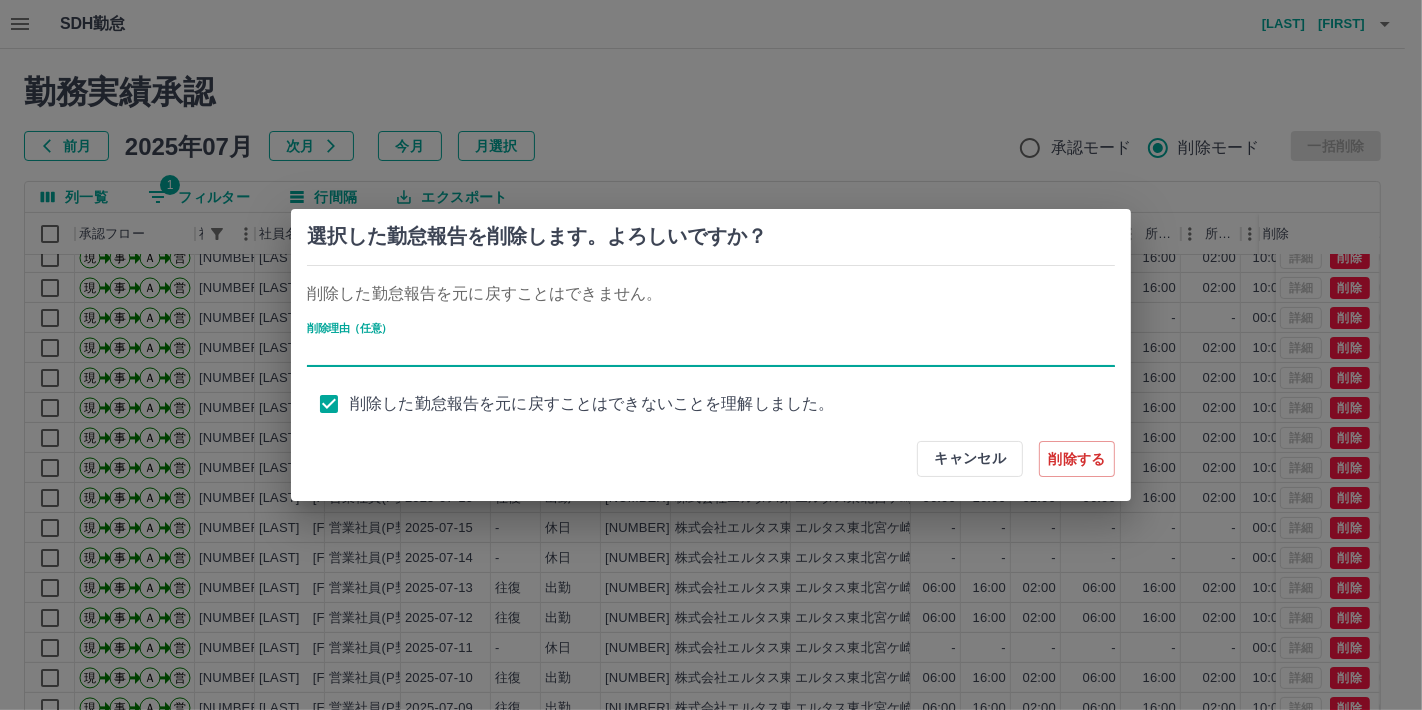 type on "******" 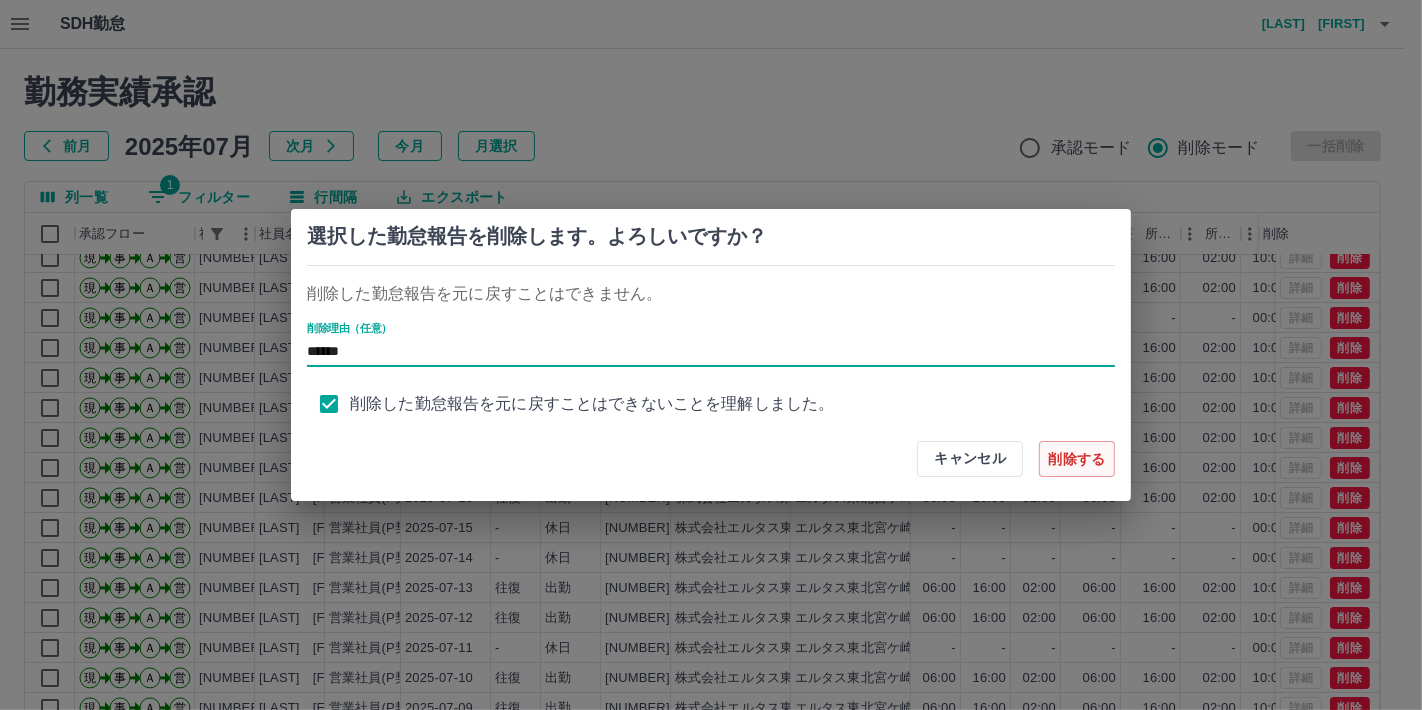 click on "削除する" at bounding box center (1077, 459) 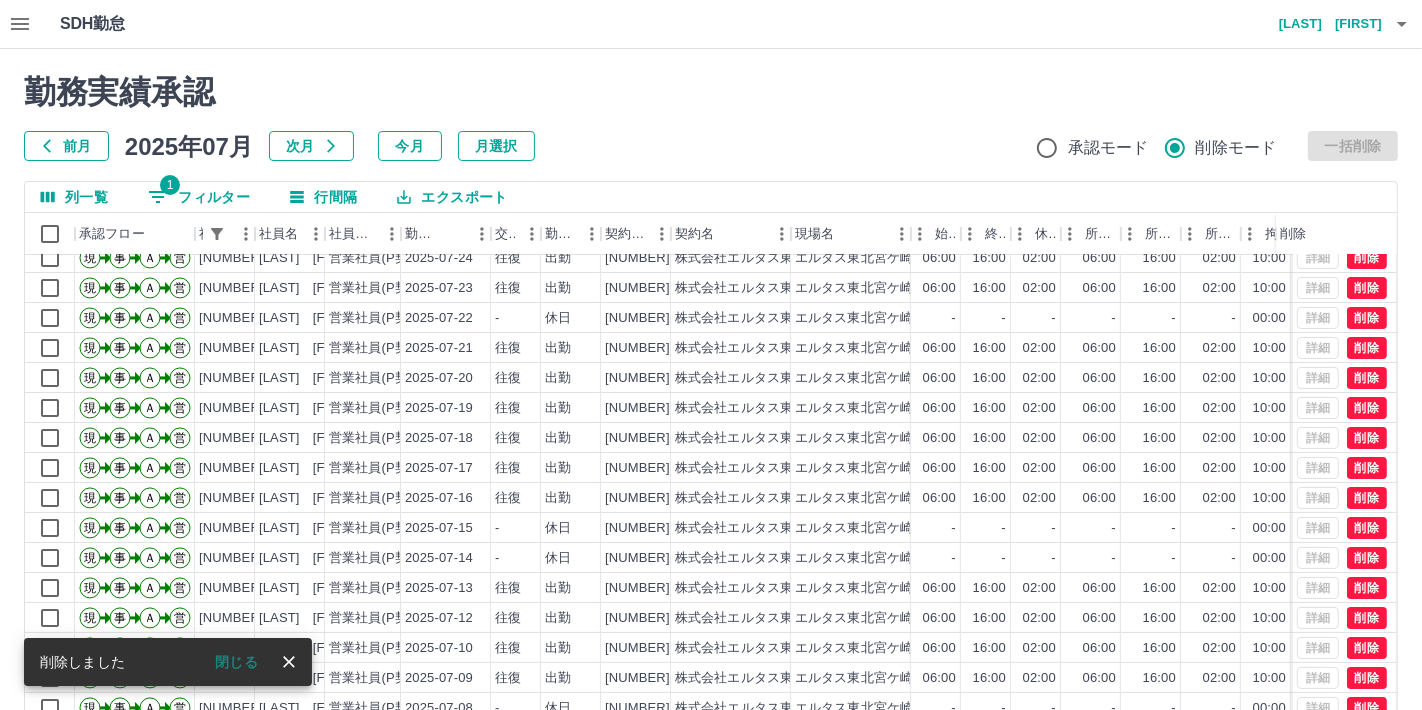 click on "閉じる" at bounding box center [236, 662] 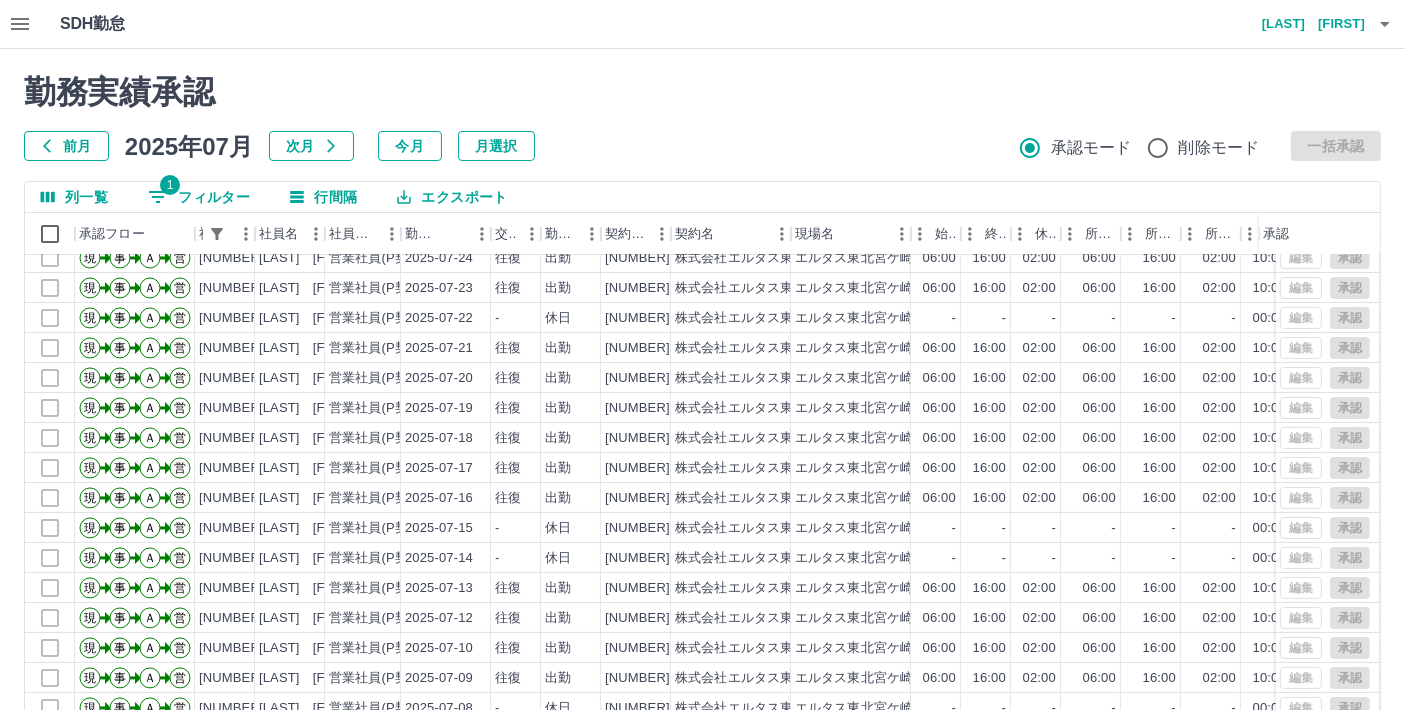 click on "1 フィルター" at bounding box center (199, 197) 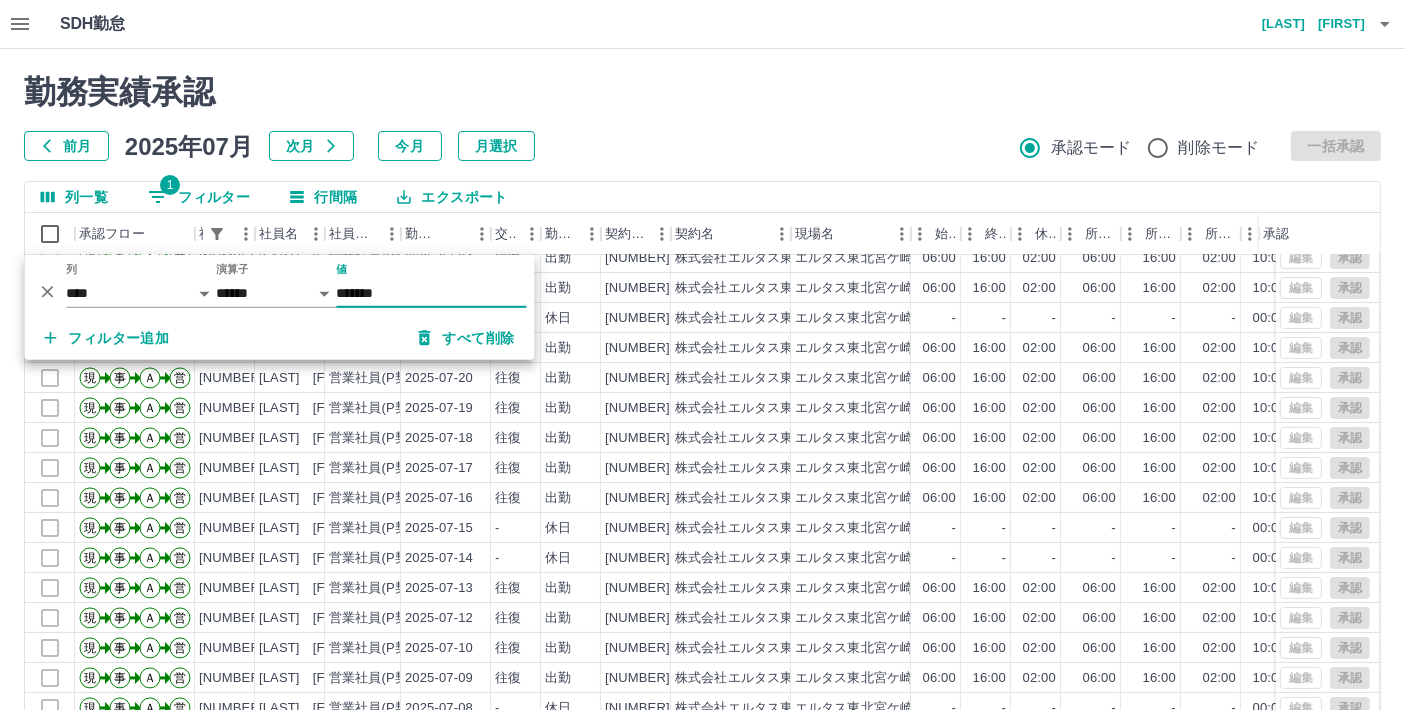 drag, startPoint x: 411, startPoint y: 296, endPoint x: 257, endPoint y: 297, distance: 154.00325 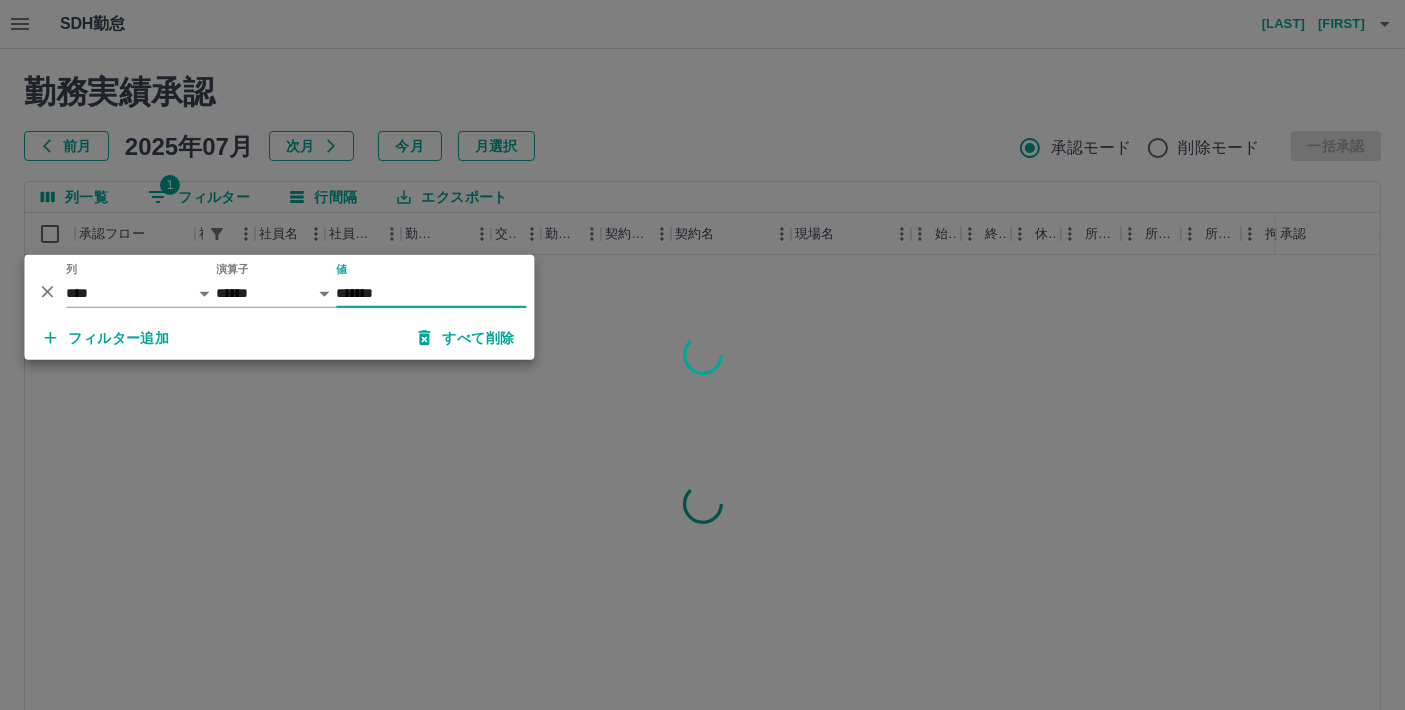 scroll, scrollTop: 0, scrollLeft: 0, axis: both 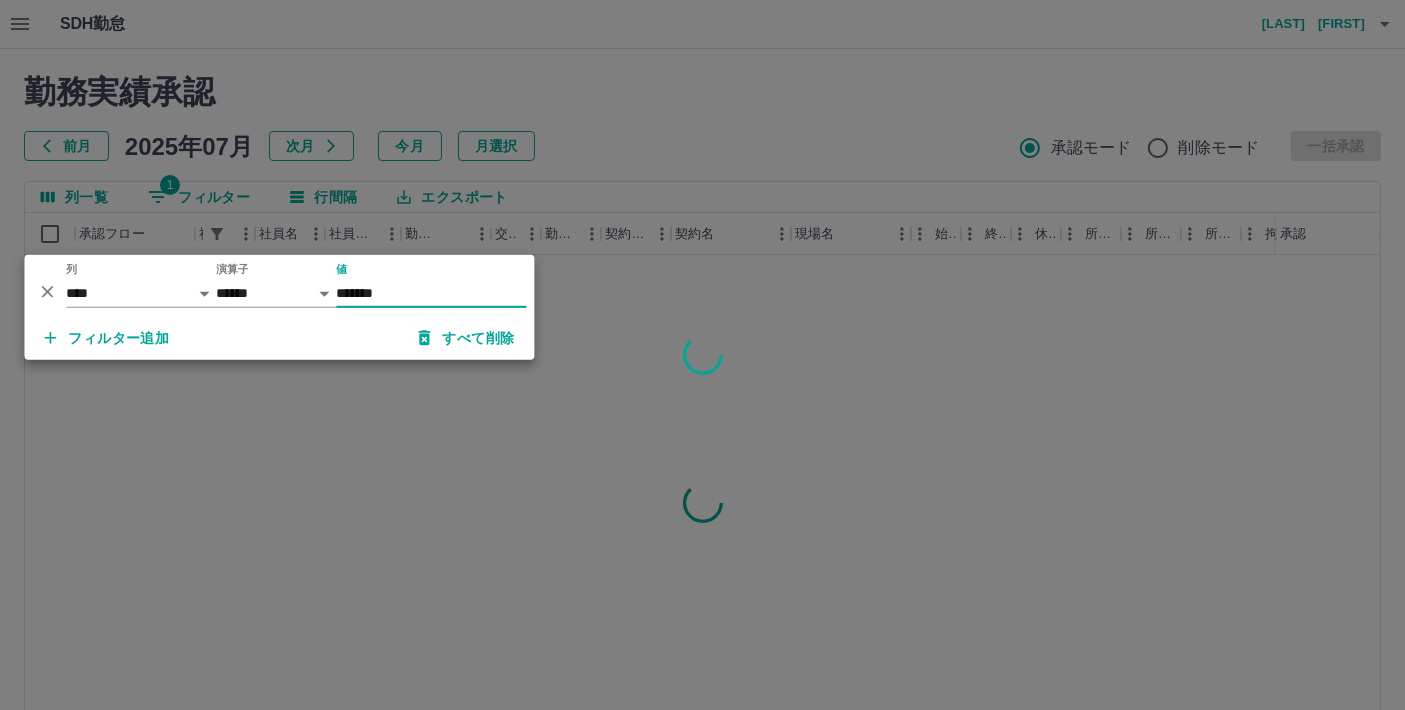 type on "*******" 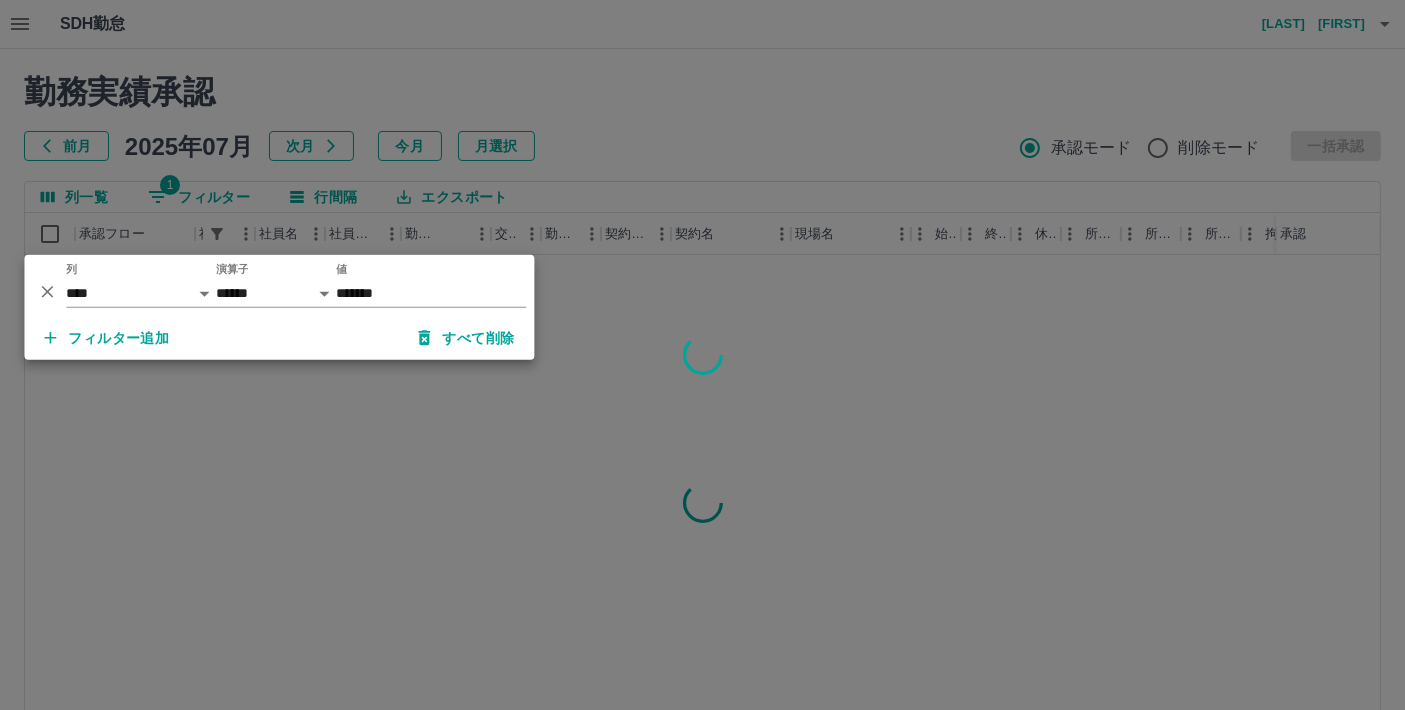 click at bounding box center (702, 355) 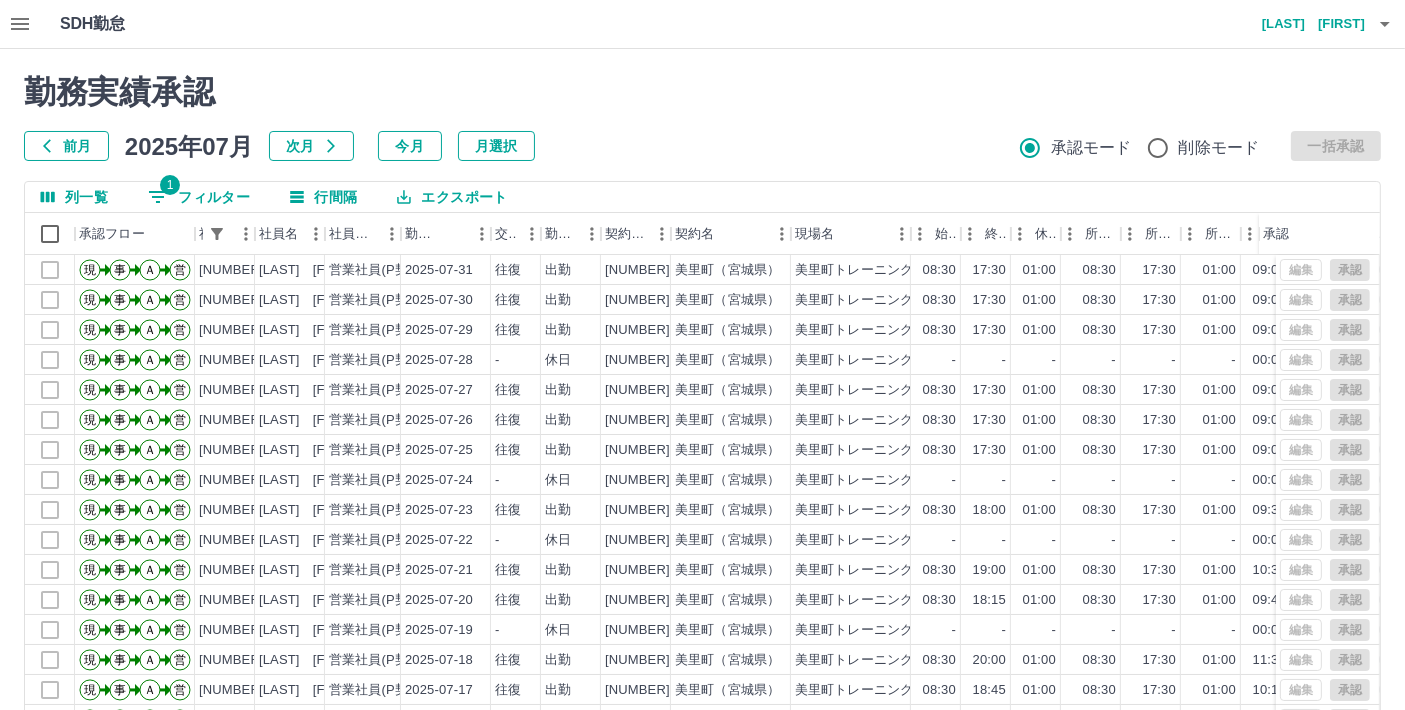 scroll, scrollTop: 432, scrollLeft: 0, axis: vertical 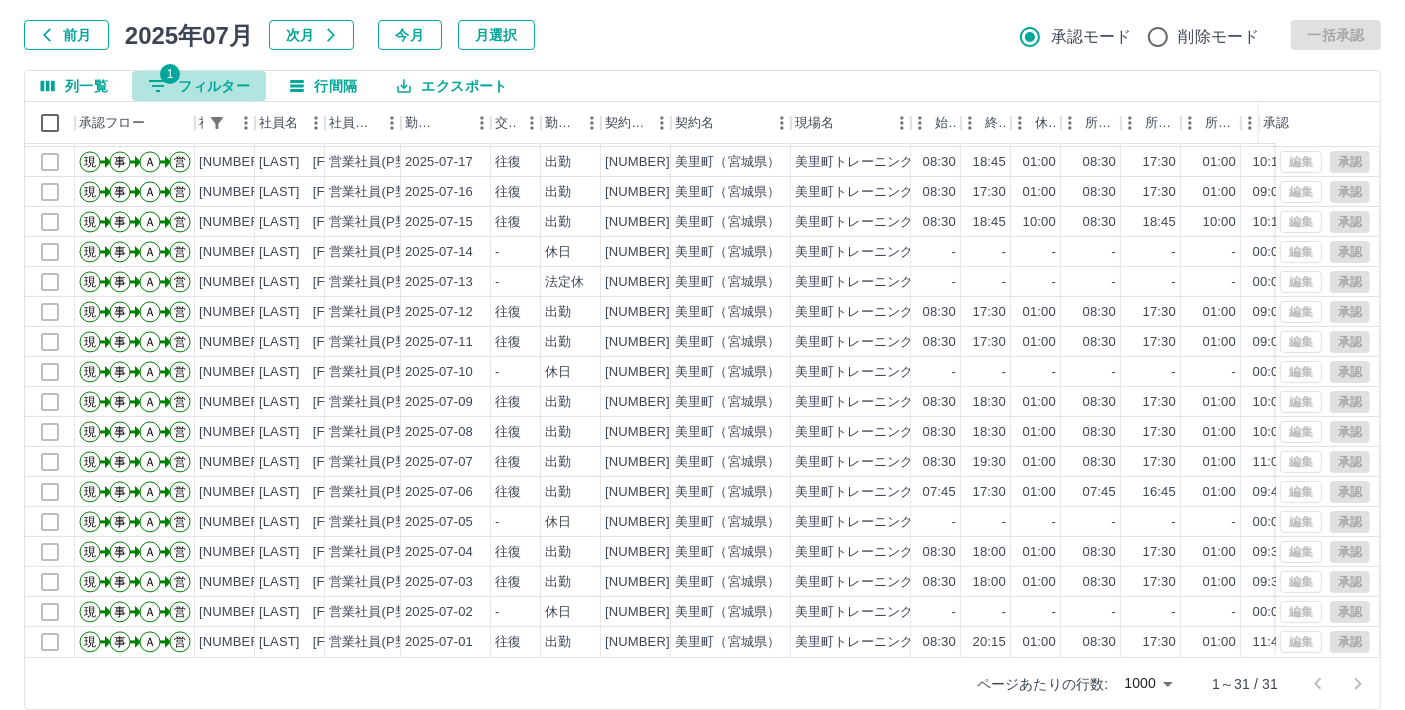 click on "1 フィルター" at bounding box center (199, 86) 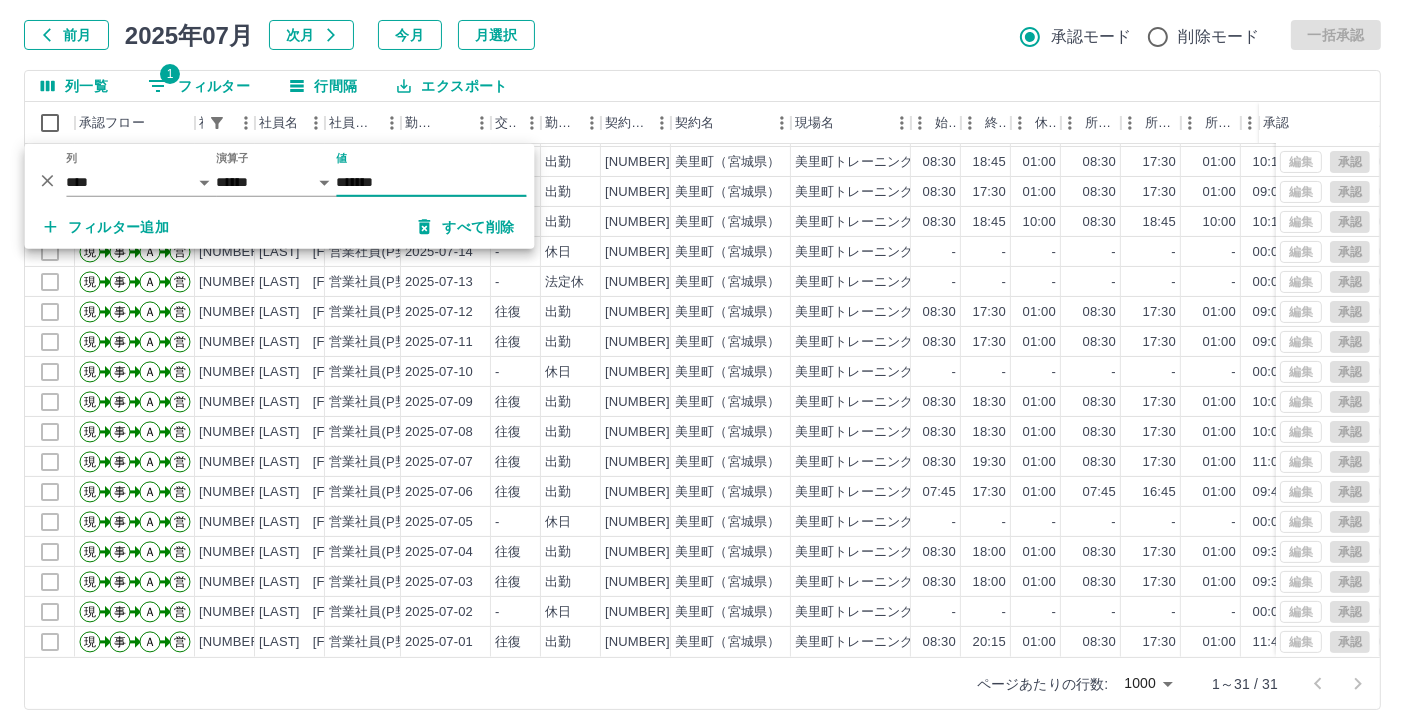 drag, startPoint x: 408, startPoint y: 181, endPoint x: 291, endPoint y: 187, distance: 117.15375 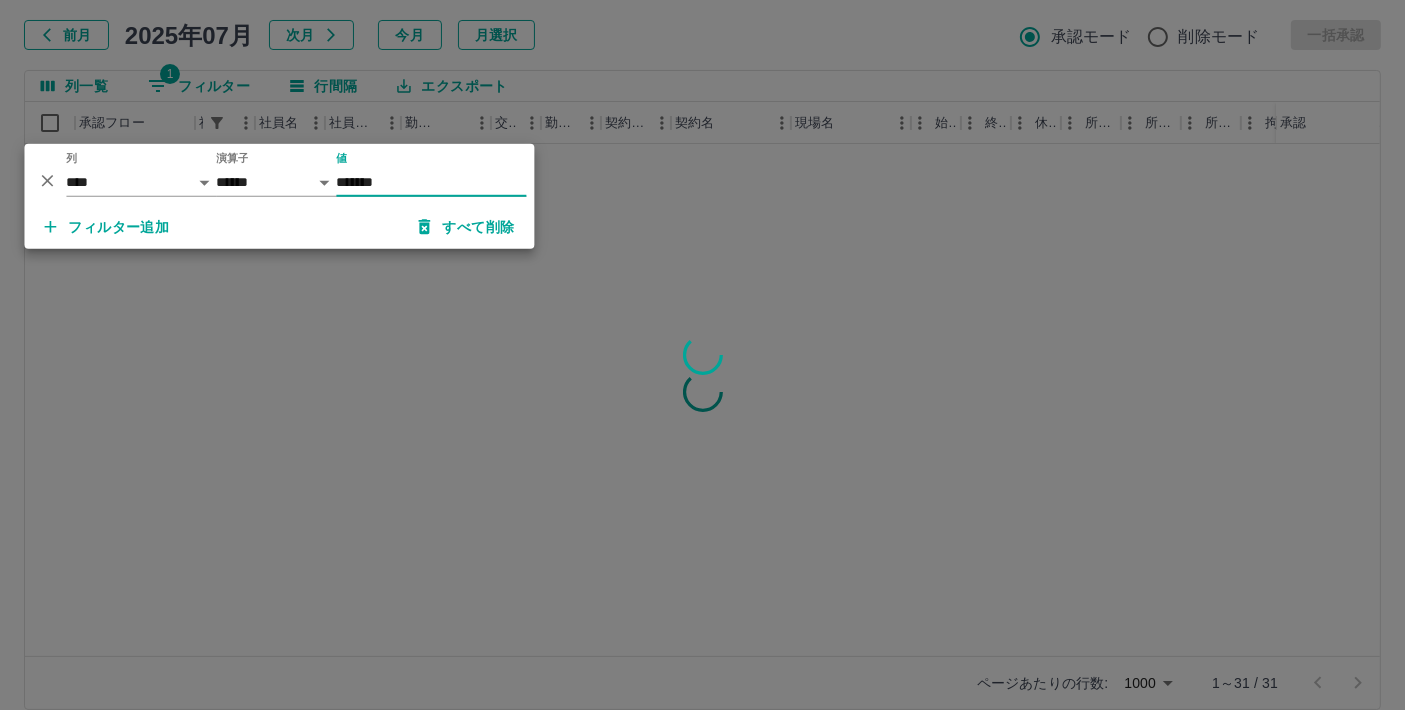 scroll, scrollTop: 0, scrollLeft: 0, axis: both 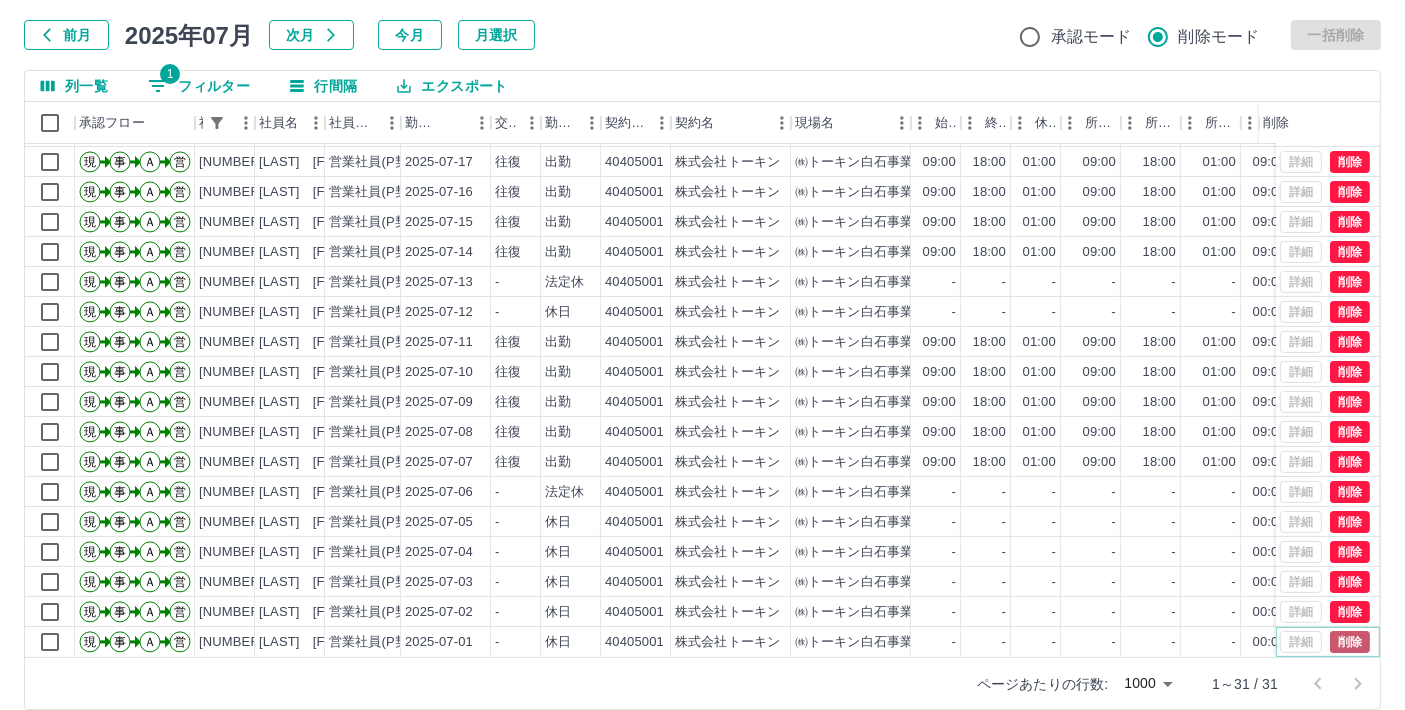 click on "削除" at bounding box center [1350, 642] 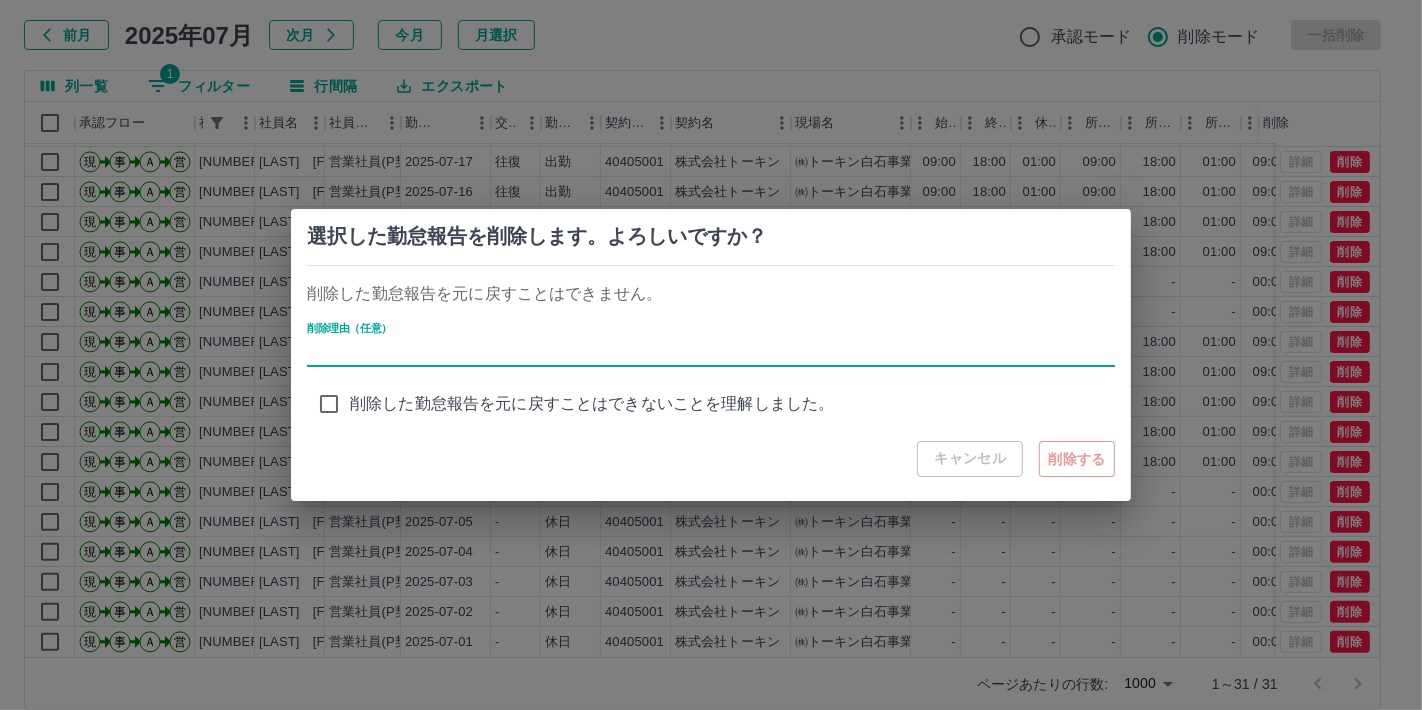 type on "******" 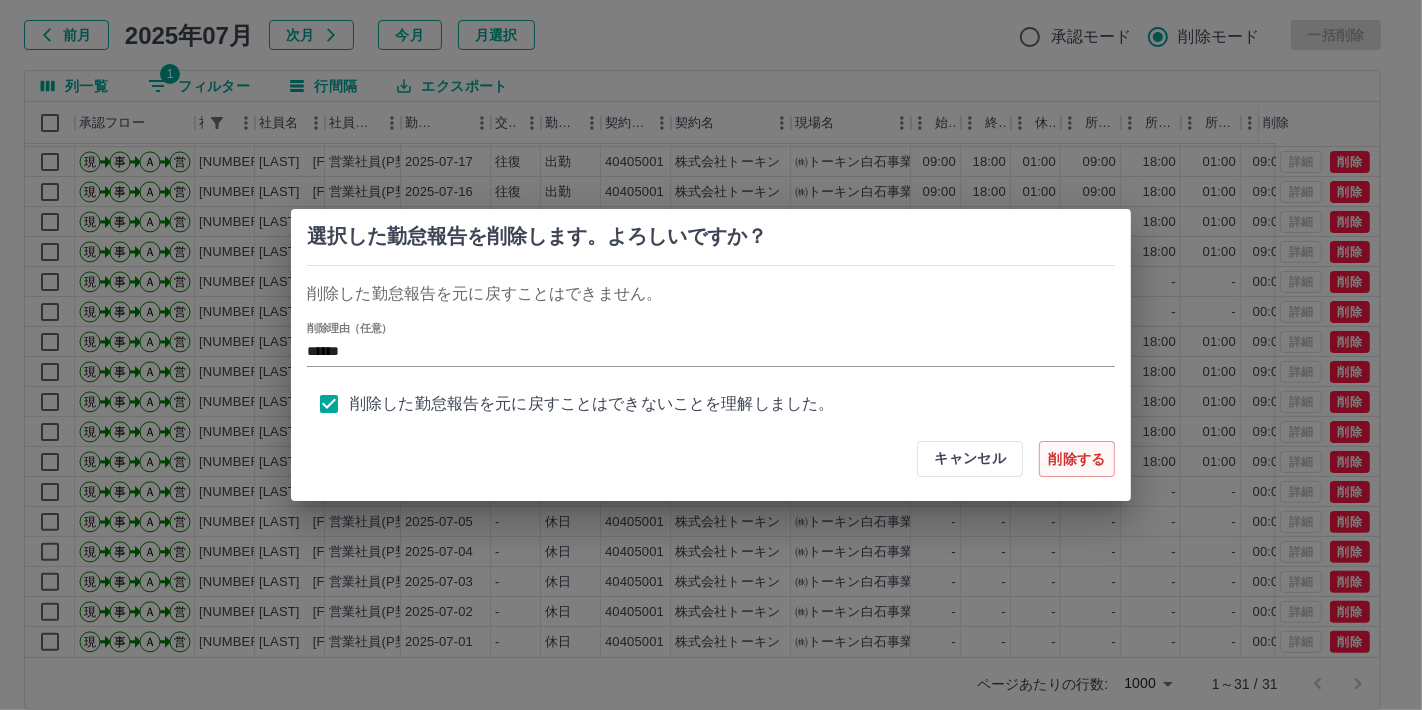 click on "削除する" at bounding box center [1077, 459] 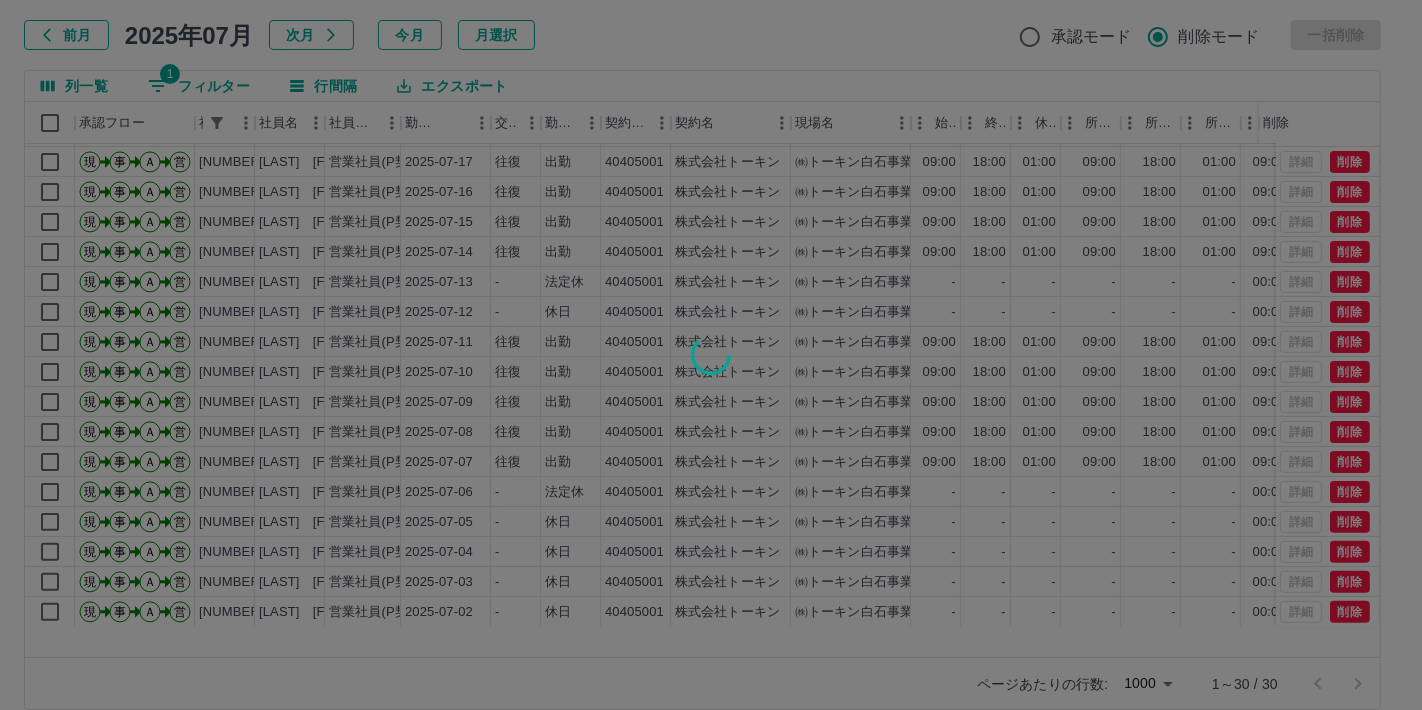 type 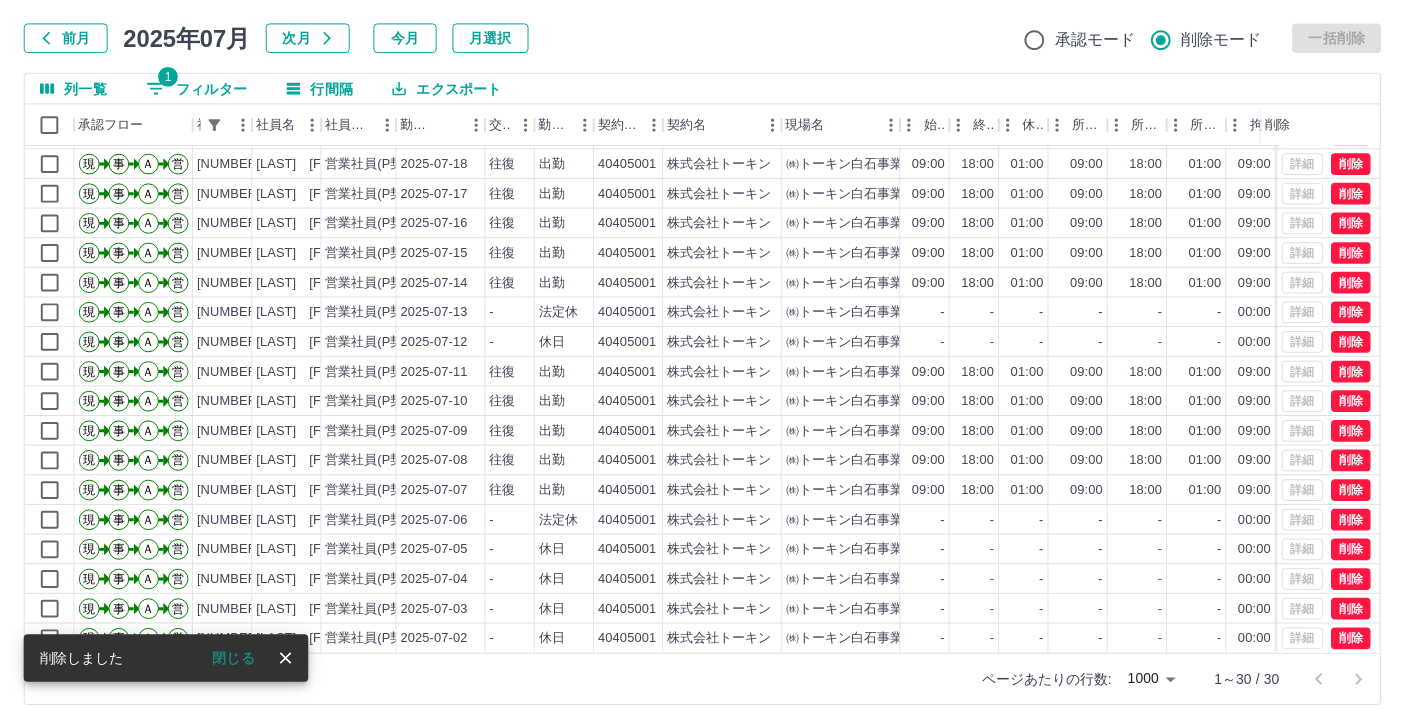 scroll, scrollTop: 402, scrollLeft: 0, axis: vertical 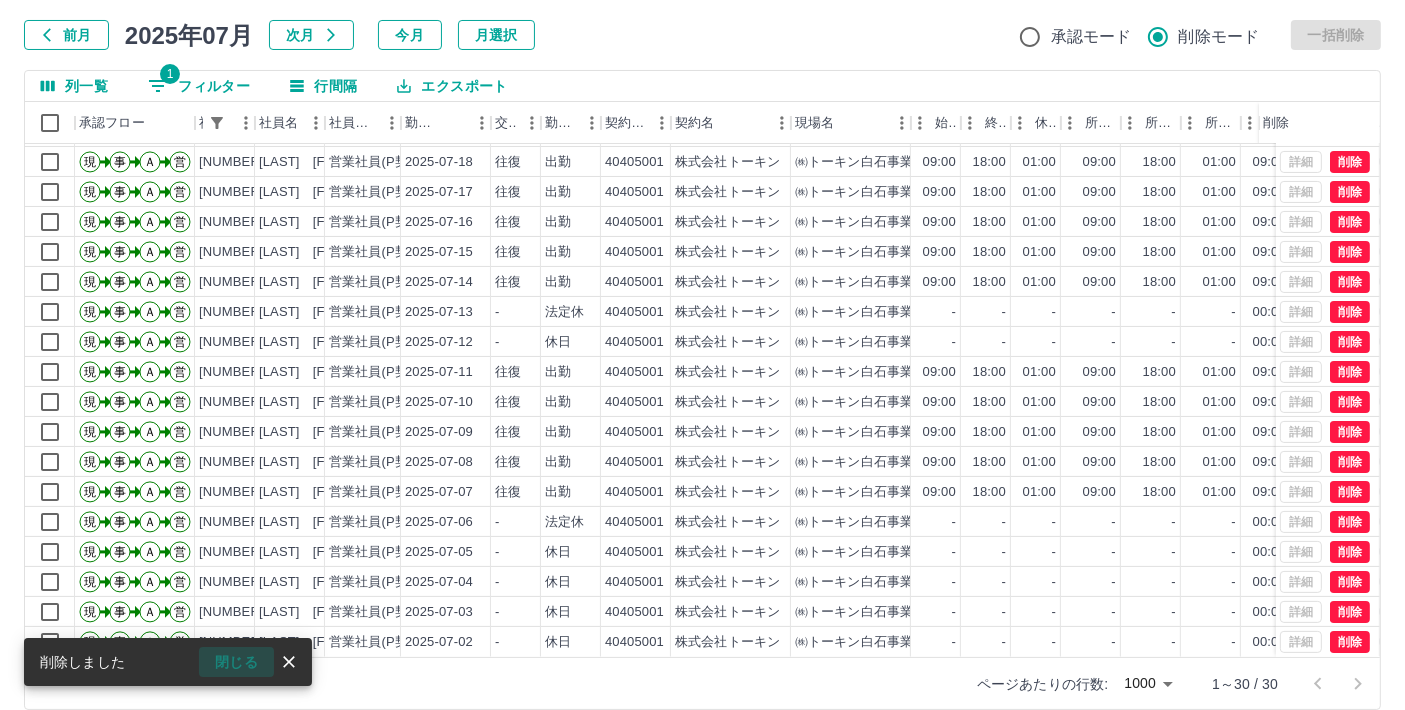 click on "閉じる" at bounding box center [236, 662] 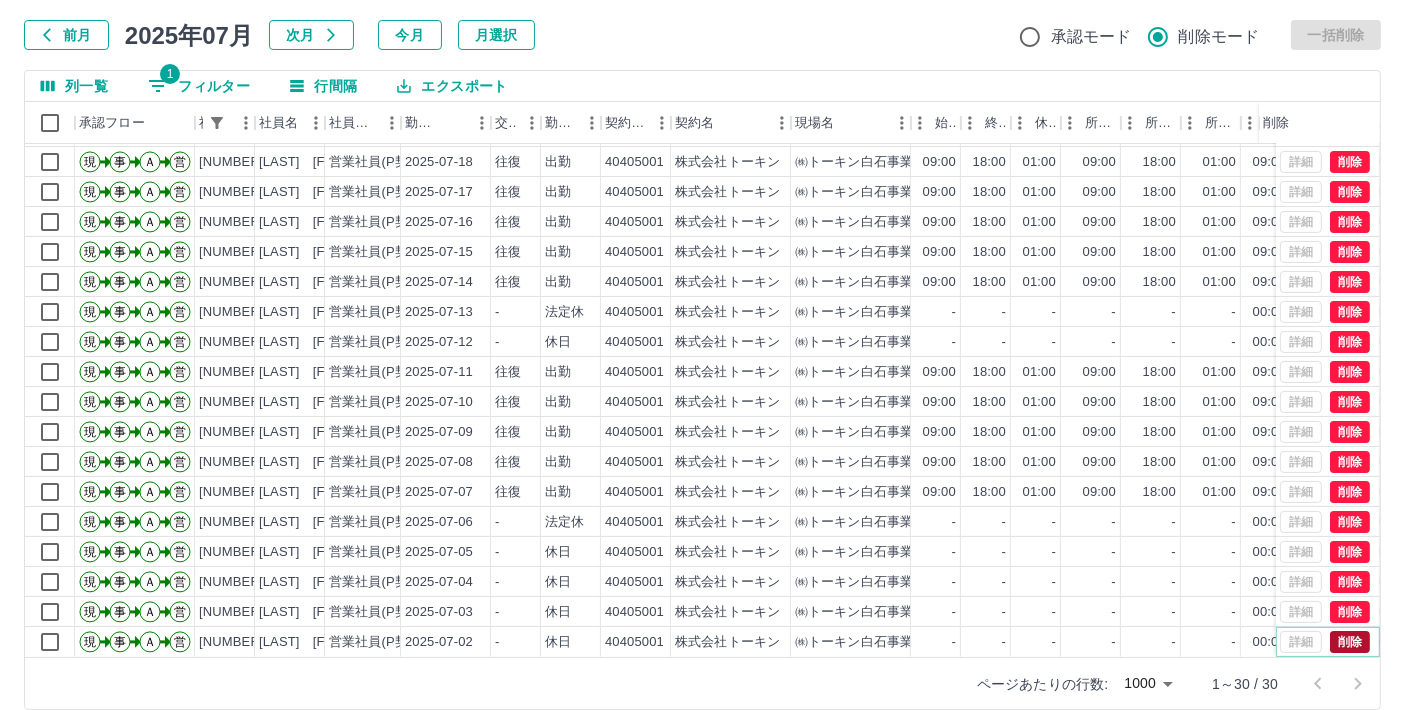 click on "削除" at bounding box center (1350, 642) 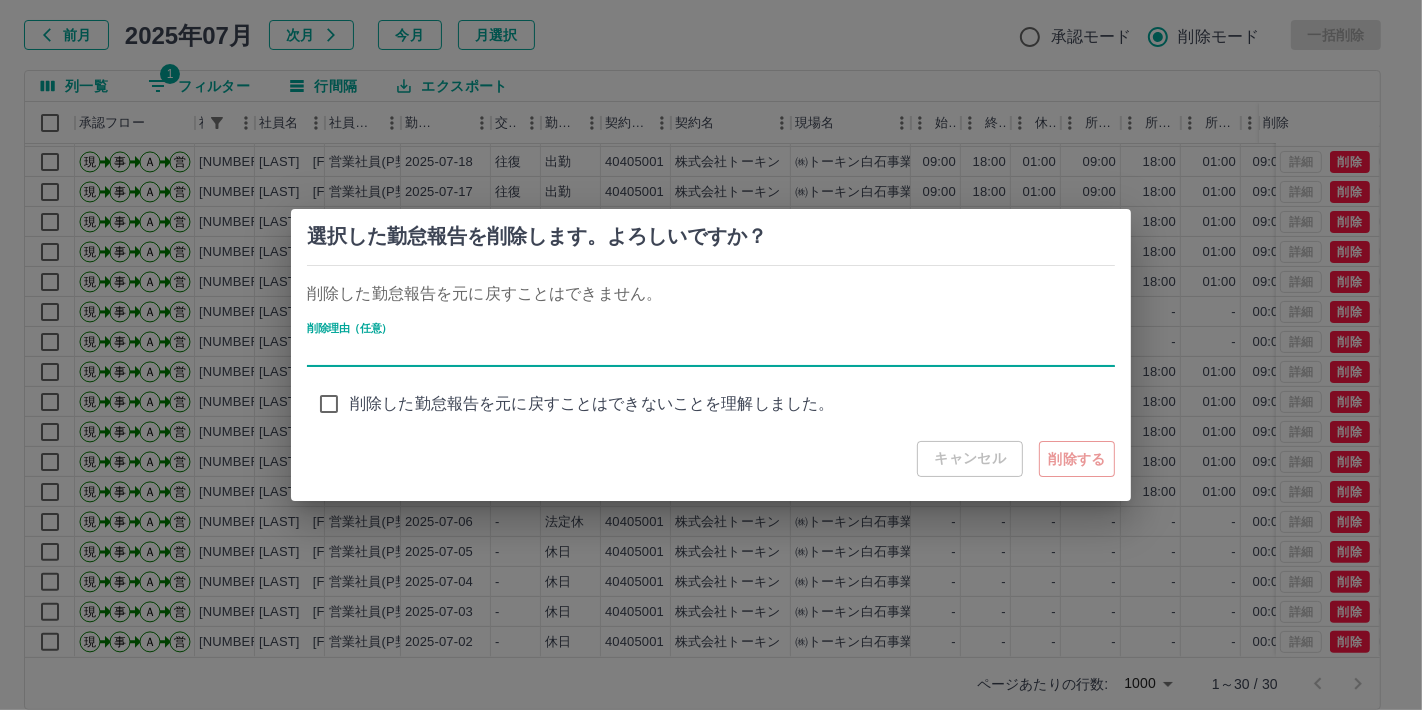 type on "******" 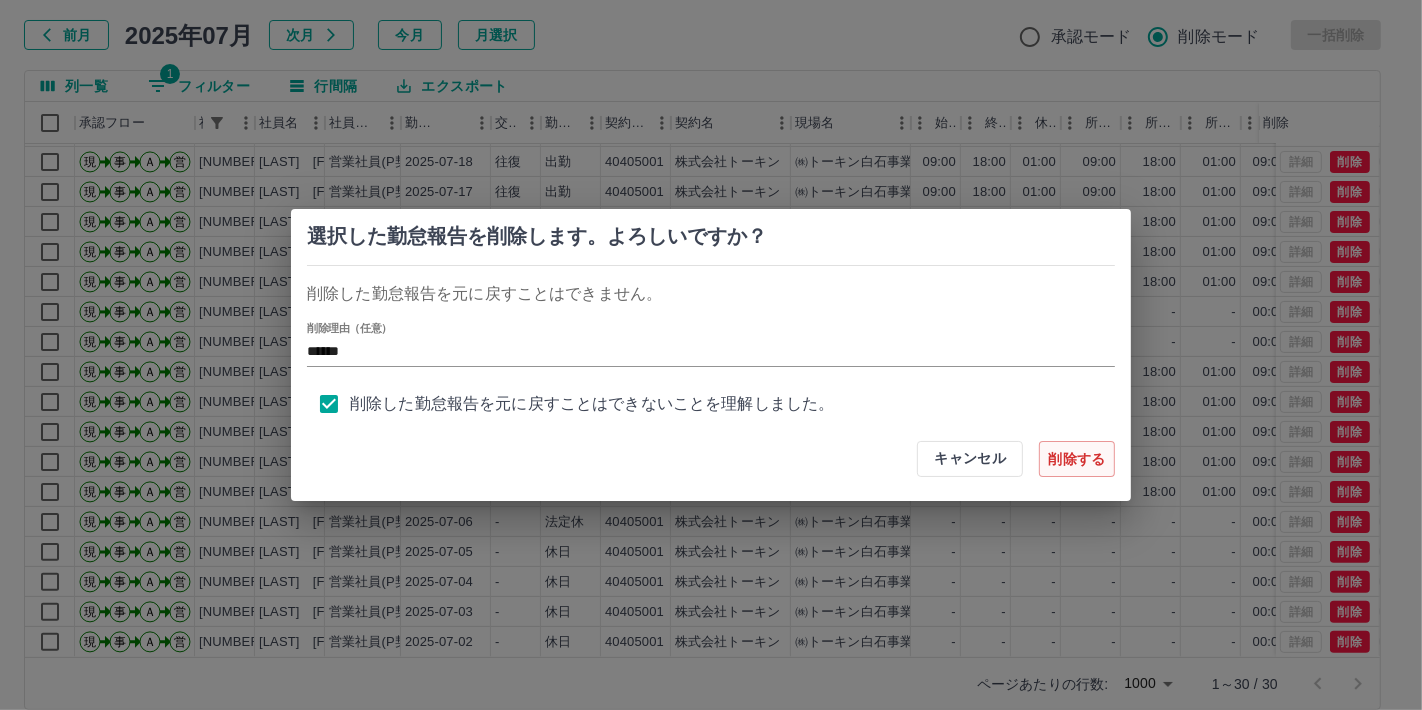 click on "削除する" at bounding box center (1077, 459) 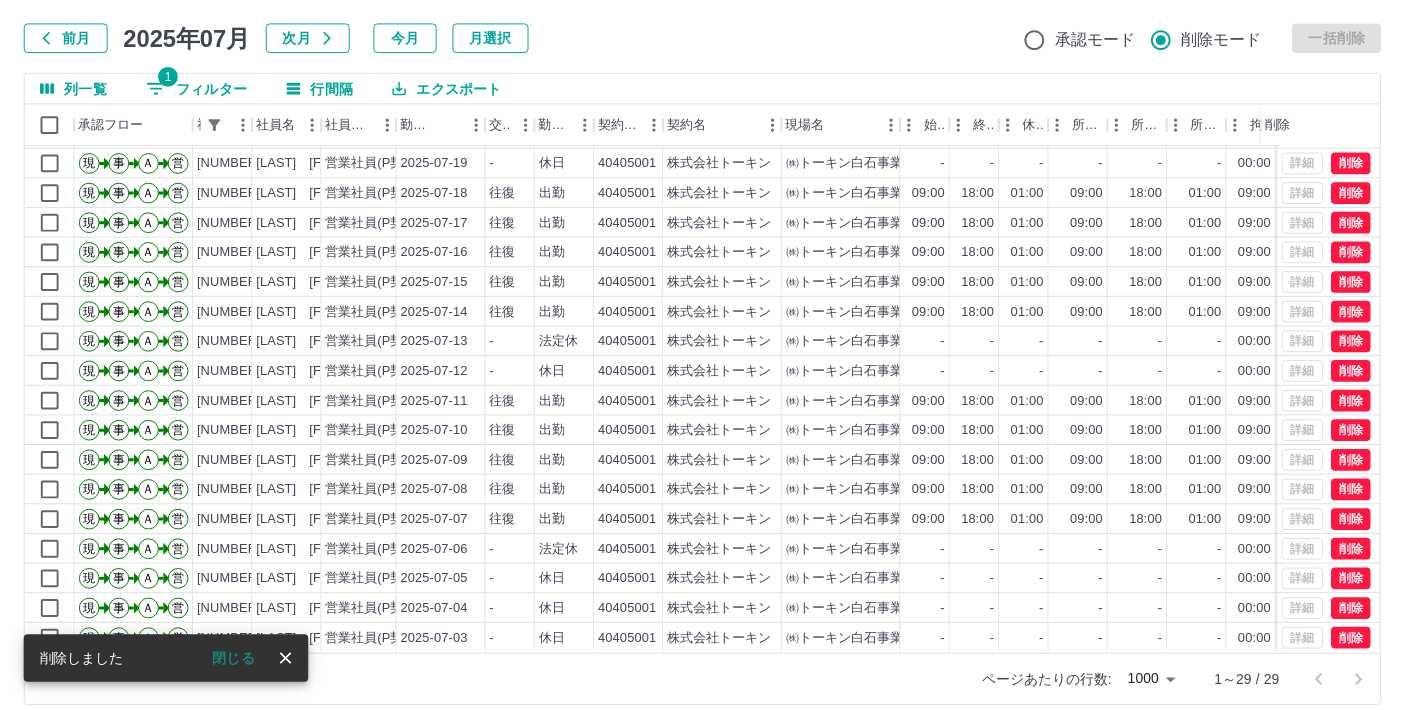 scroll, scrollTop: 372, scrollLeft: 0, axis: vertical 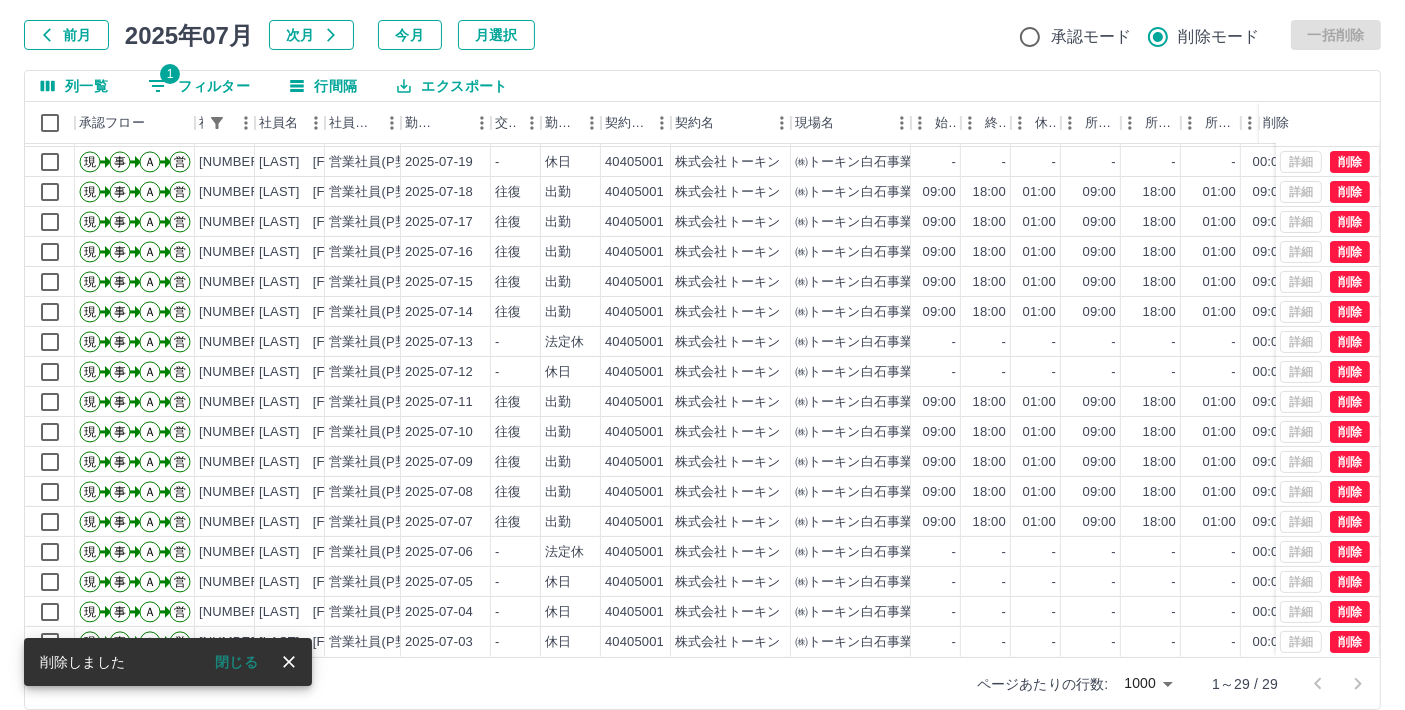 click on "閉じる" at bounding box center (236, 662) 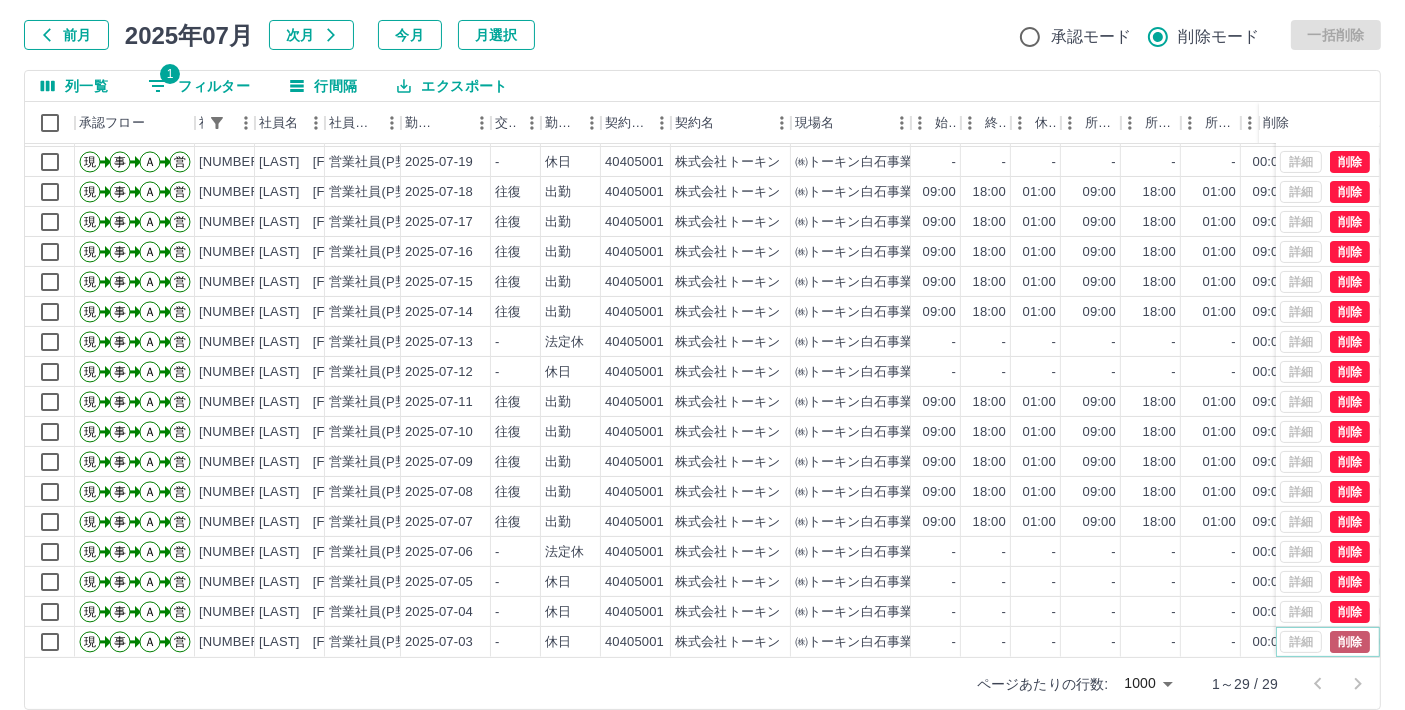click on "削除" at bounding box center [1350, 642] 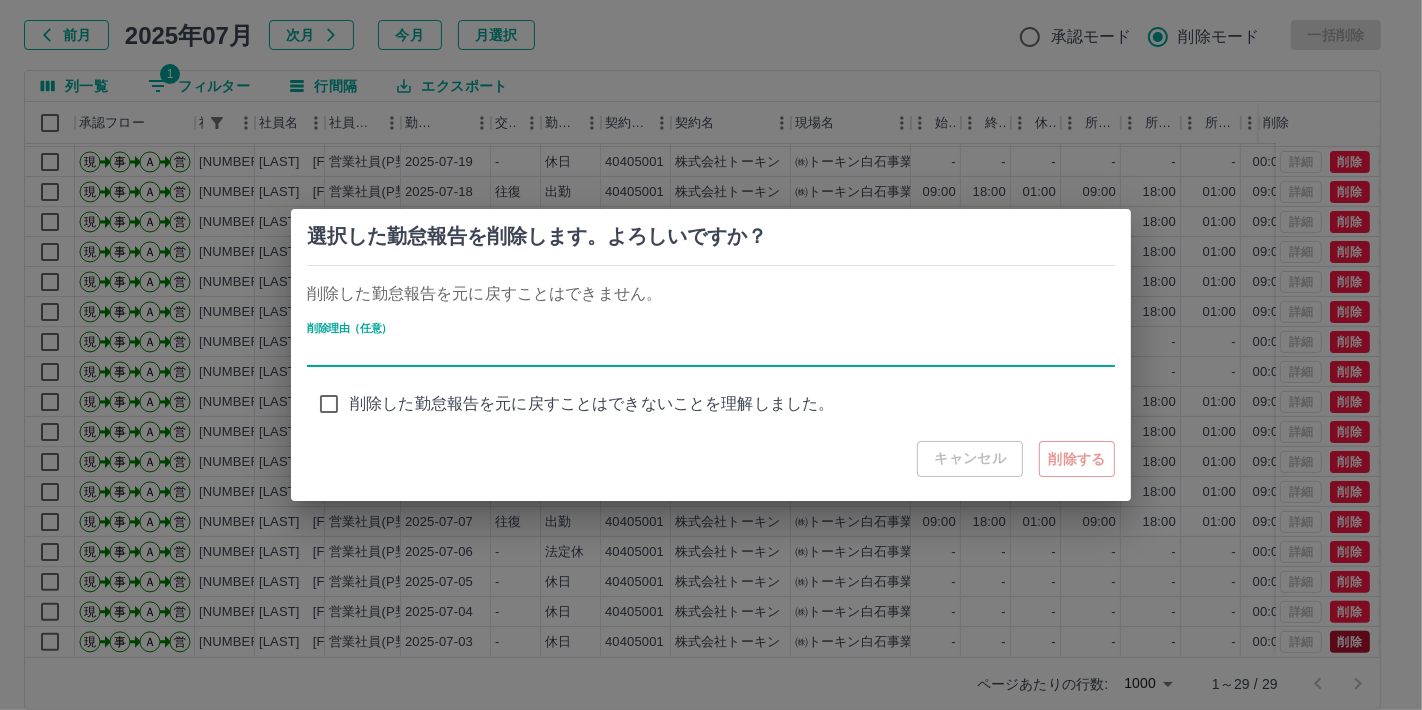 click on "削除理由（任意）" at bounding box center (711, 352) 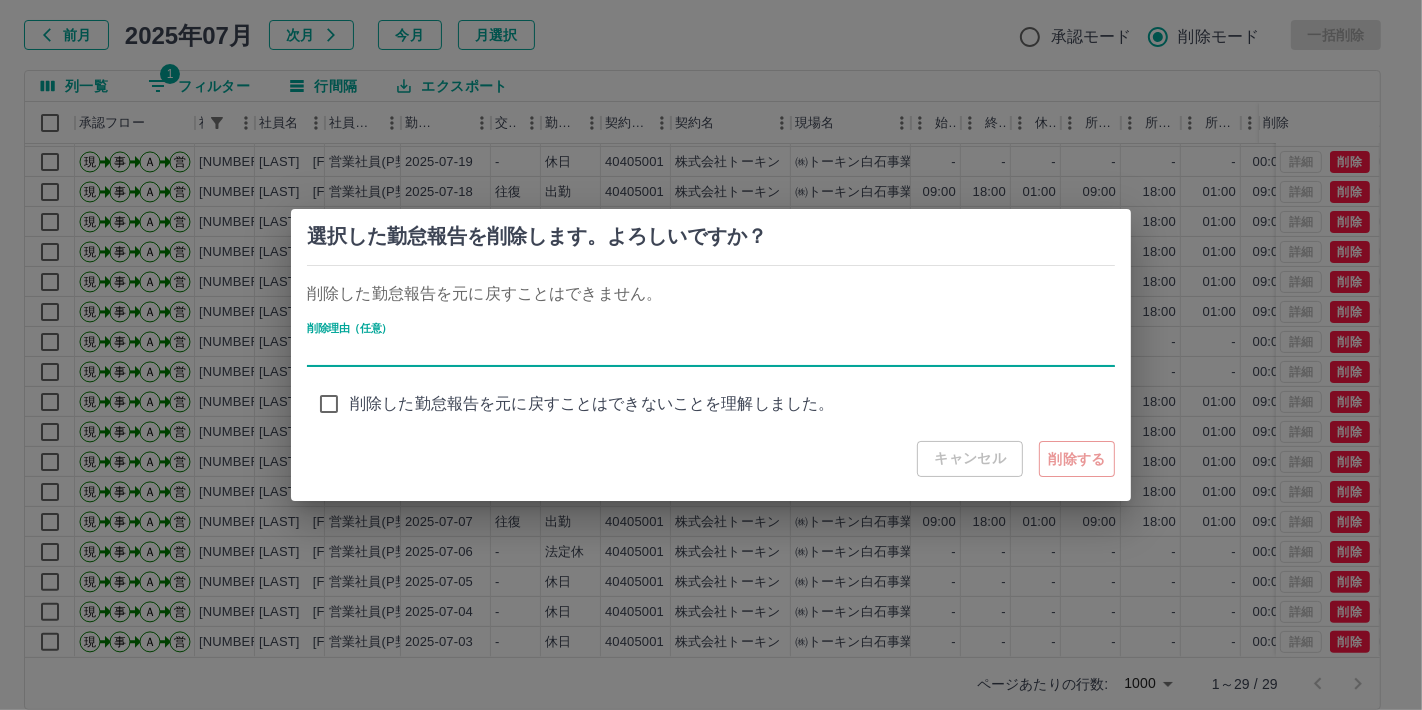 type on "******" 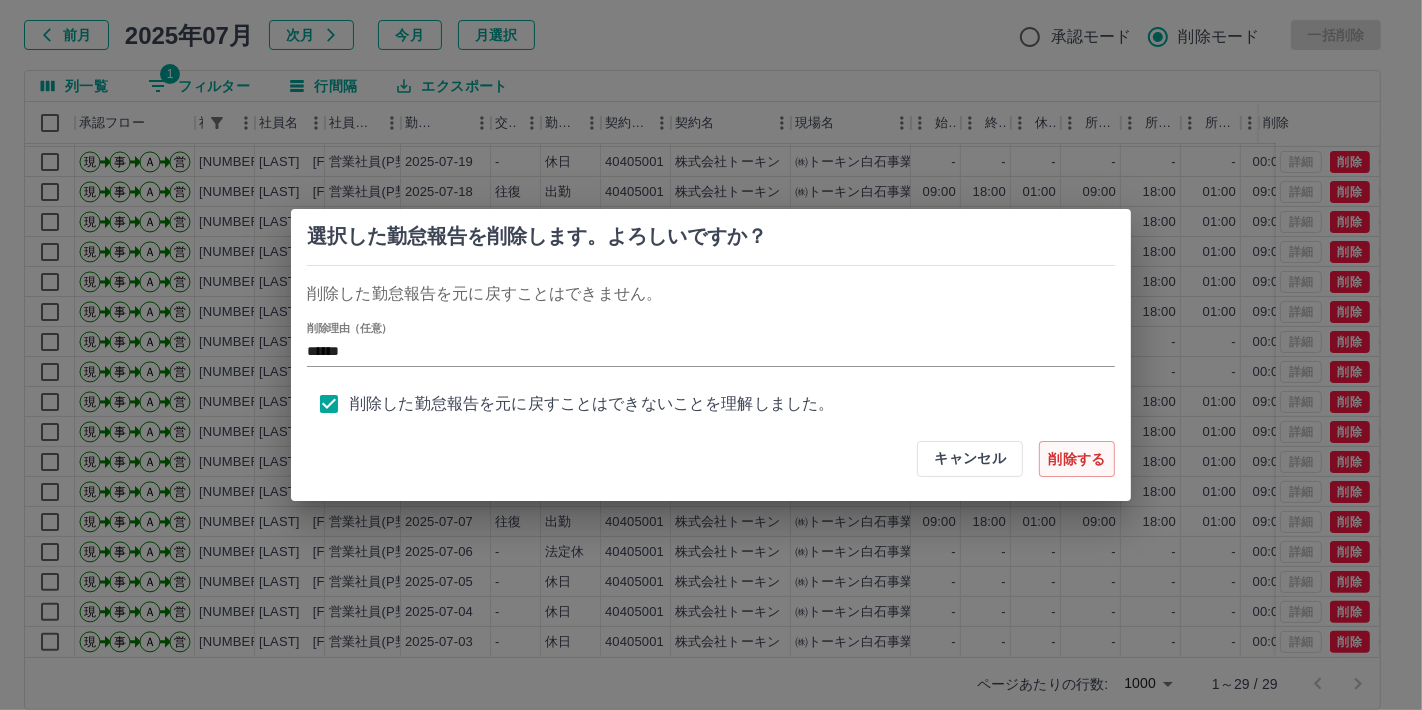 click on "削除する" at bounding box center [1077, 459] 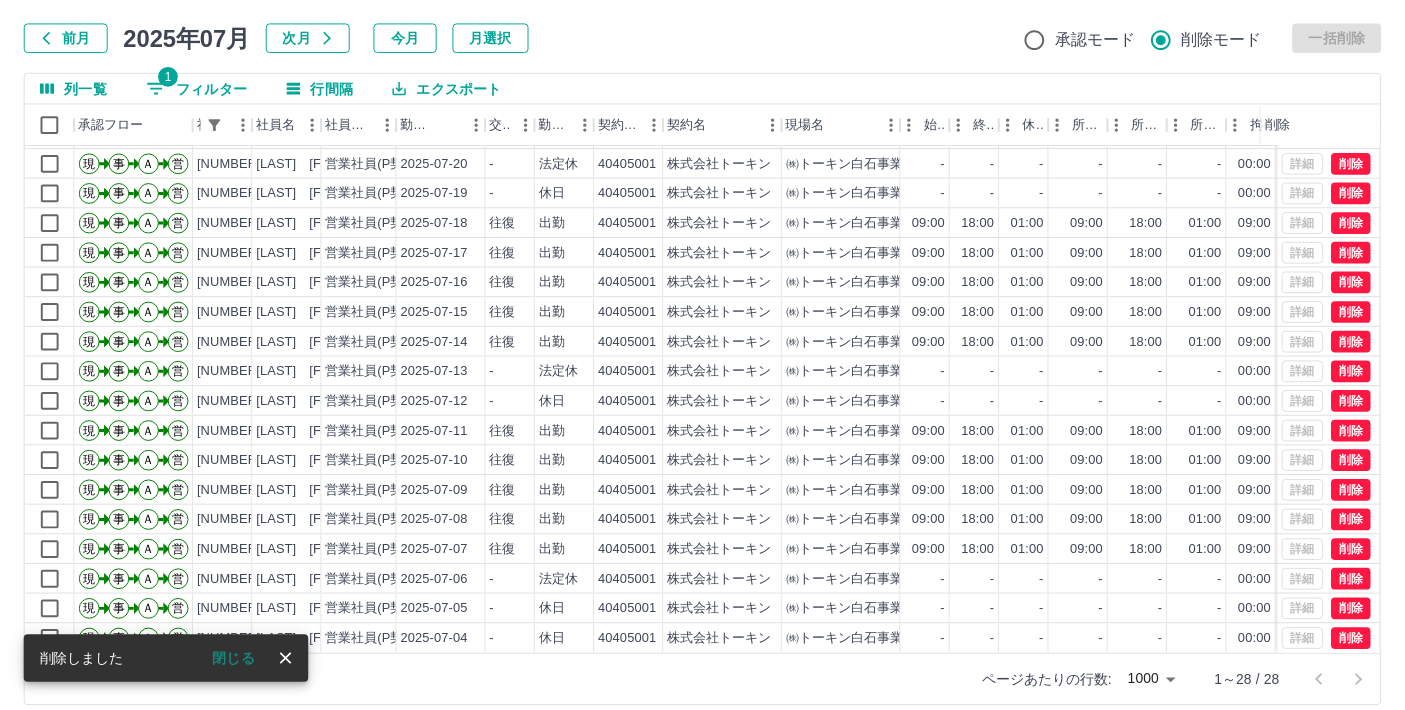 scroll, scrollTop: 342, scrollLeft: 0, axis: vertical 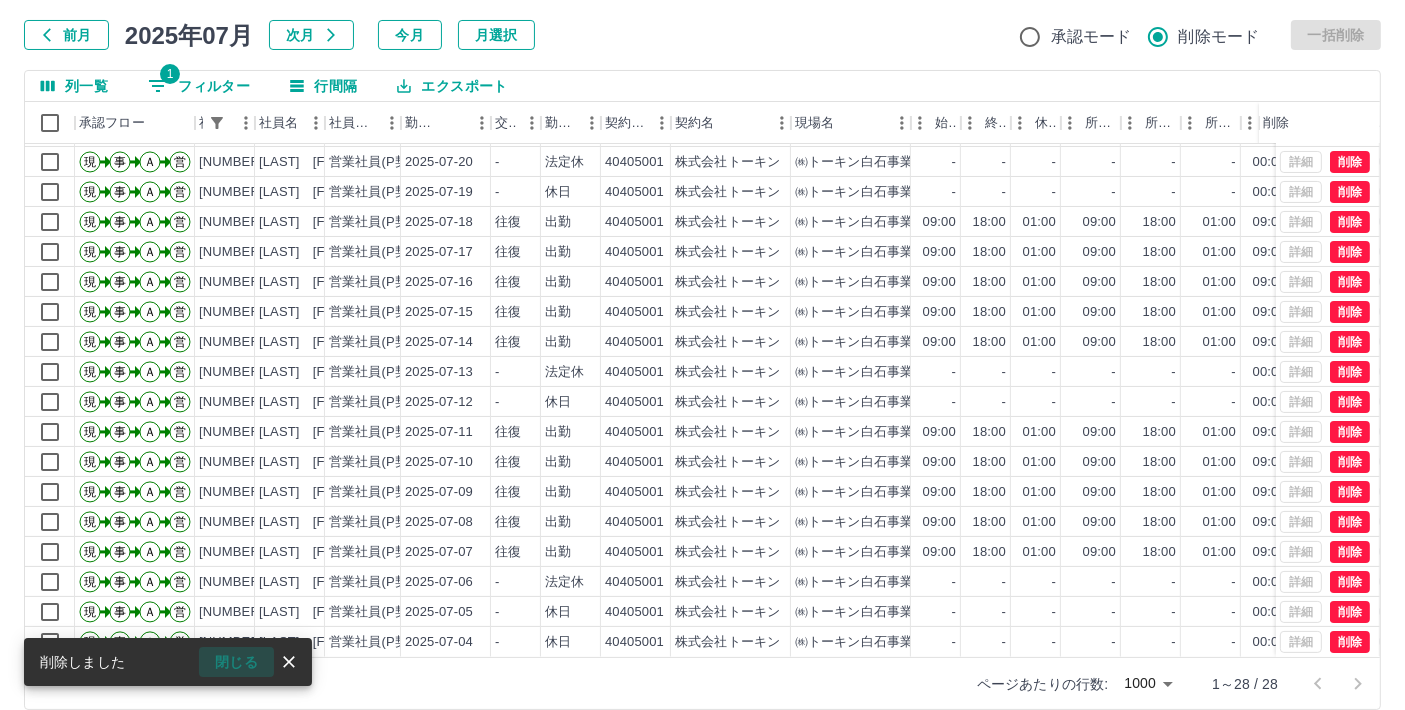 click on "閉じる" at bounding box center (236, 662) 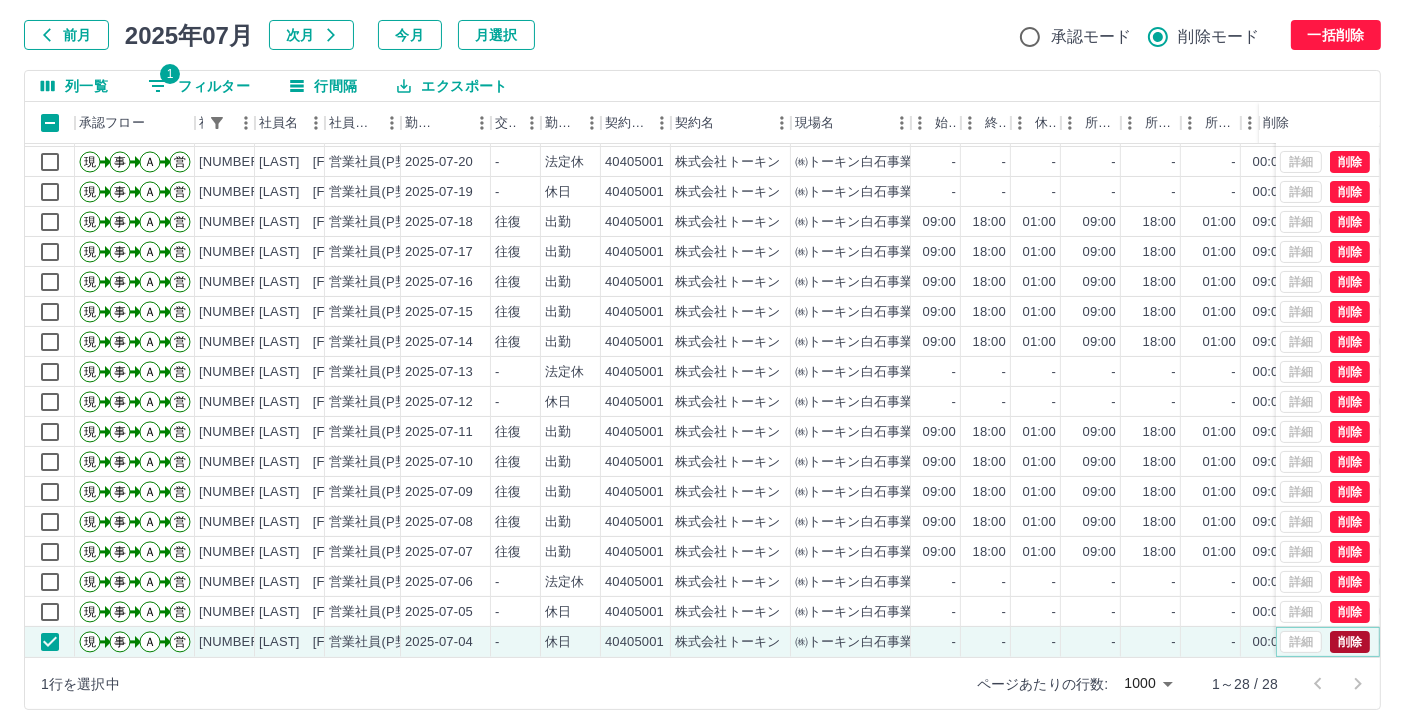 click on "削除" at bounding box center (1350, 642) 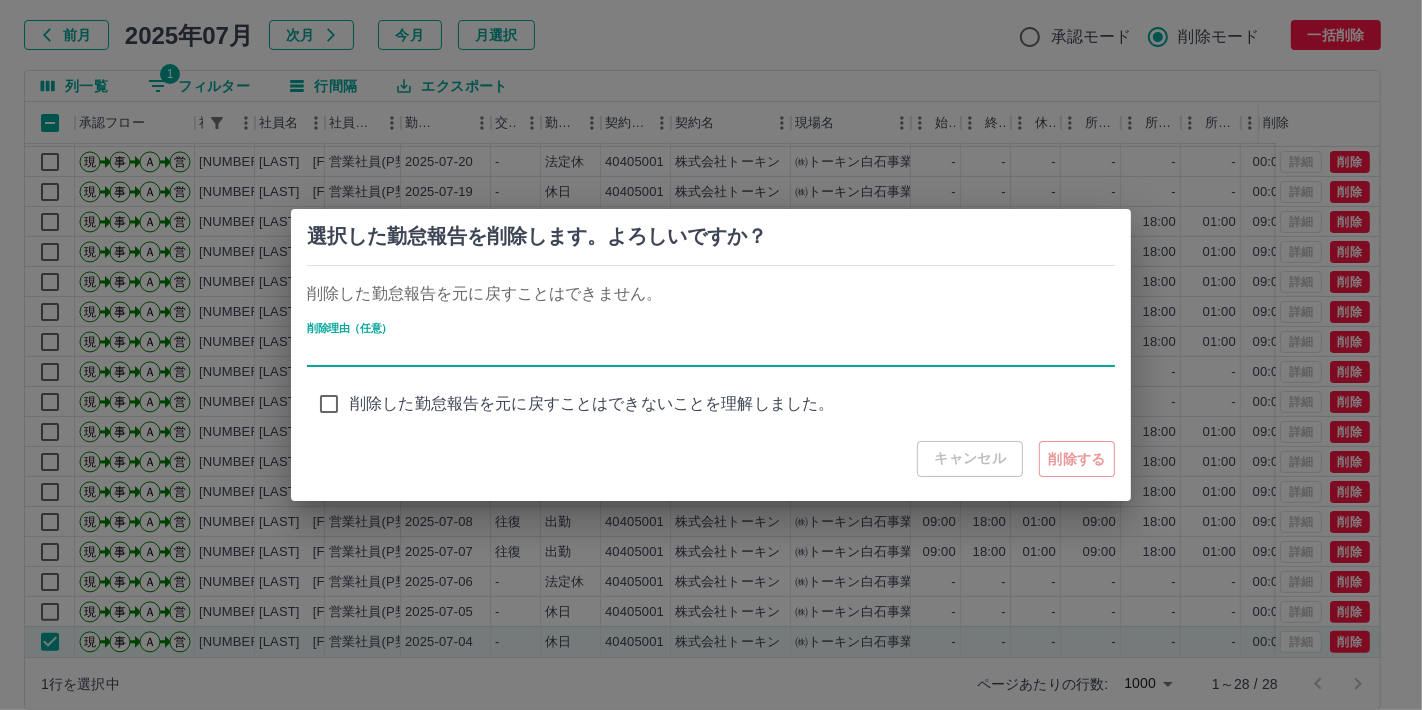 type on "******" 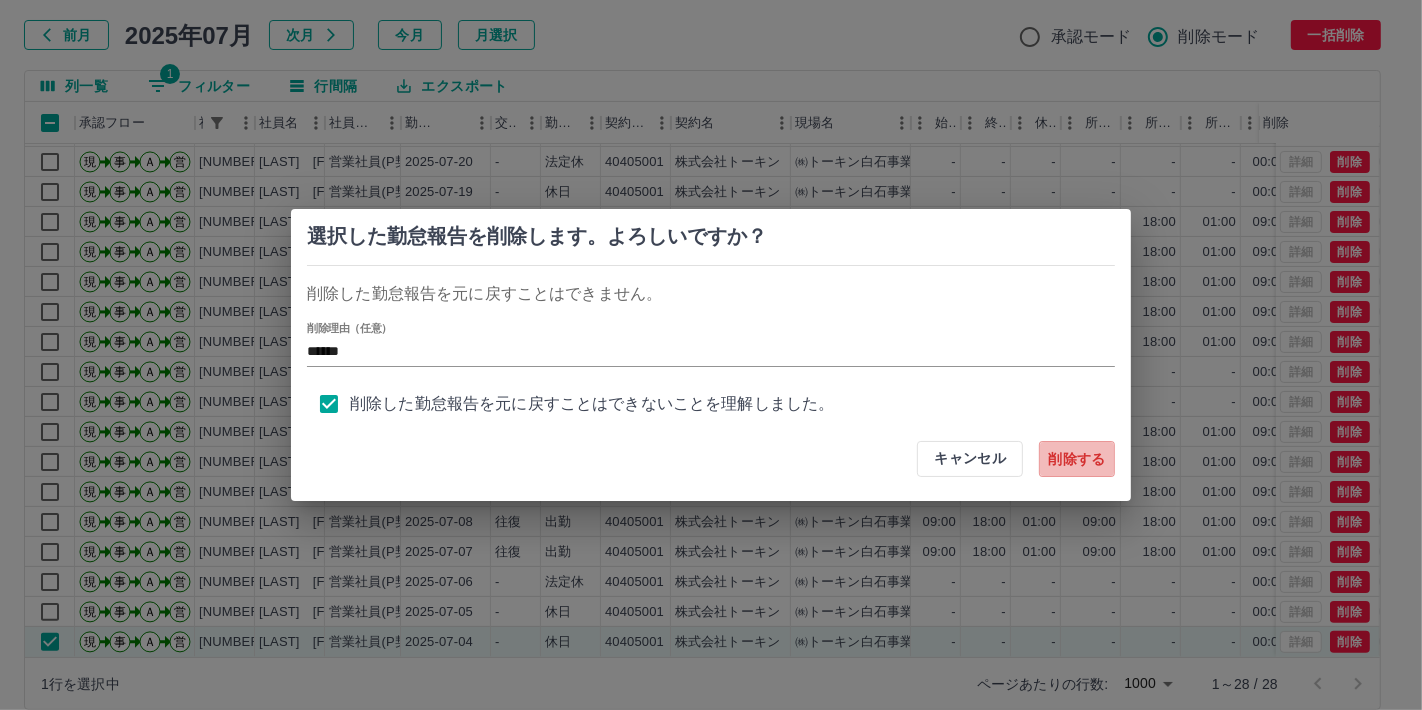 click on "削除する" at bounding box center [1077, 459] 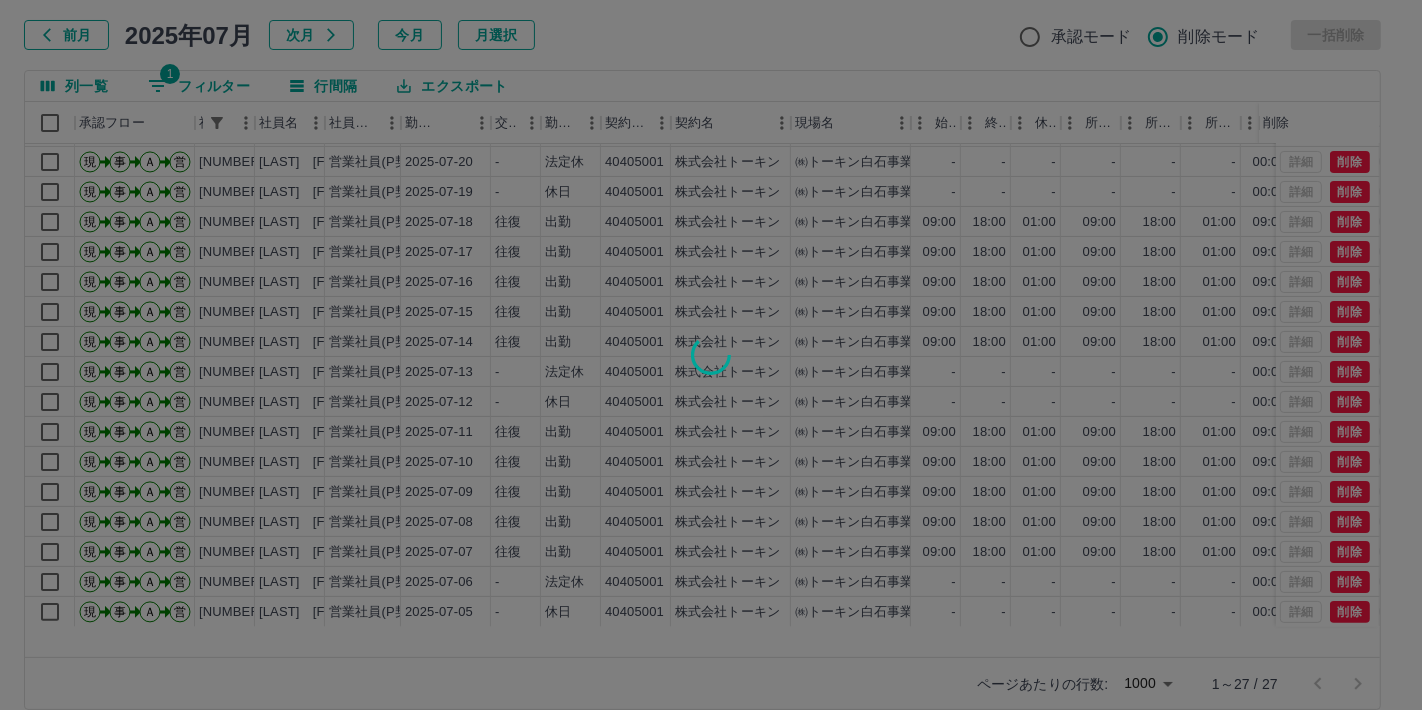 type 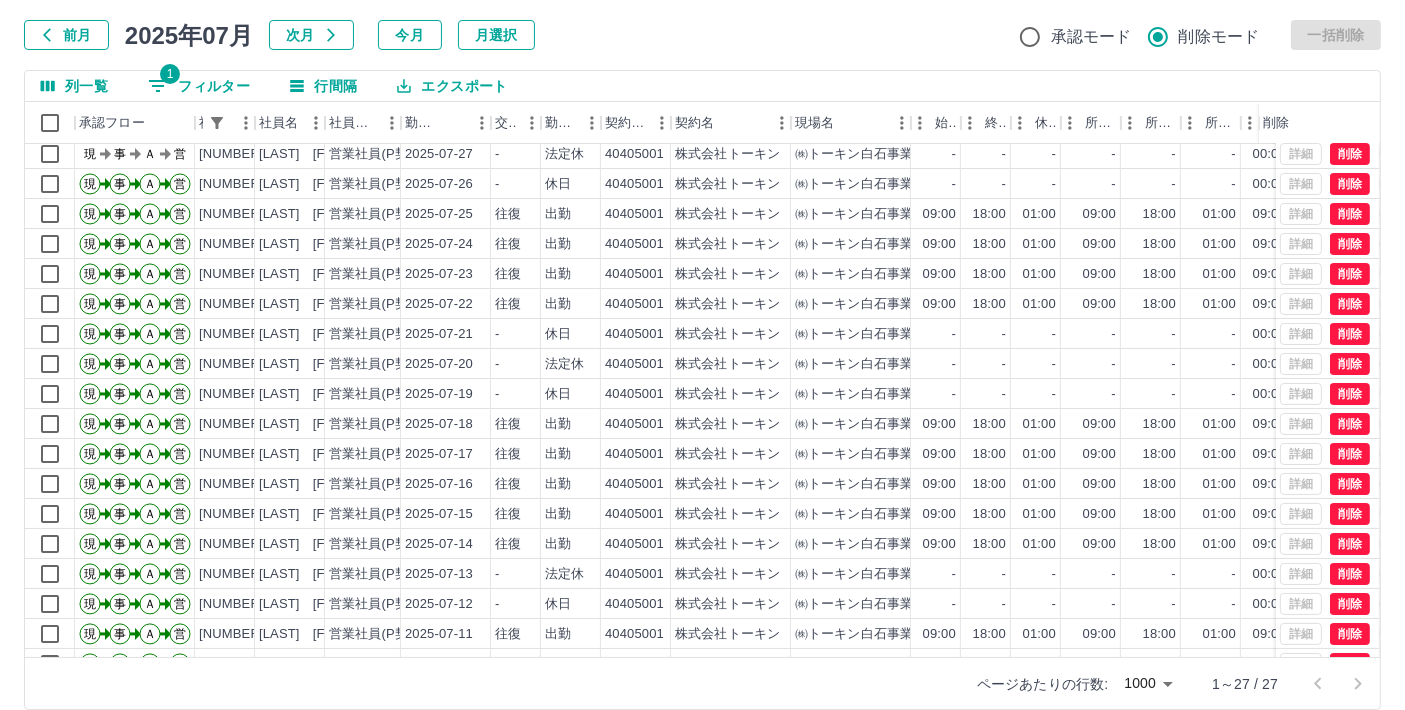 scroll, scrollTop: 0, scrollLeft: 0, axis: both 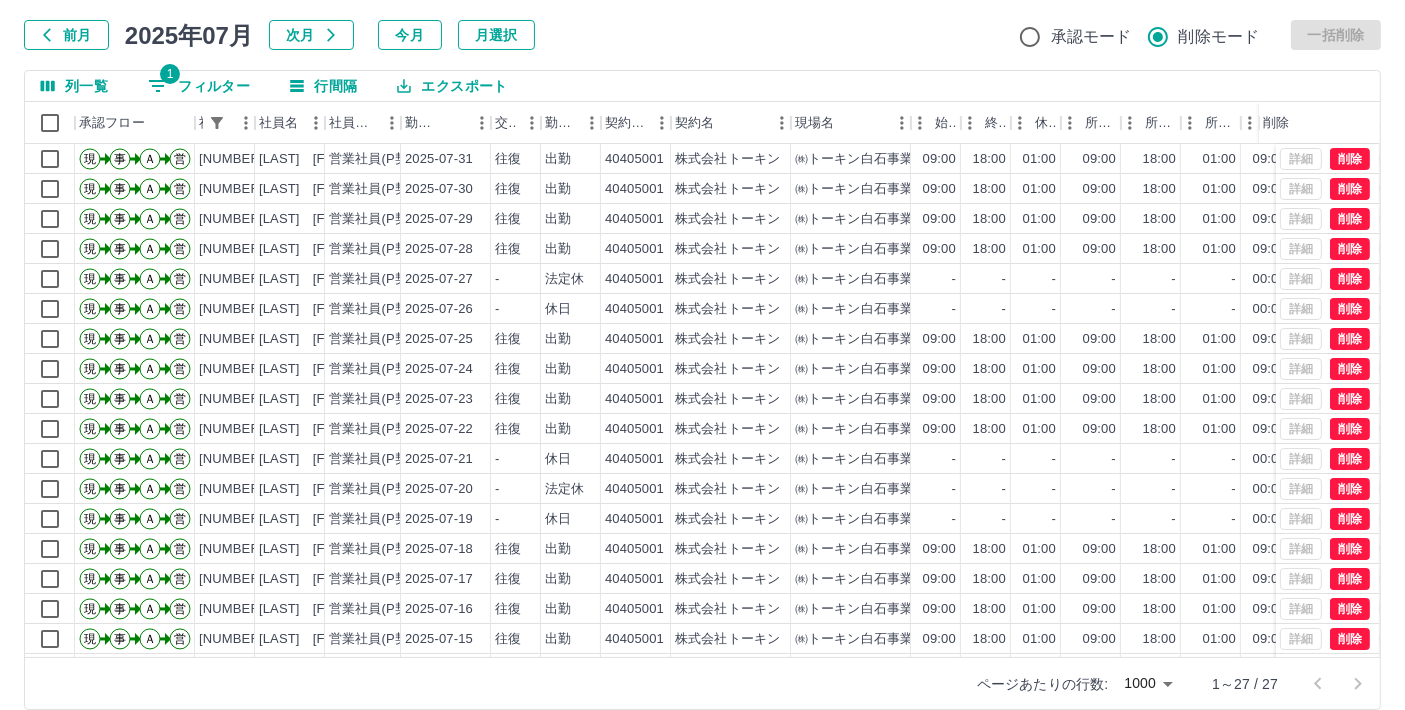 click on "1 フィルター" at bounding box center [199, 86] 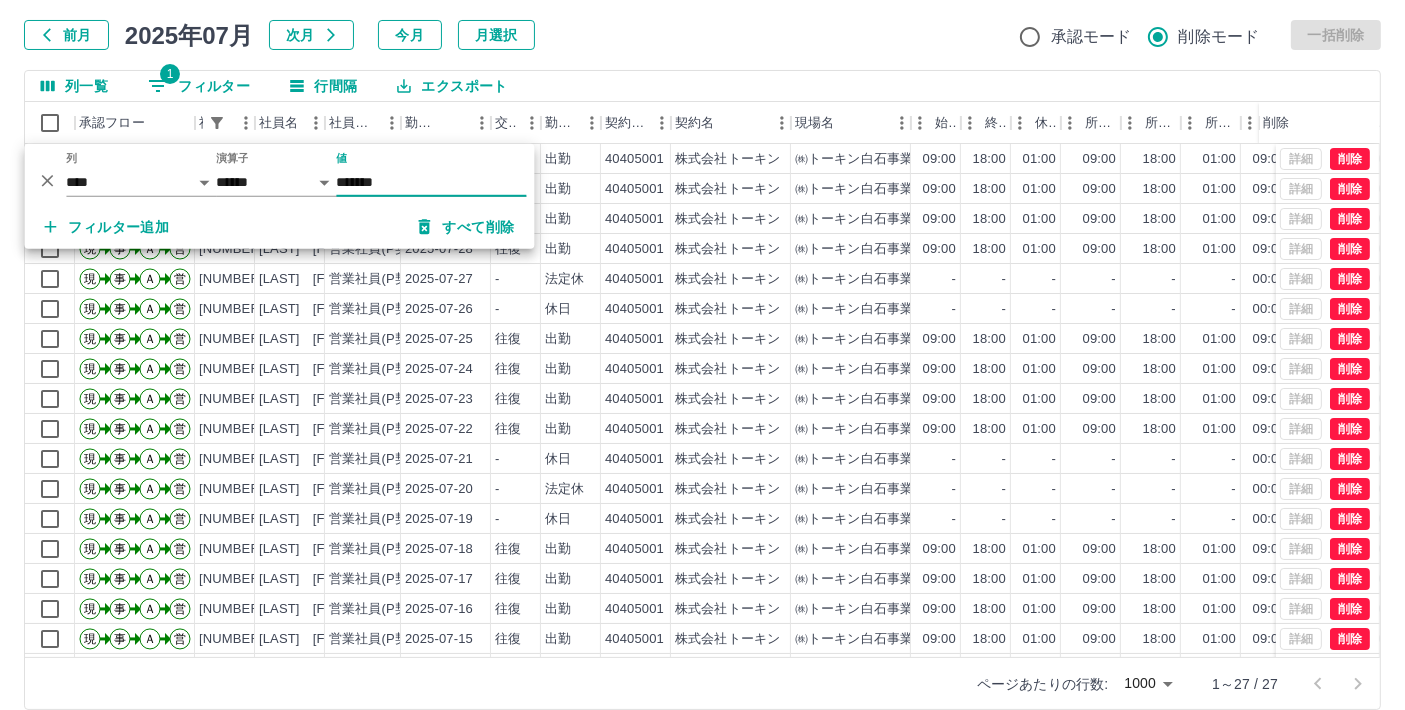 drag, startPoint x: 412, startPoint y: 180, endPoint x: 311, endPoint y: 181, distance: 101.00495 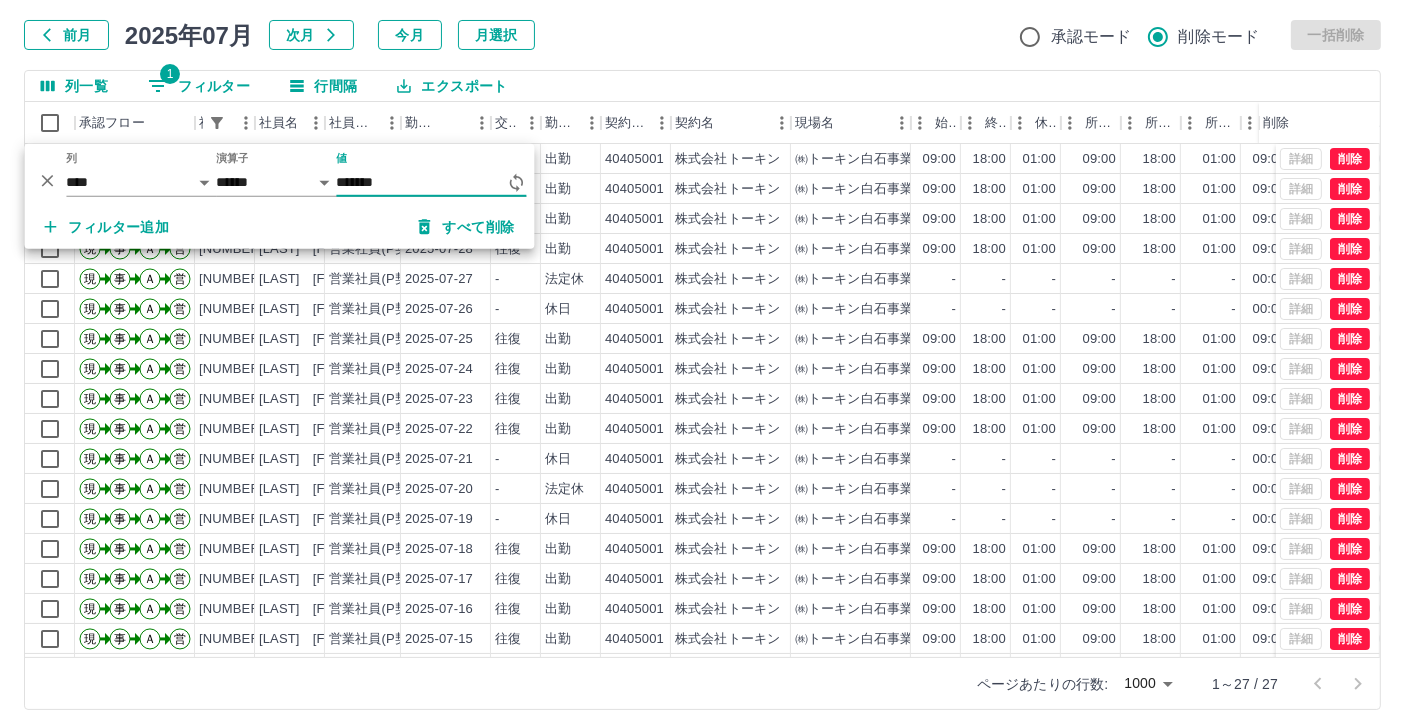 type on "*******" 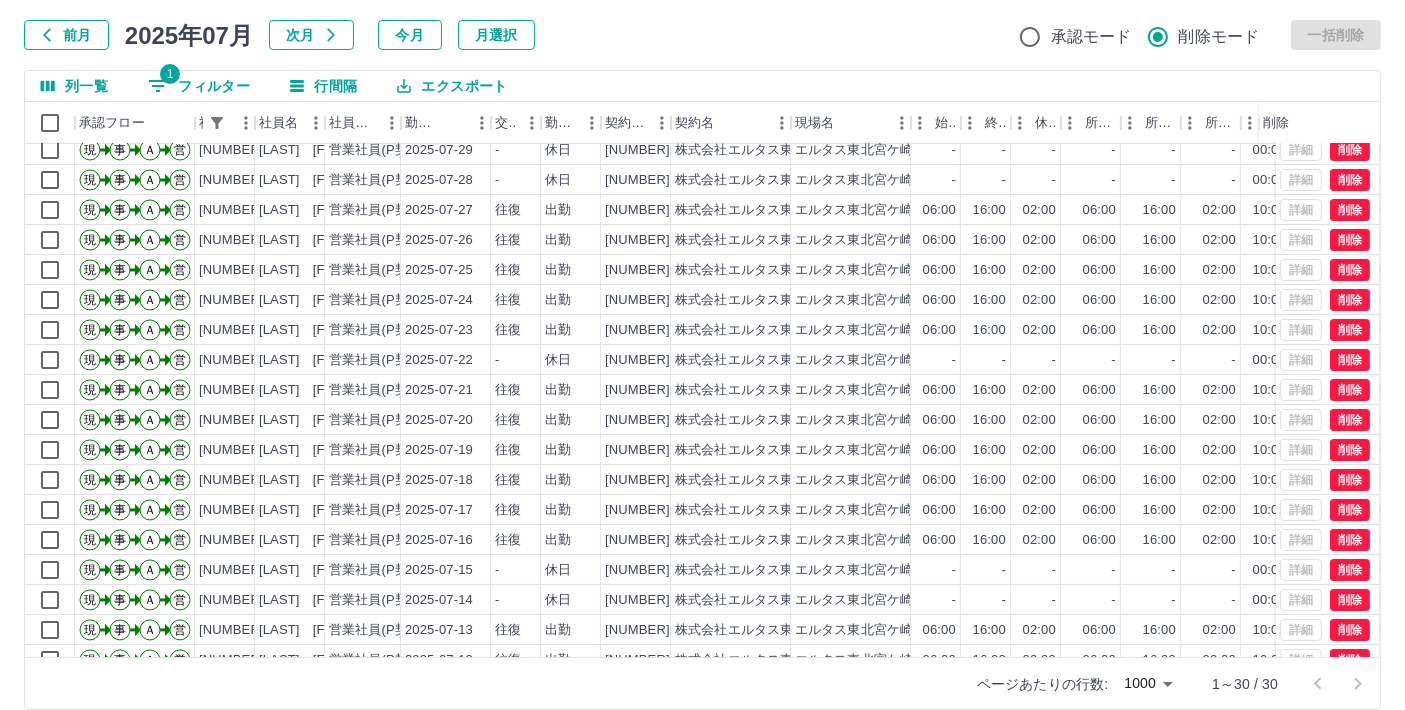 scroll, scrollTop: 0, scrollLeft: 0, axis: both 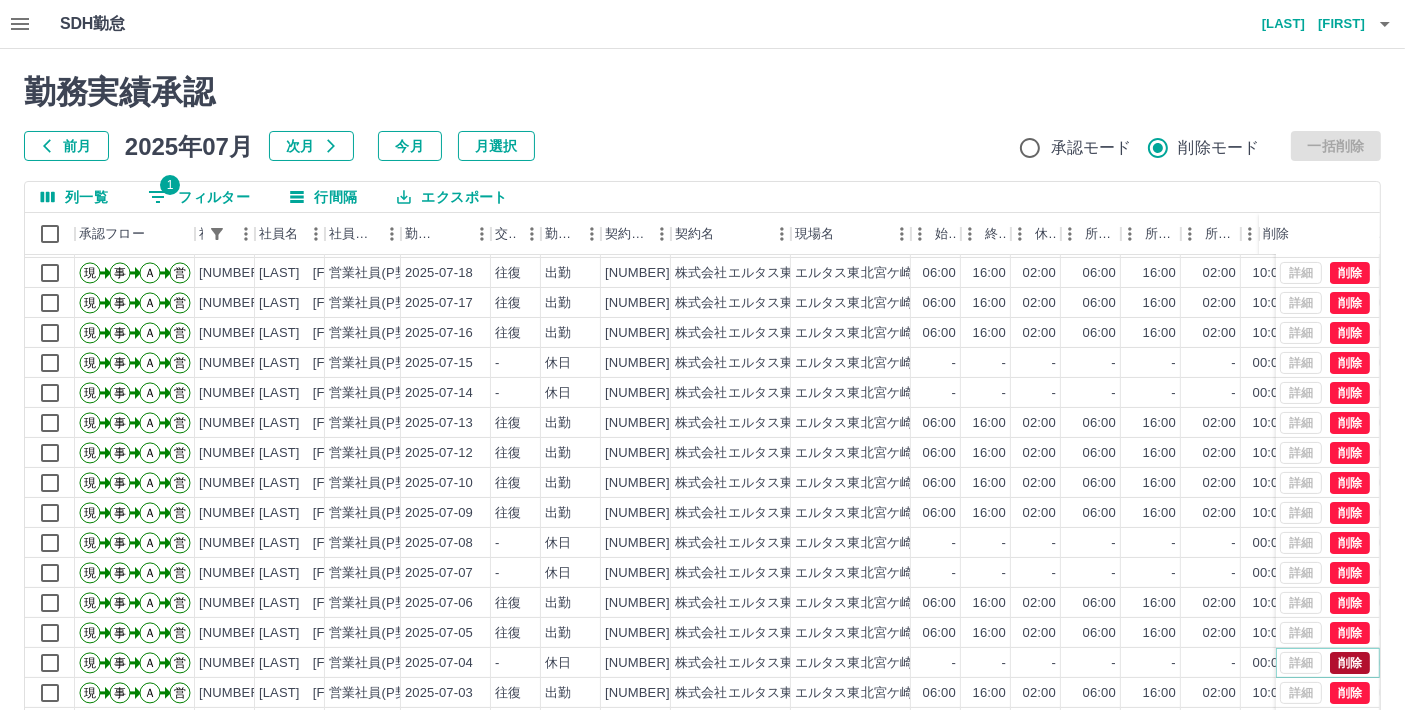 click on "削除" at bounding box center [1350, 663] 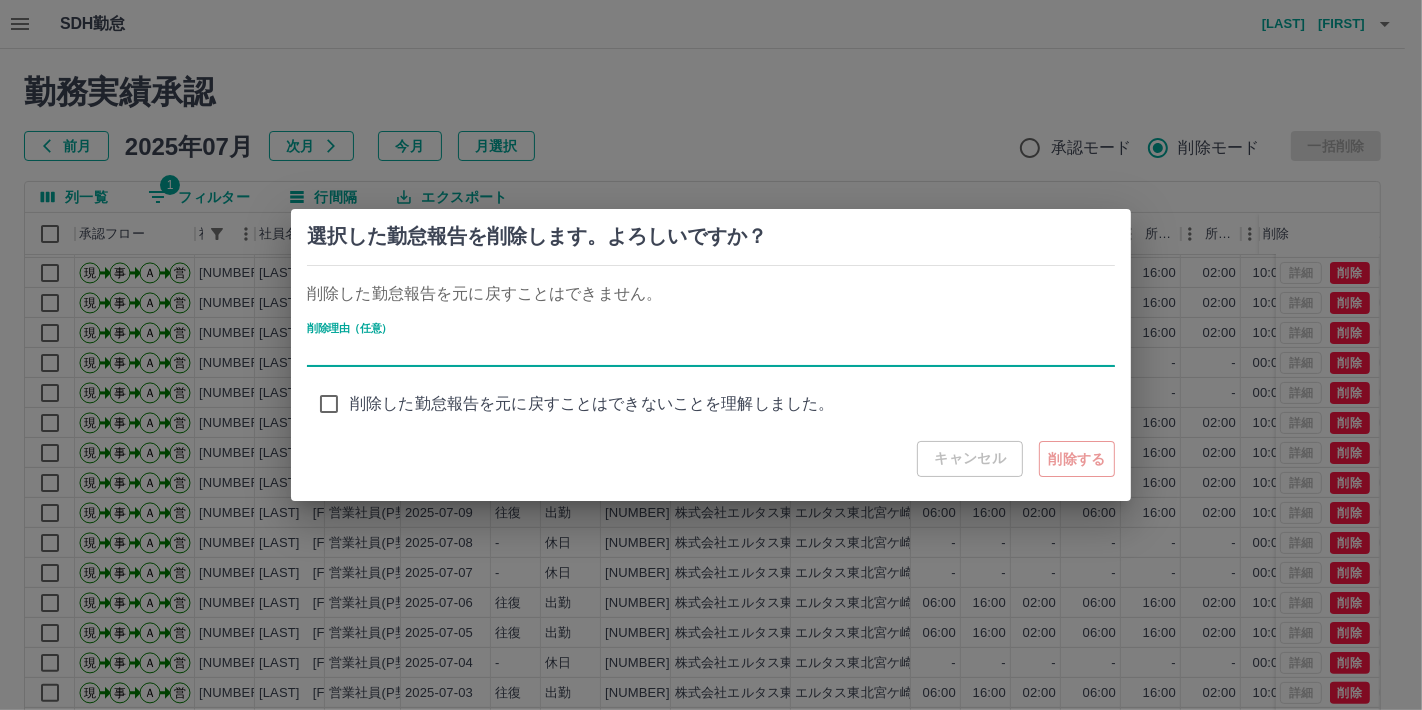 type on "******" 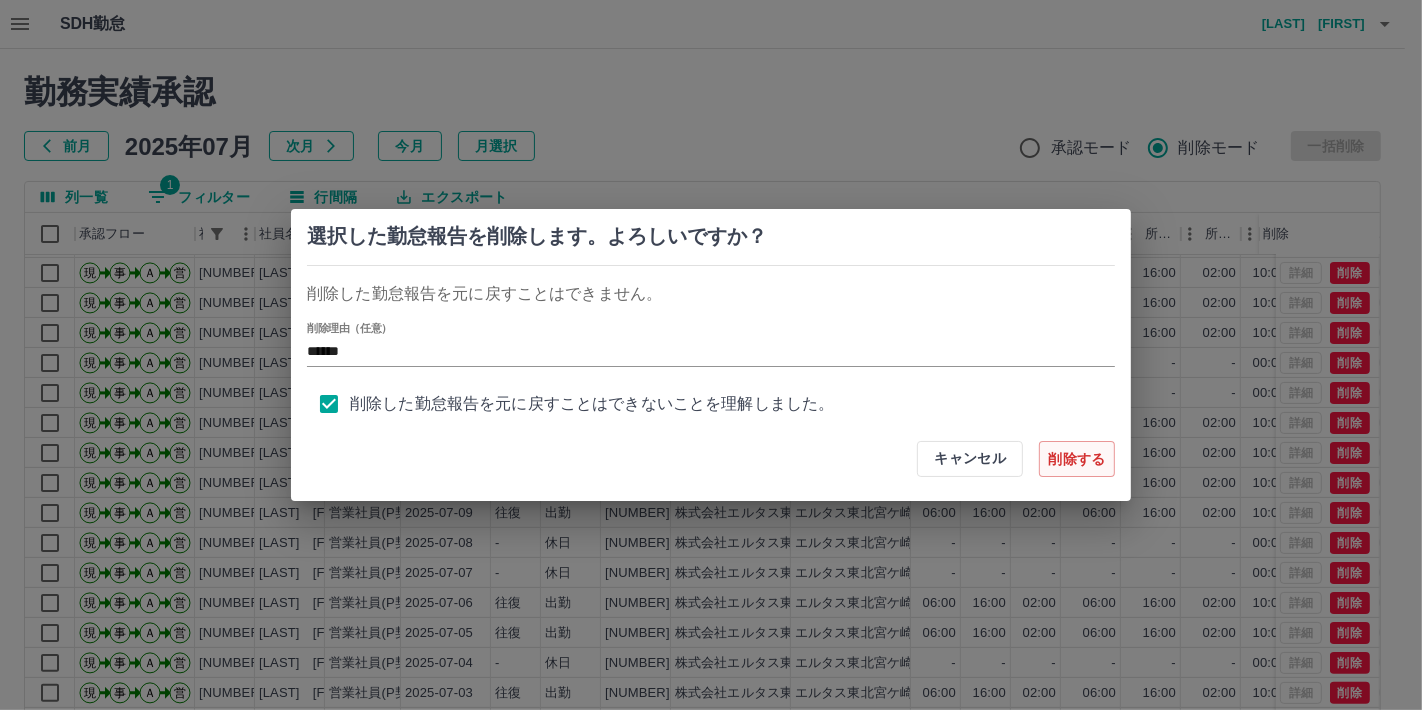 click on "削除する" at bounding box center [1077, 459] 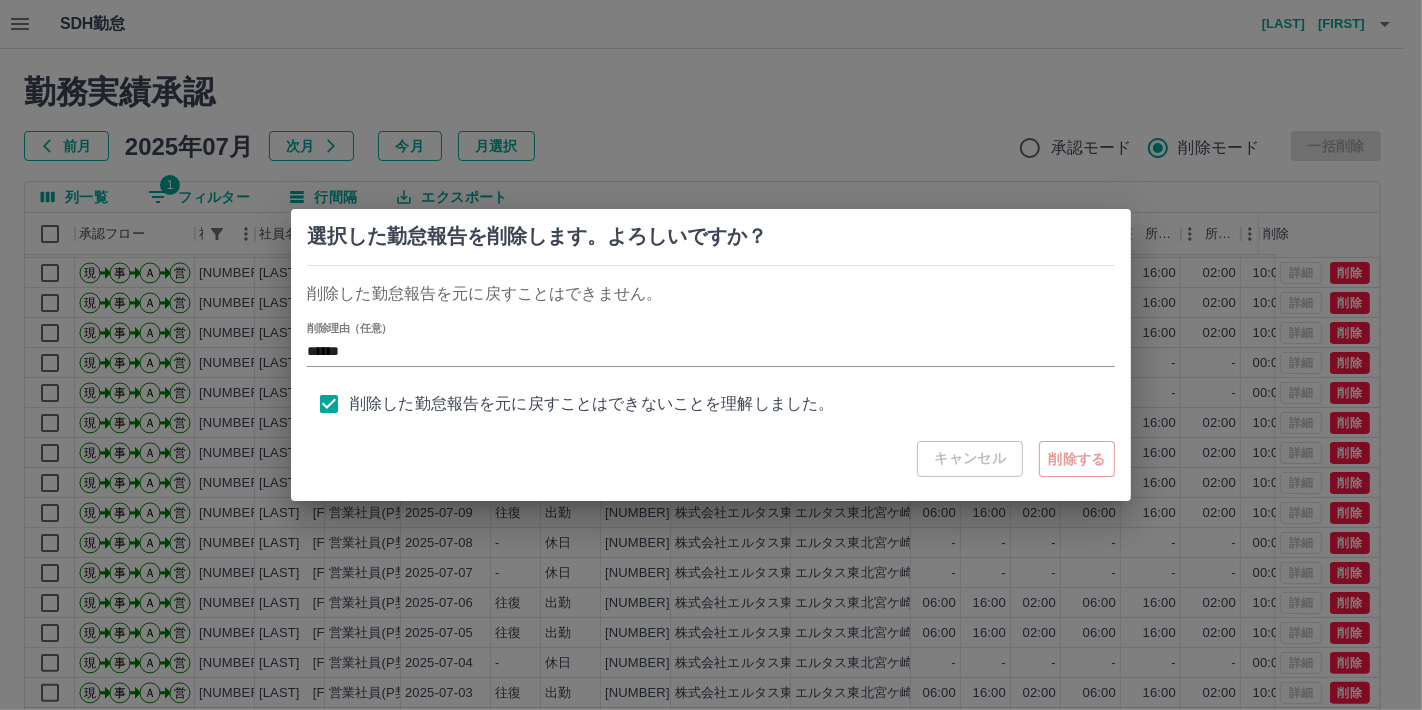 drag, startPoint x: 778, startPoint y: 437, endPoint x: 787, endPoint y: 431, distance: 10.816654 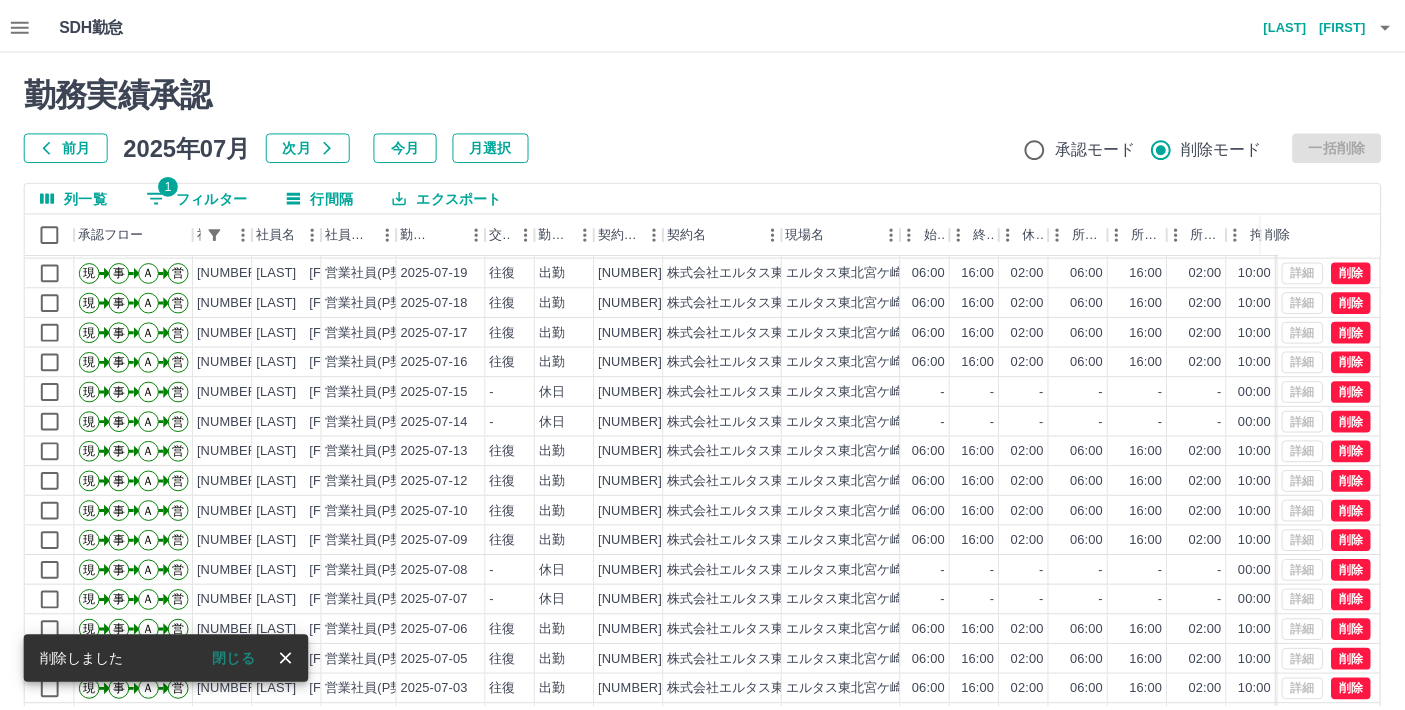 scroll, scrollTop: 372, scrollLeft: 0, axis: vertical 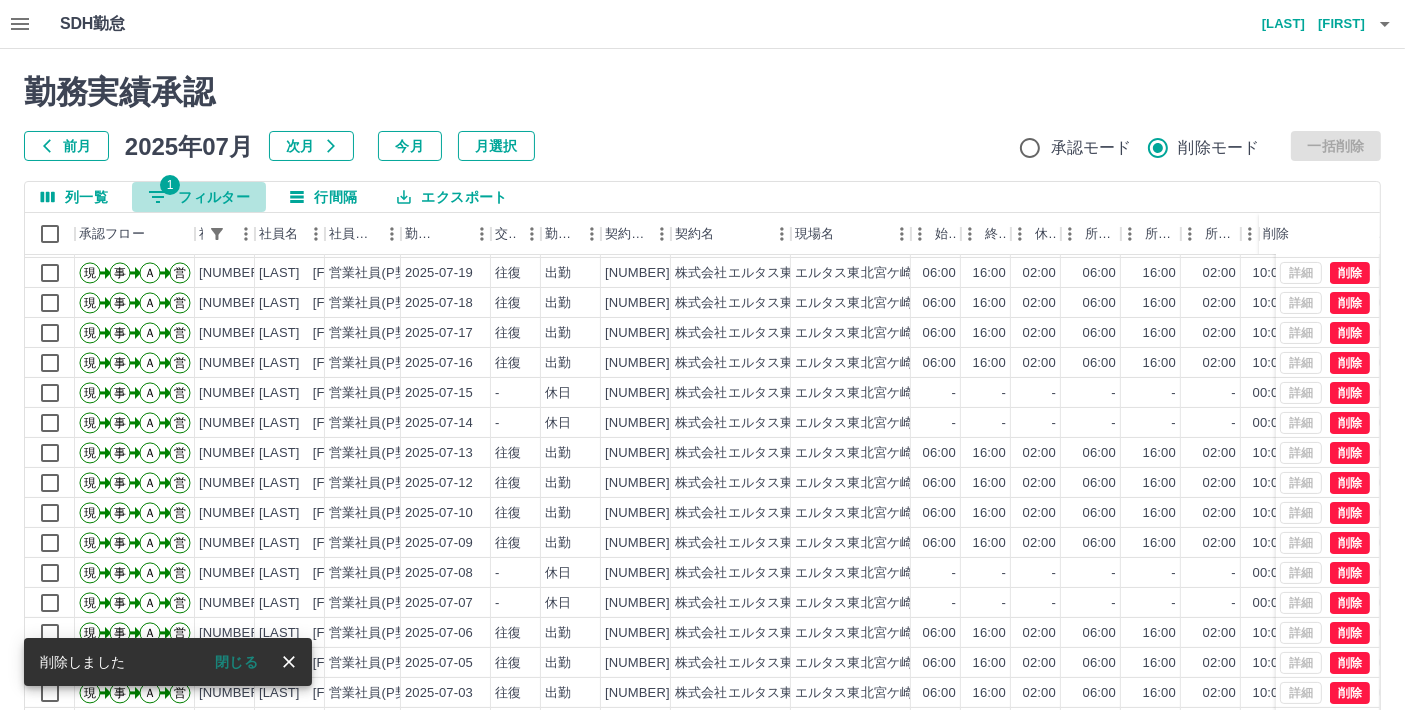 click on "1 フィルター" at bounding box center (199, 197) 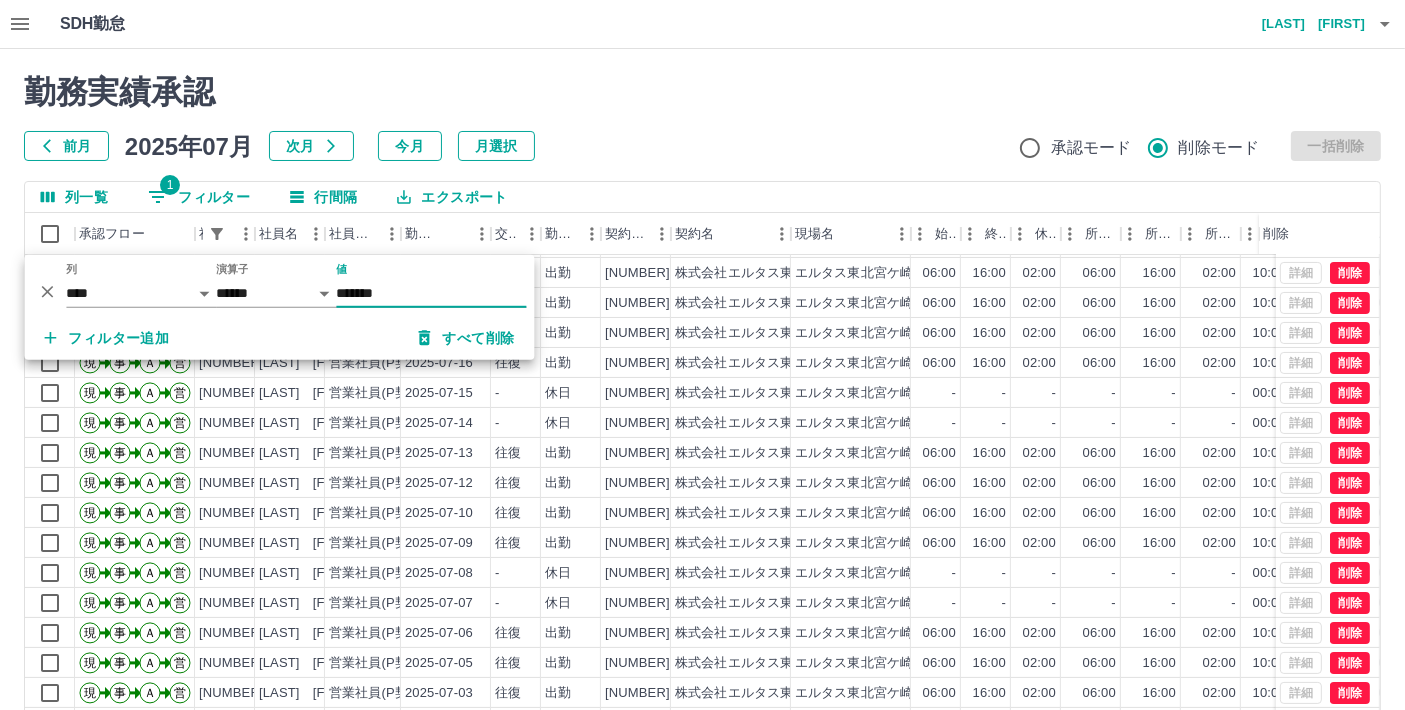 click on "*** ** 列 **** *** **** *** *** **** ***** *** *** ** ** ** **** **** **** ** ** *** **** ***** 演算子 ****** ******* 値 *******" at bounding box center [279, 285] 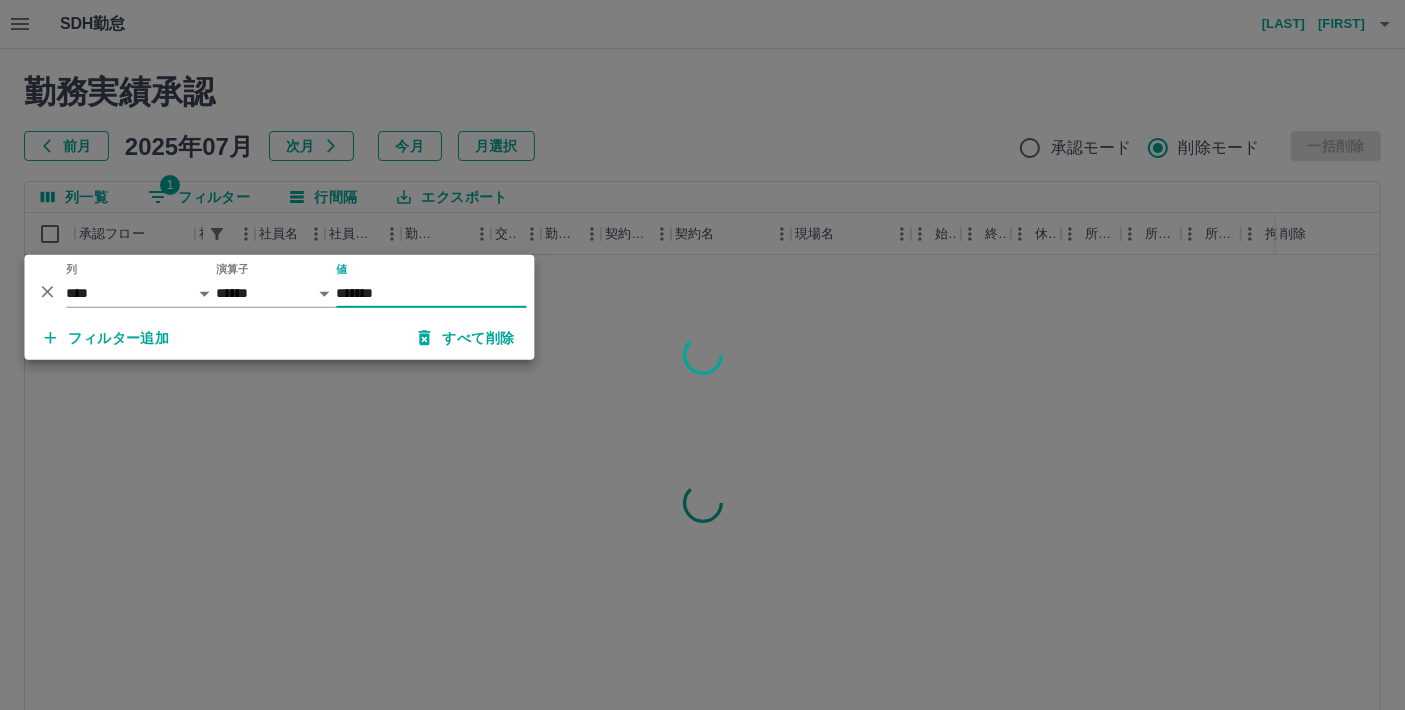 scroll, scrollTop: 0, scrollLeft: 0, axis: both 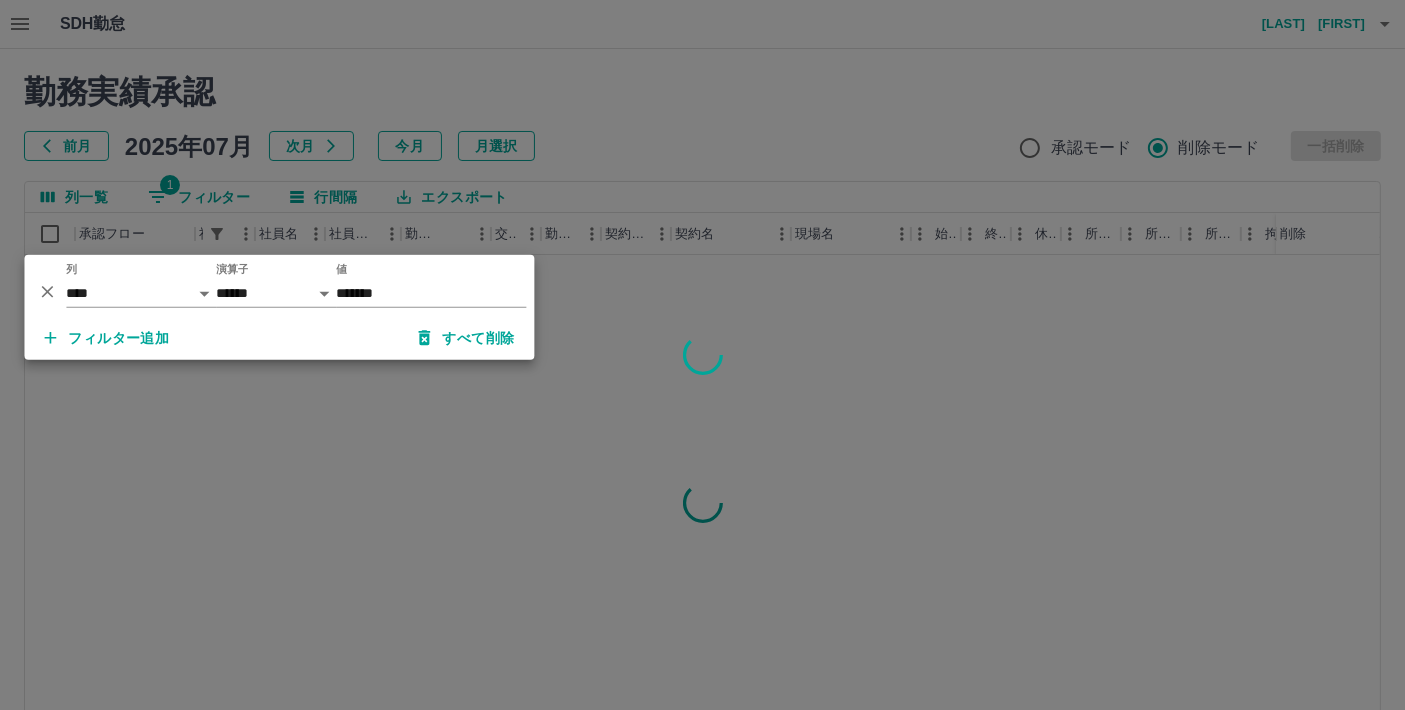 click at bounding box center (702, 355) 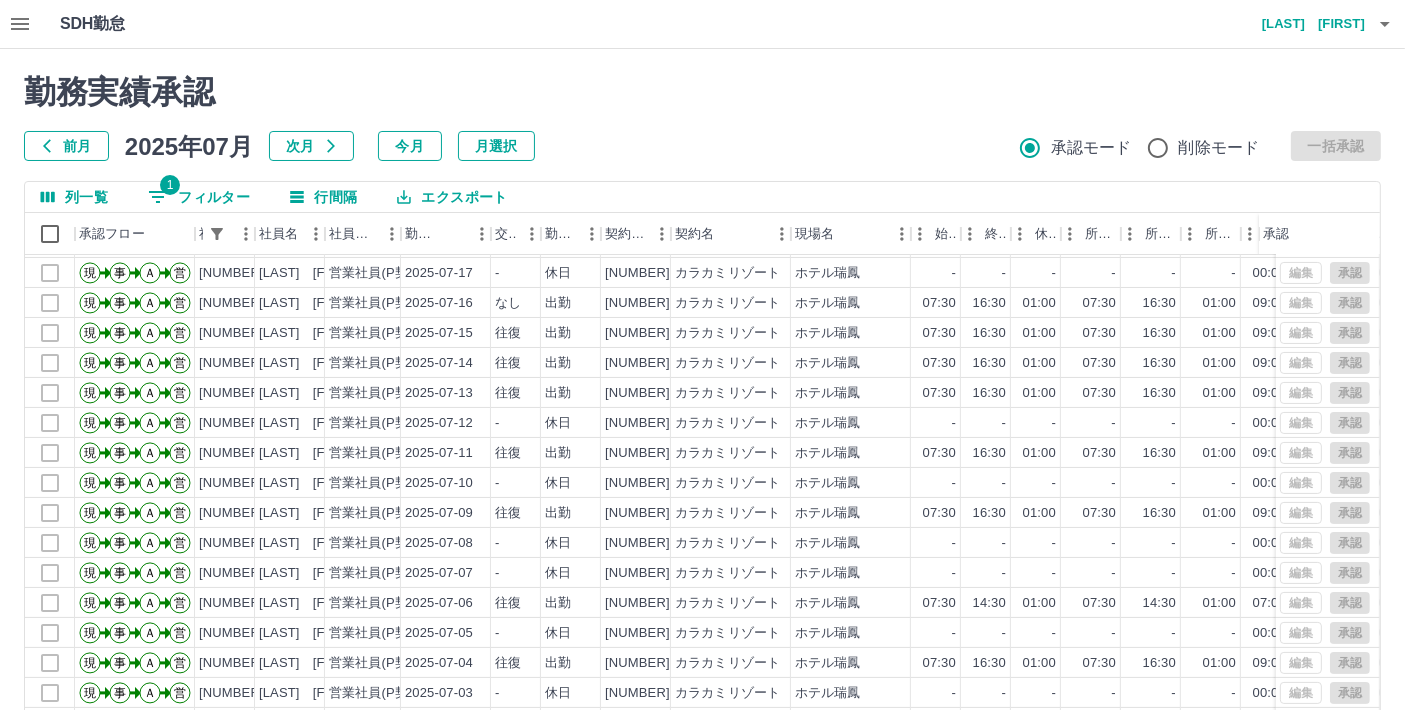 scroll, scrollTop: 372, scrollLeft: 0, axis: vertical 